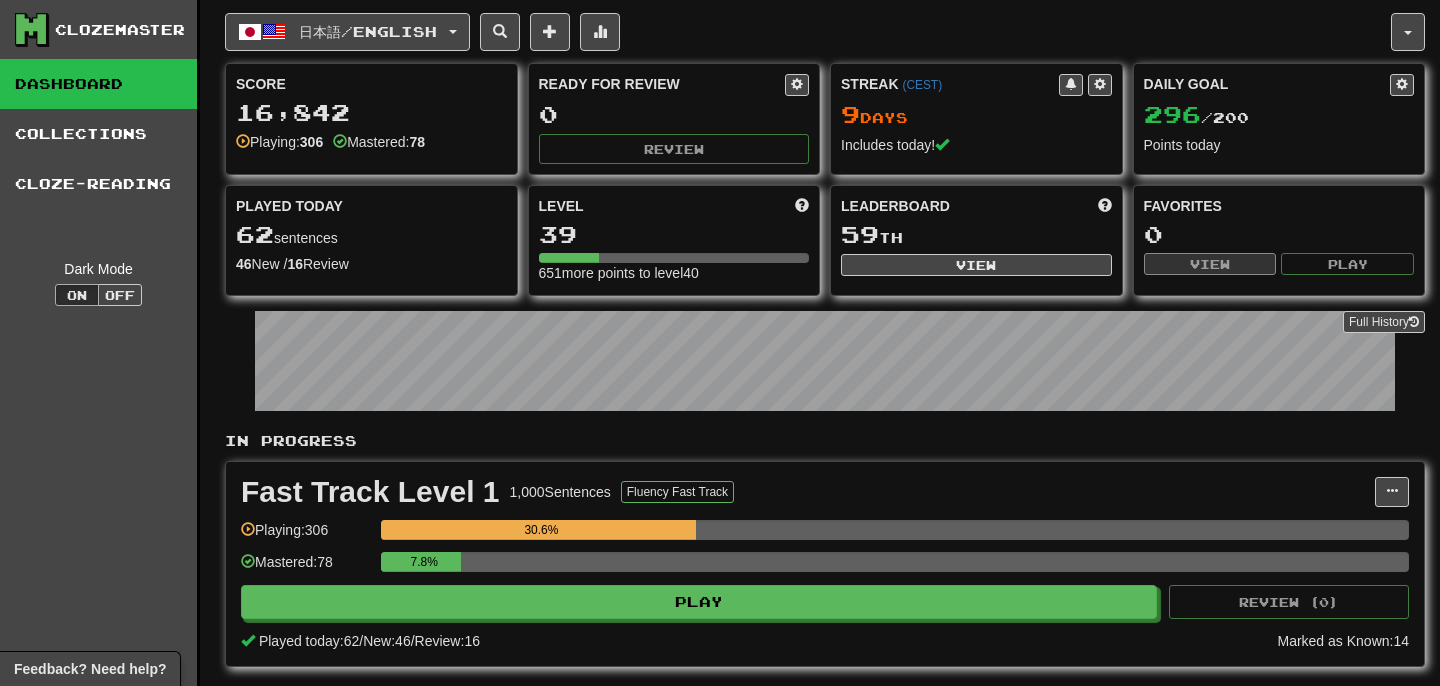scroll, scrollTop: 0, scrollLeft: 0, axis: both 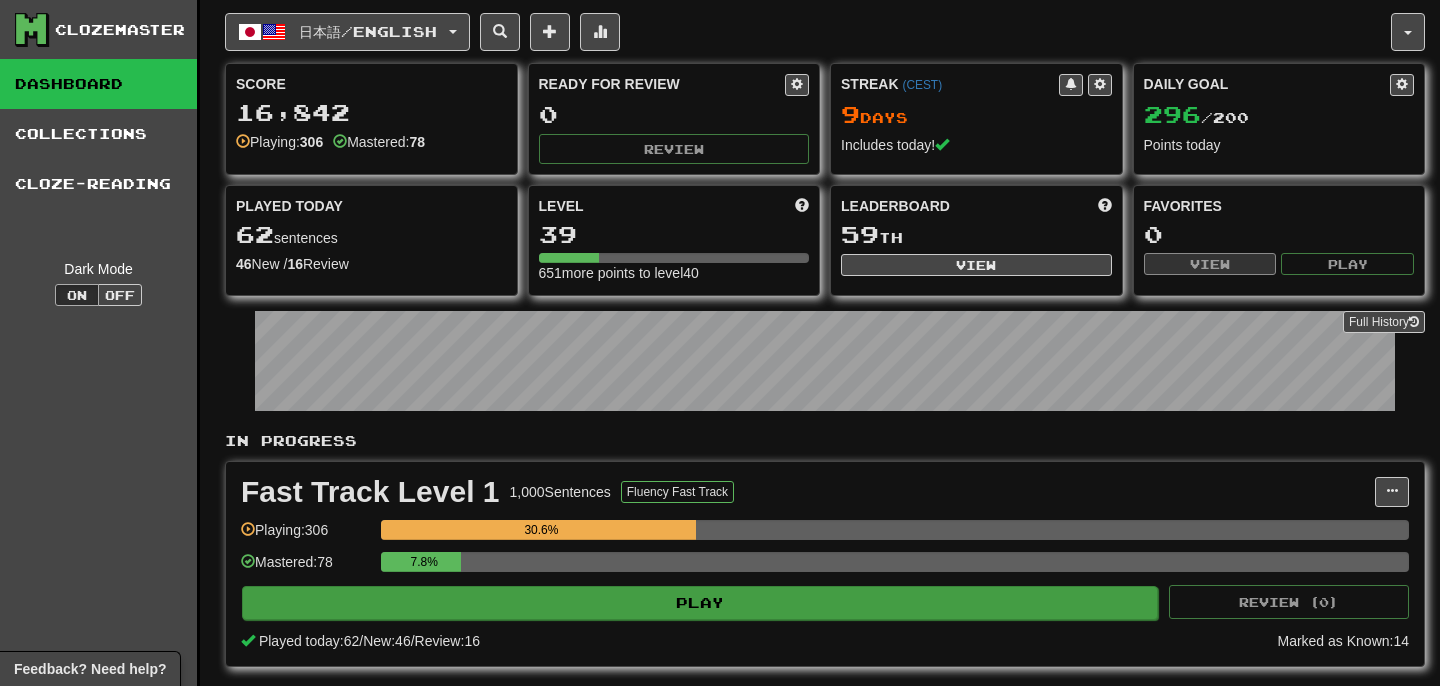 click on "Play" at bounding box center (700, 603) 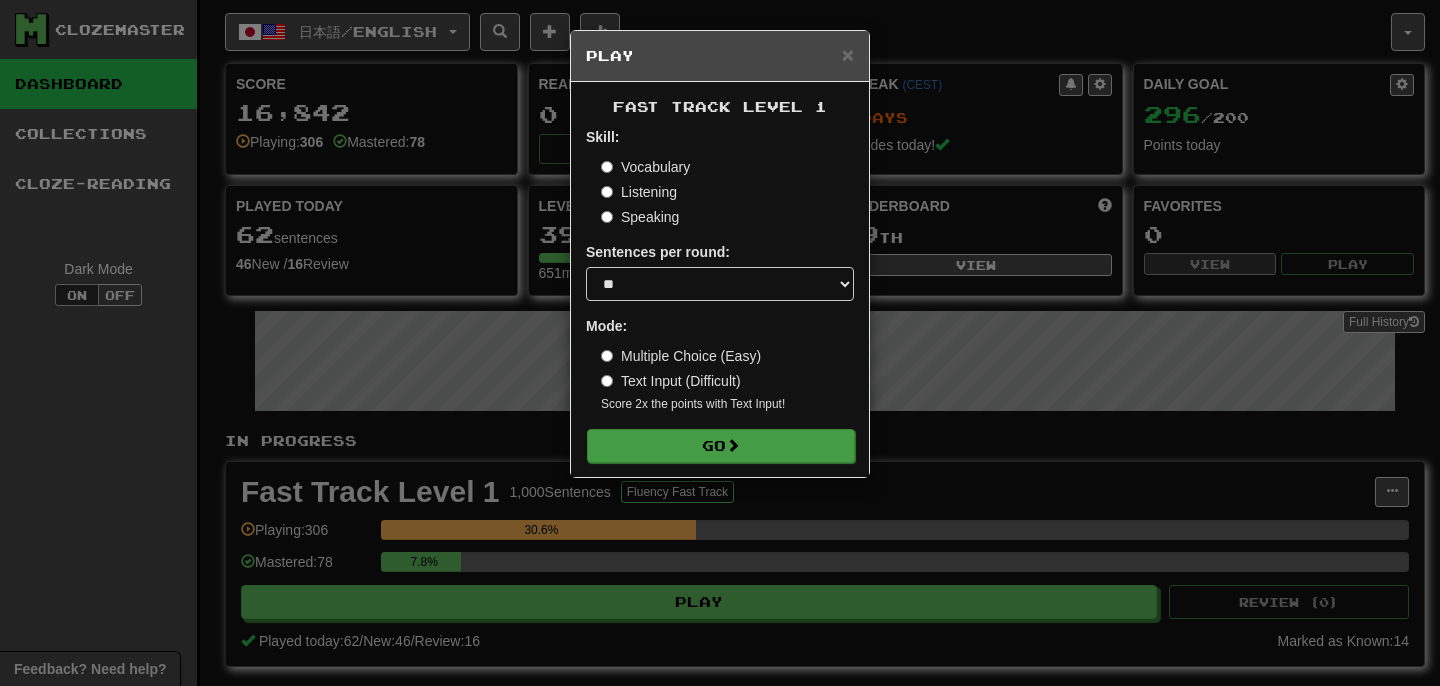 click on "Go" at bounding box center [721, 446] 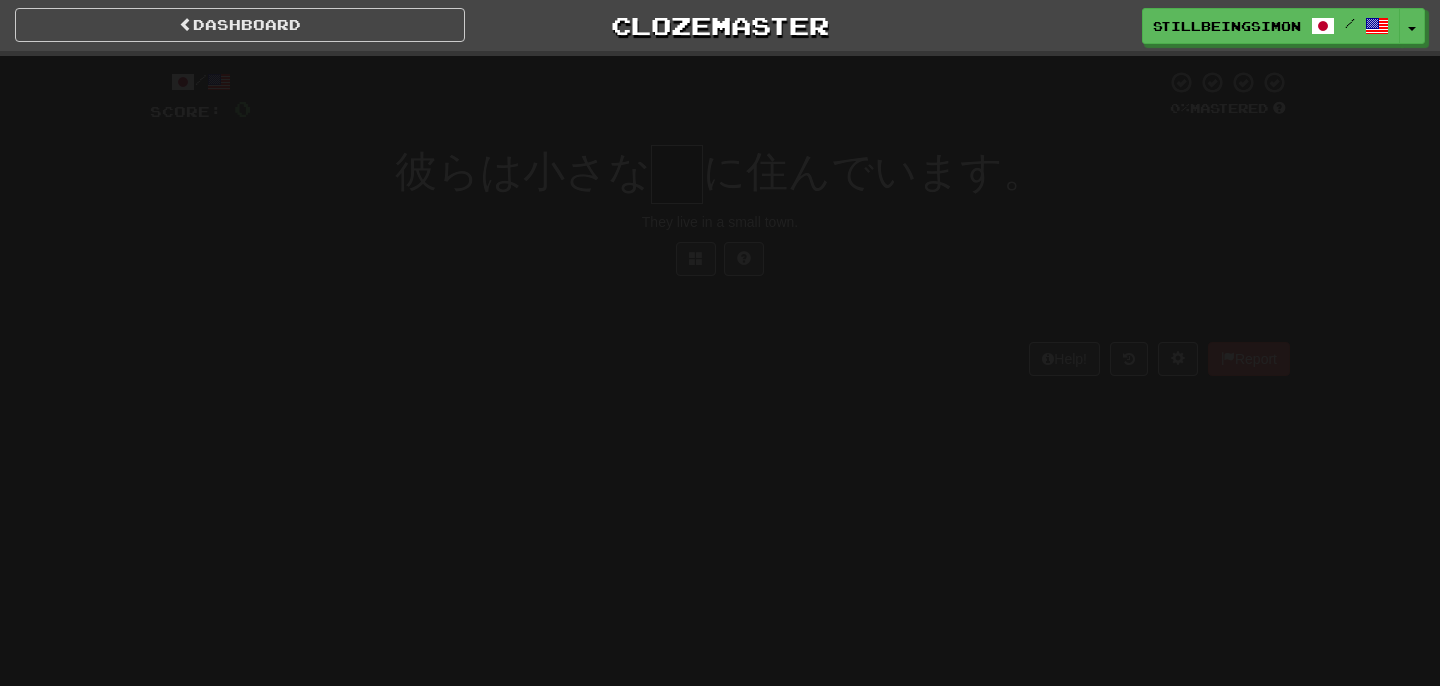 scroll, scrollTop: 0, scrollLeft: 0, axis: both 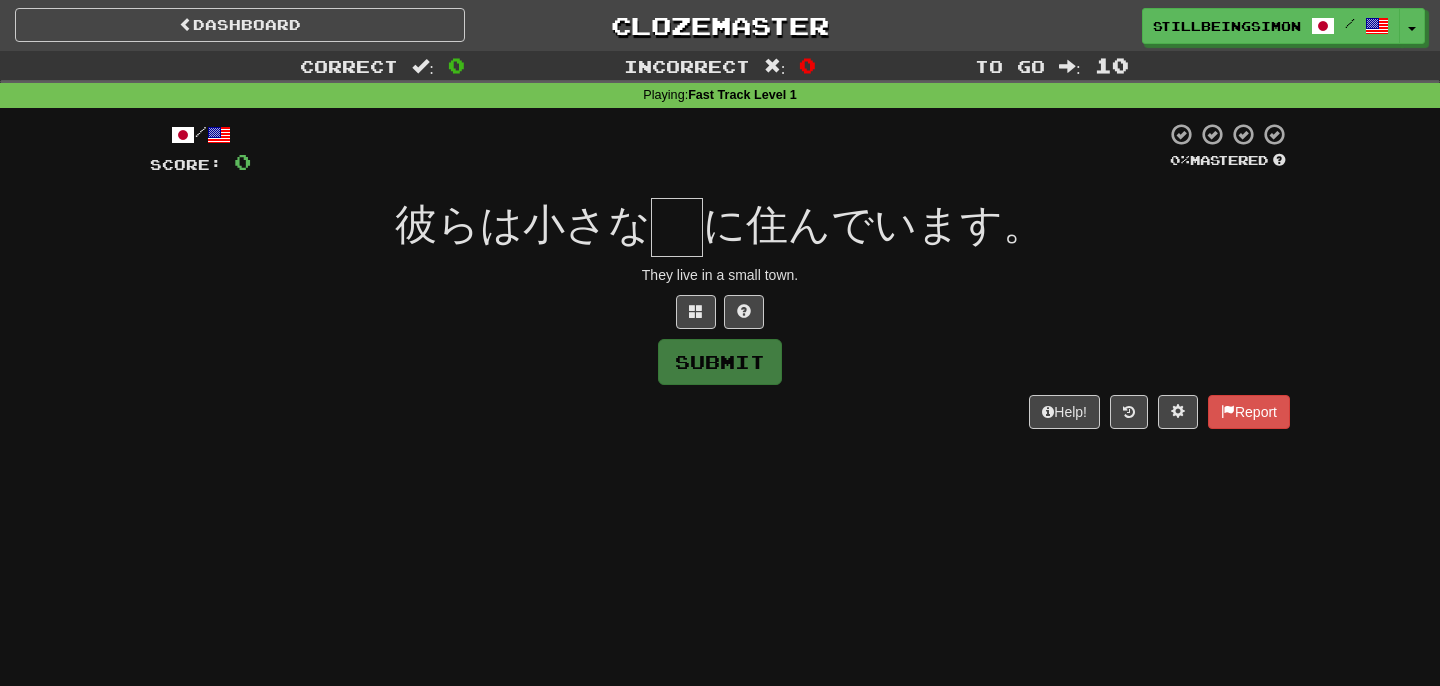 click at bounding box center (677, 227) 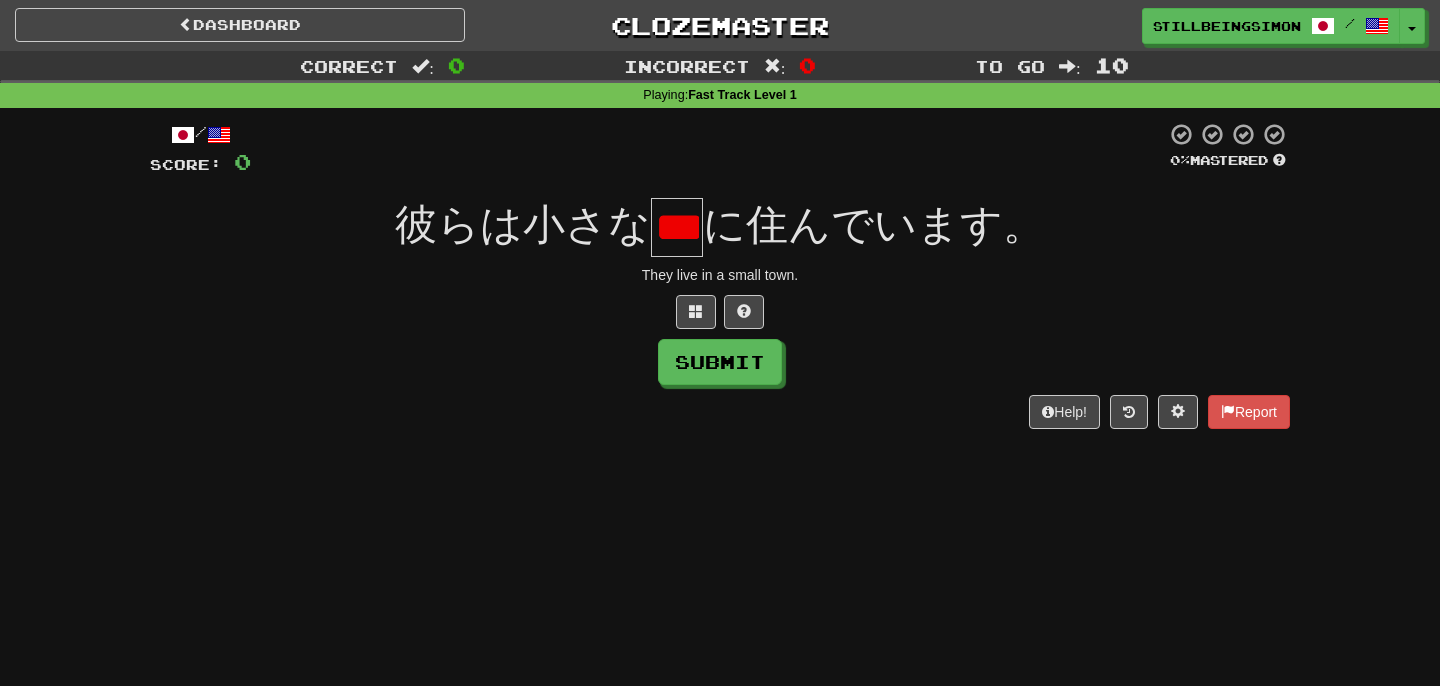 type on "*" 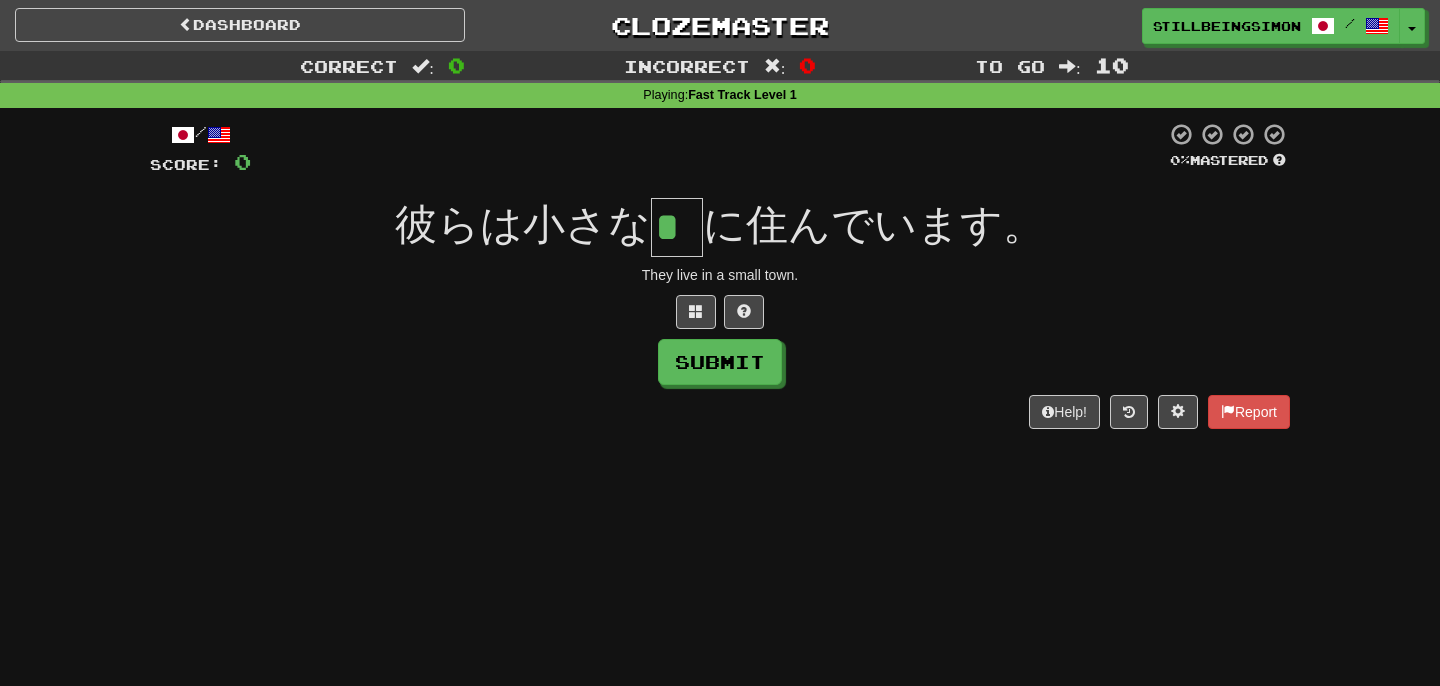 type on "*" 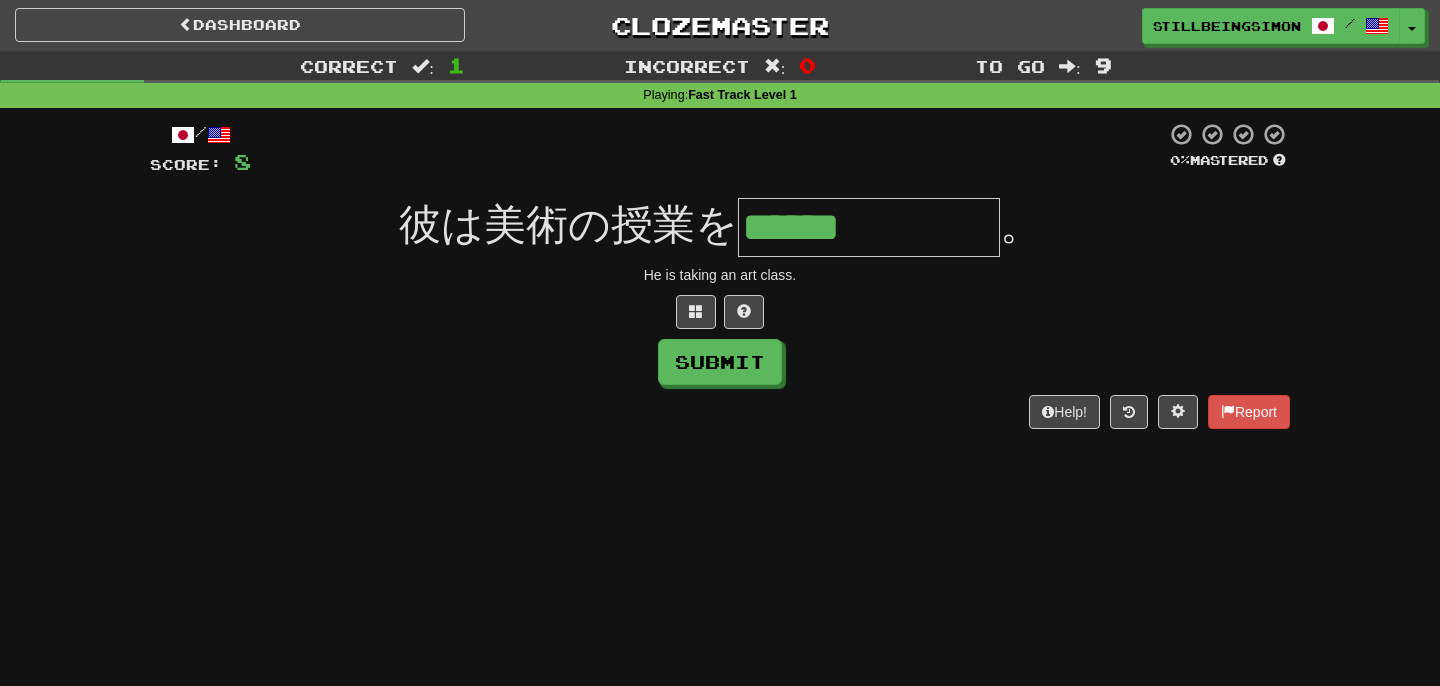 type on "******" 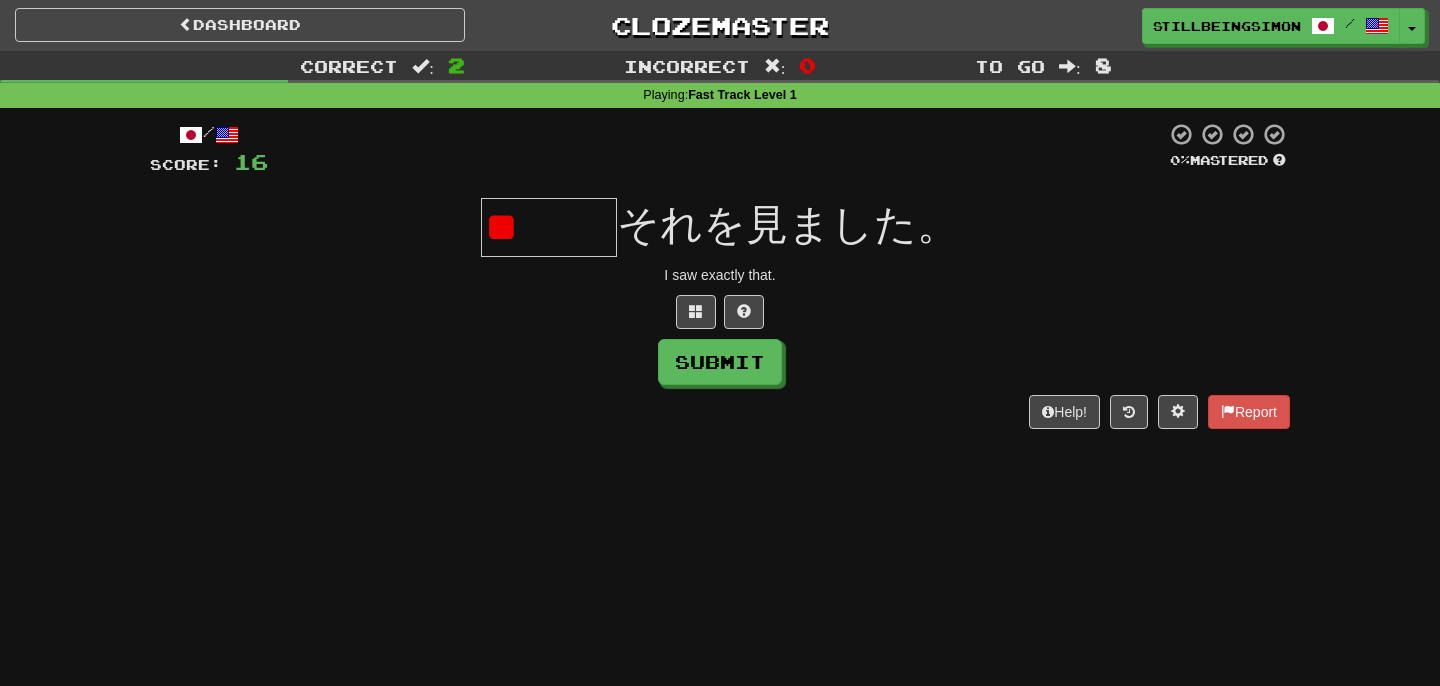 type on "*" 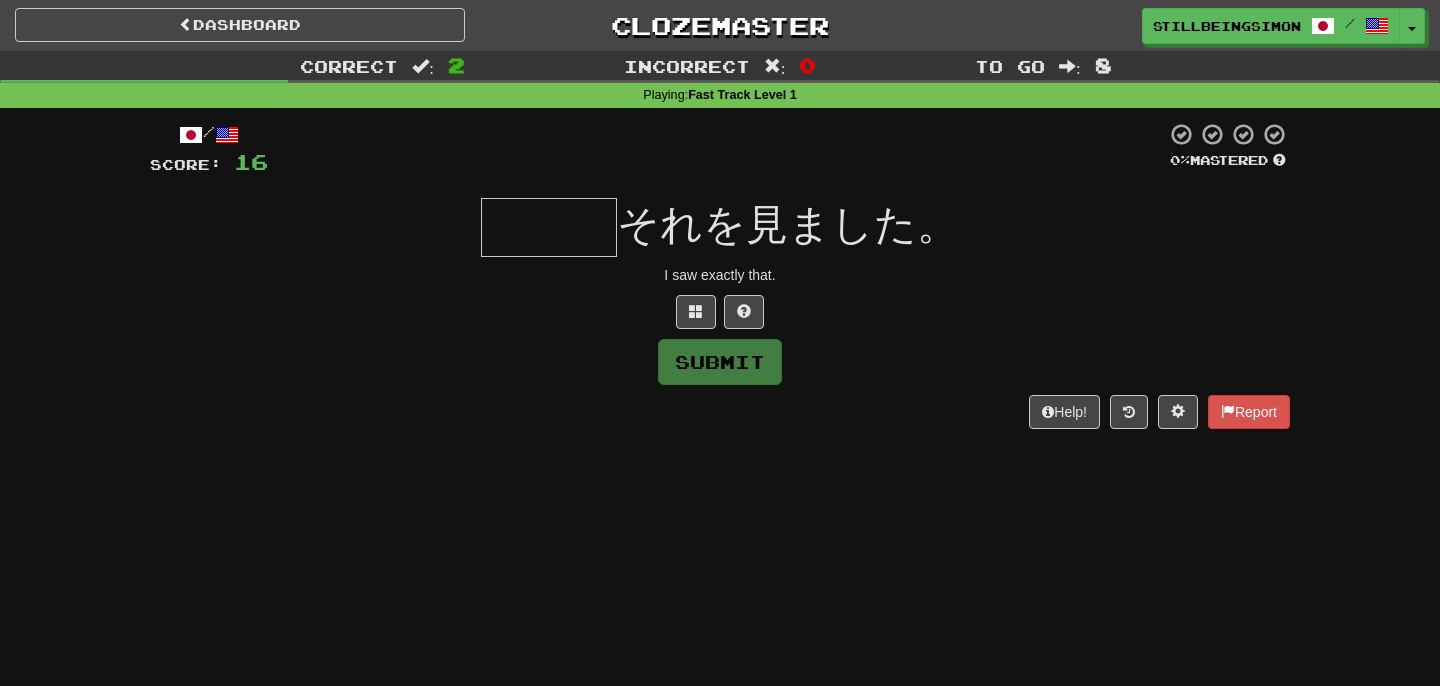 type on "***" 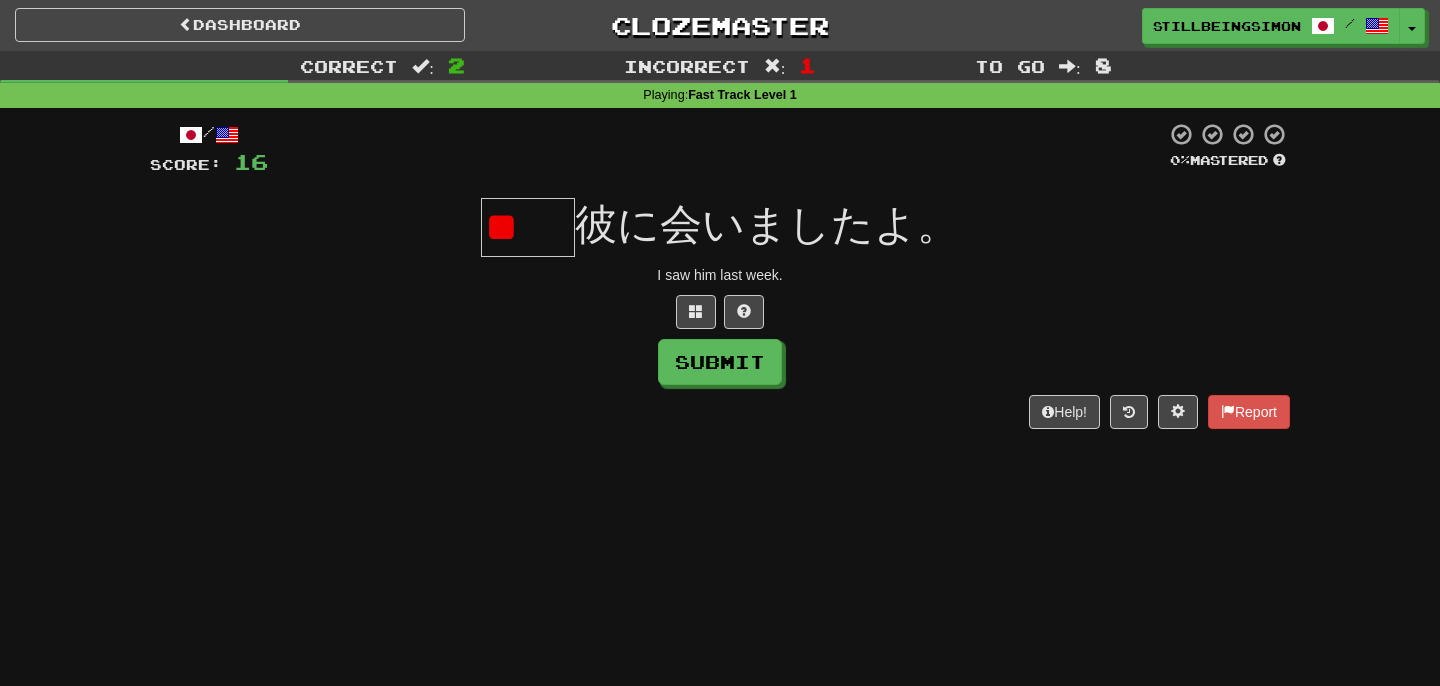 type on "*" 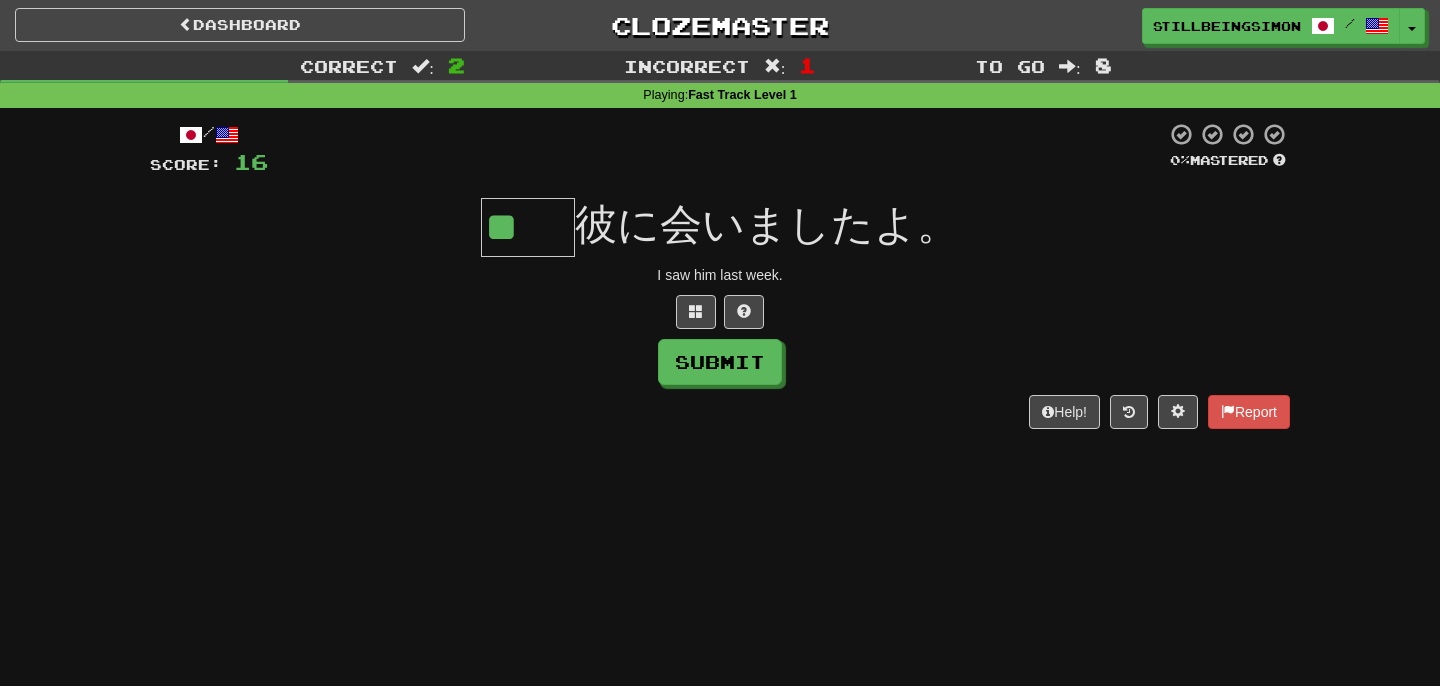 type on "**" 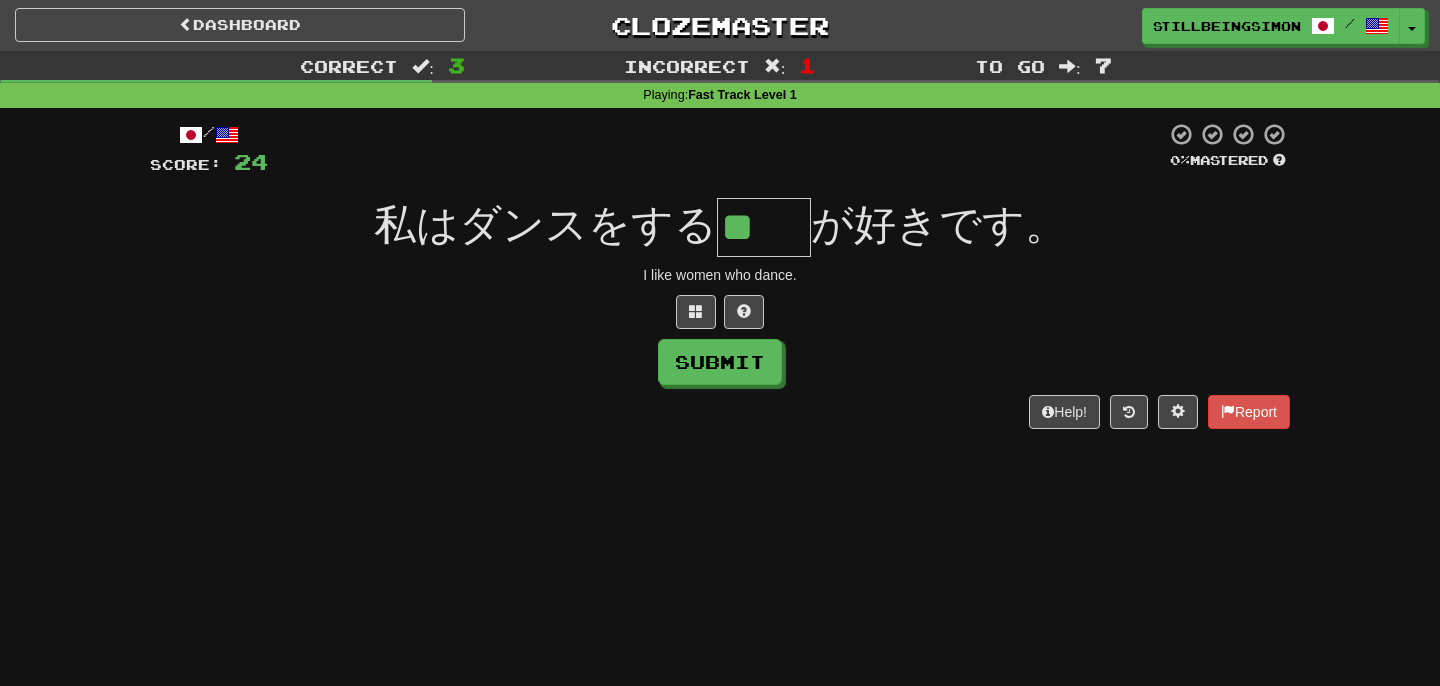 type on "**" 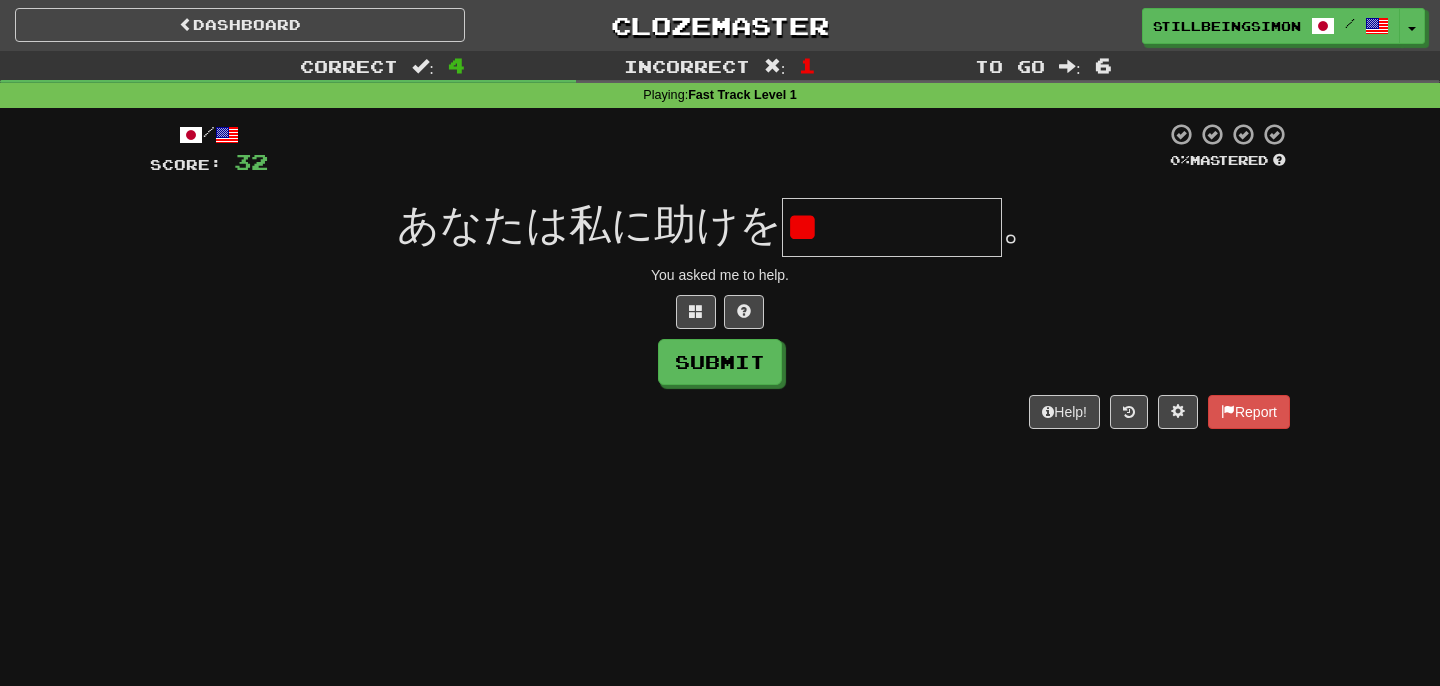 type on "*" 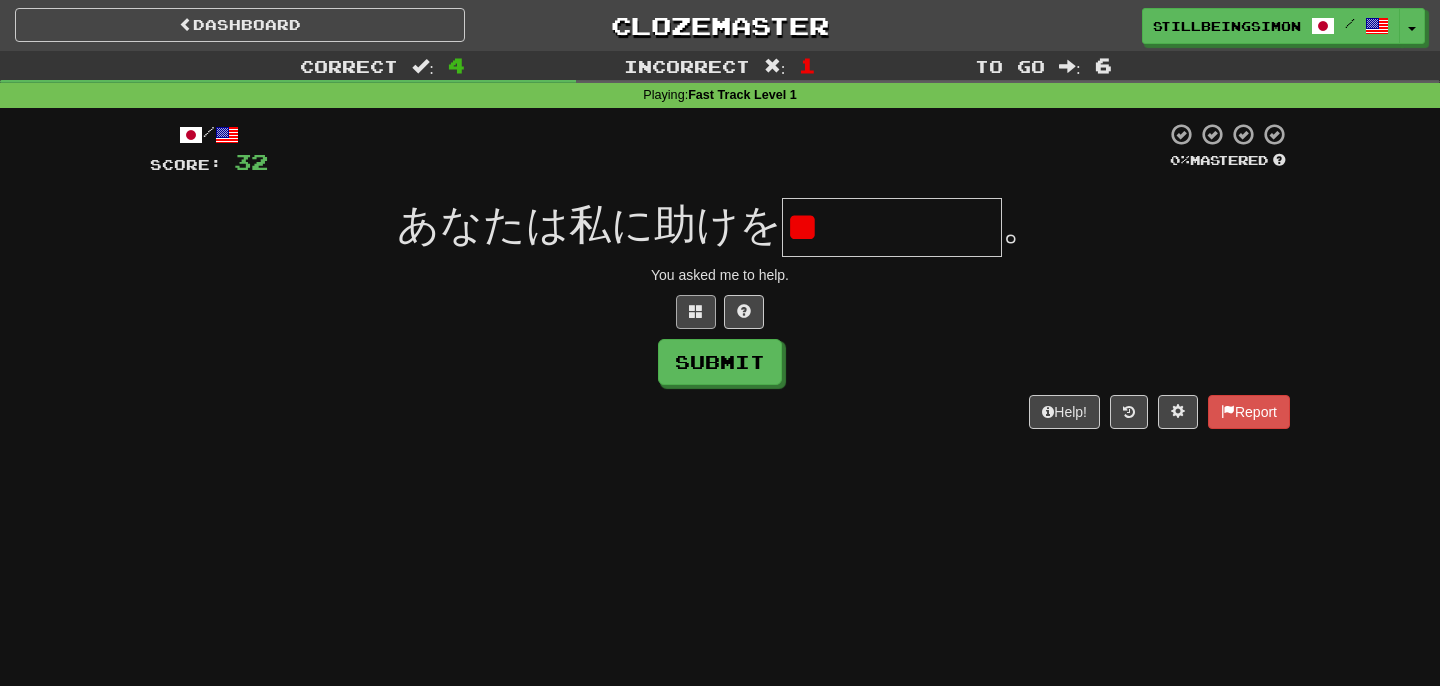 click at bounding box center (696, 311) 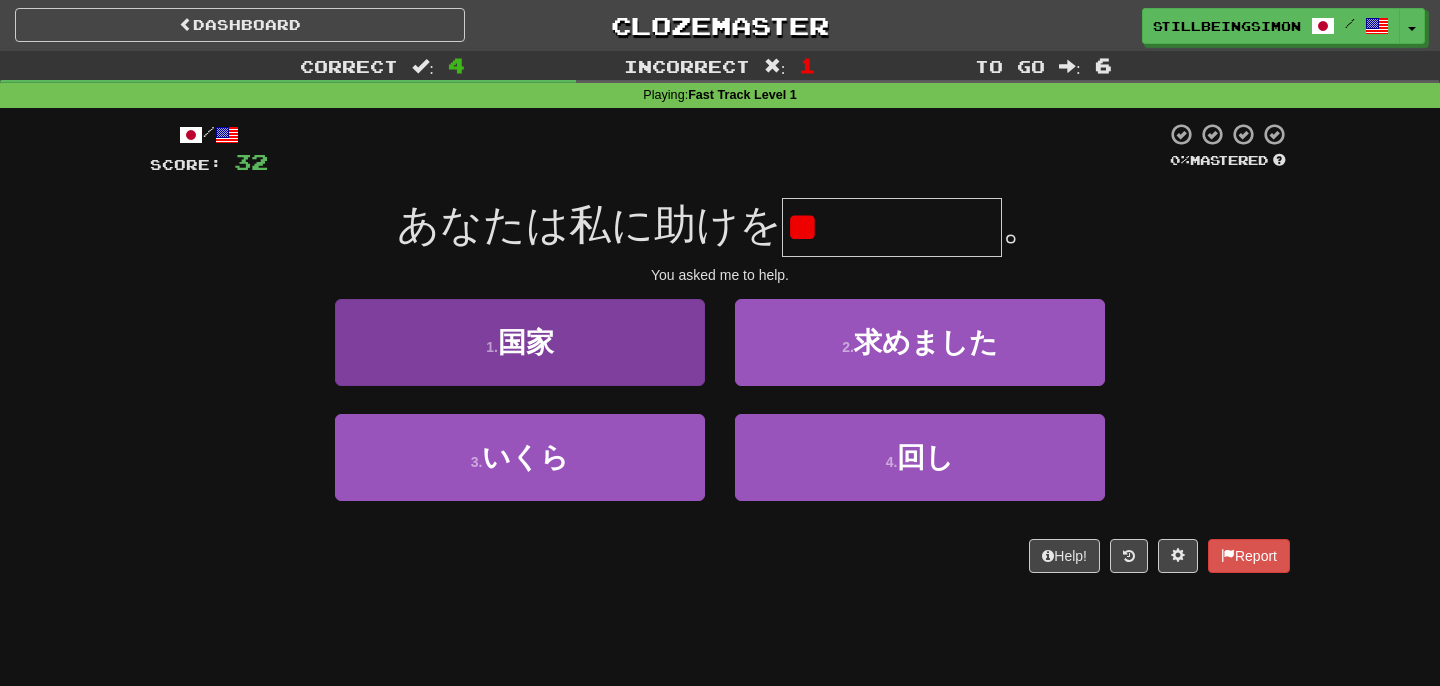 click on "1 .  国家" at bounding box center [520, 342] 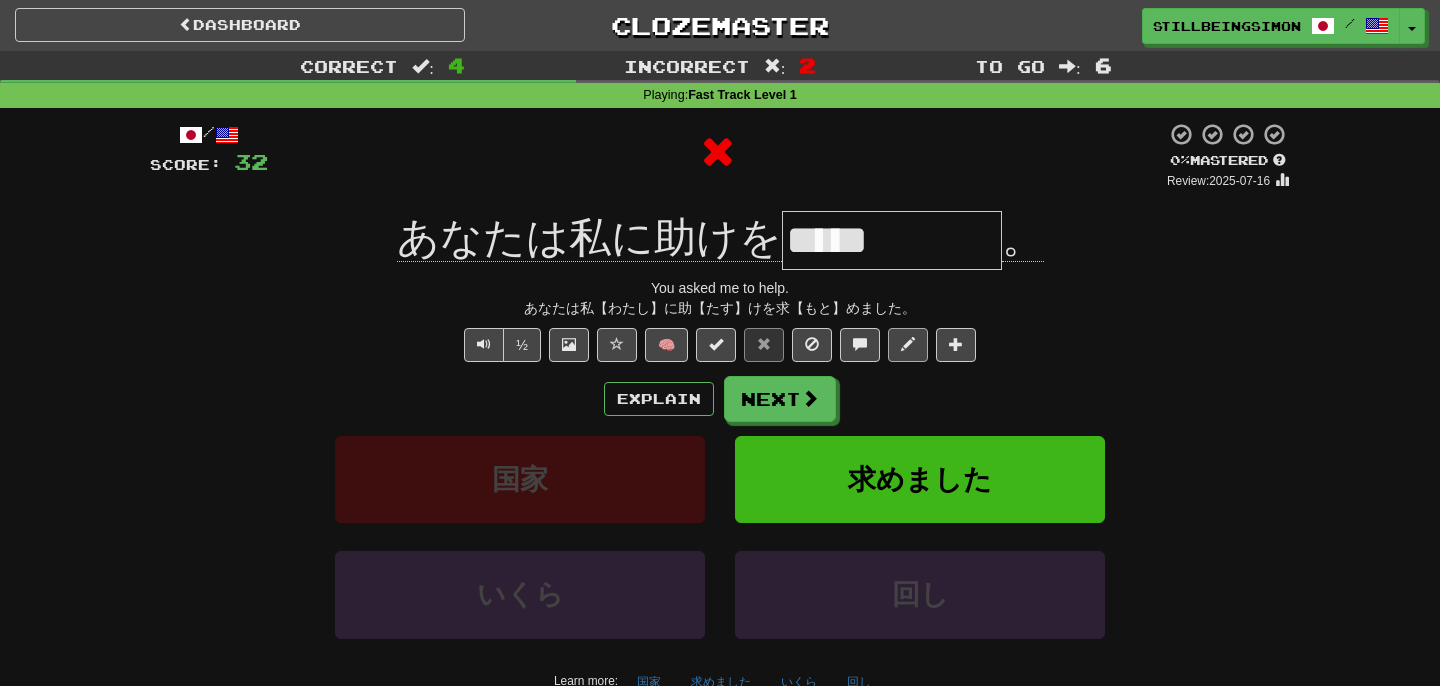 click at bounding box center [908, 345] 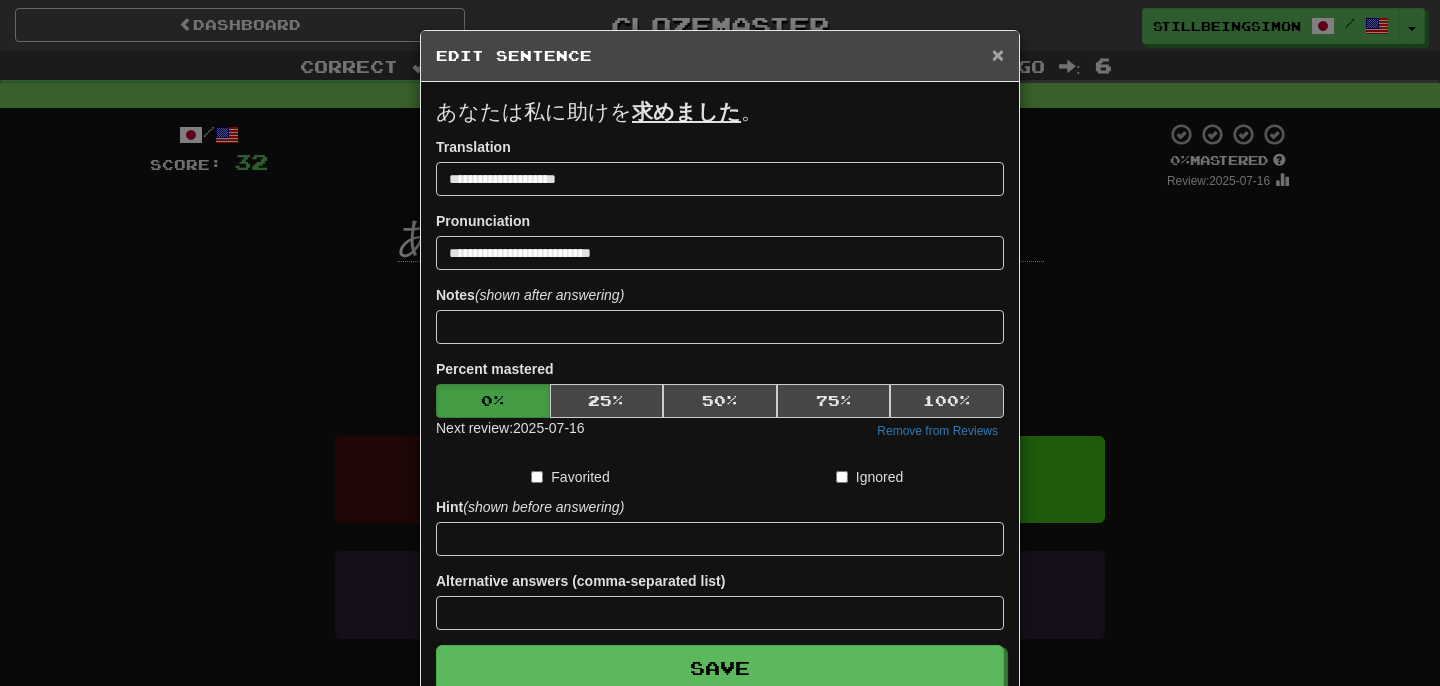 drag, startPoint x: 997, startPoint y: 53, endPoint x: 975, endPoint y: 133, distance: 82.96987 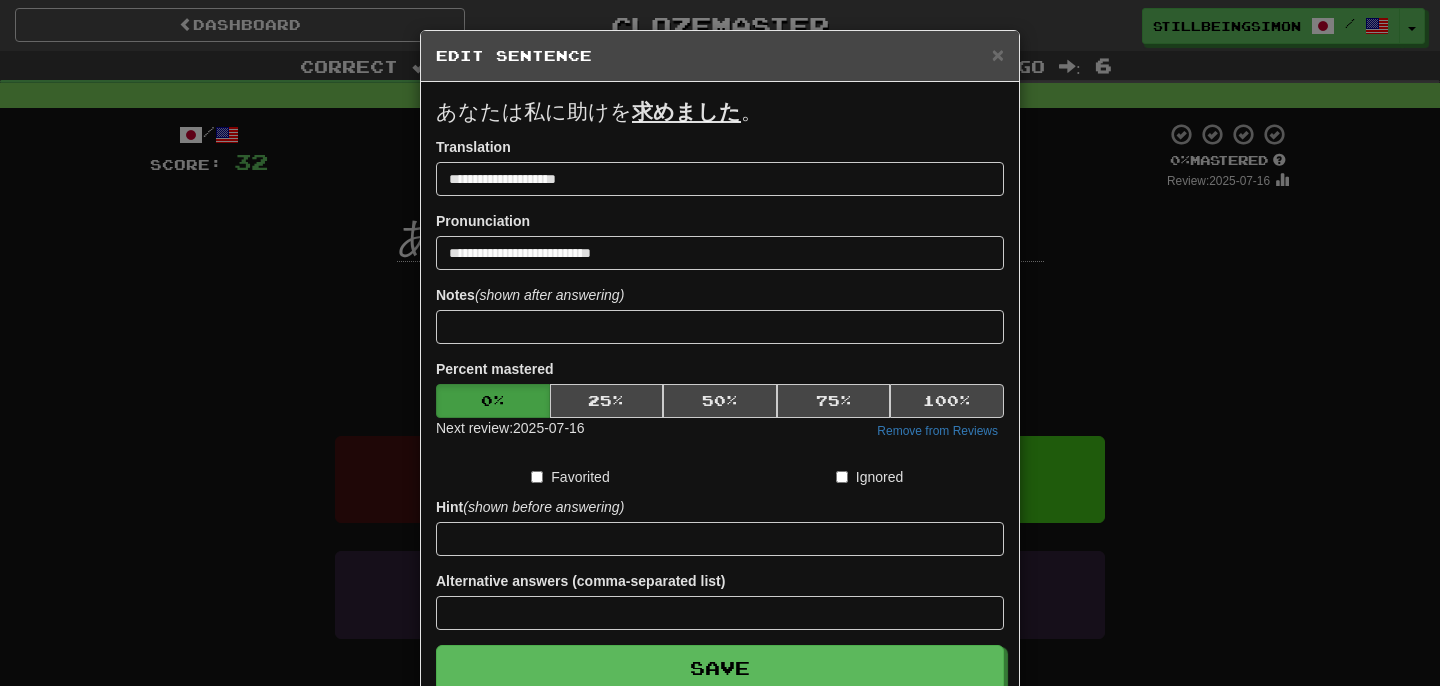click on "×" at bounding box center (998, 54) 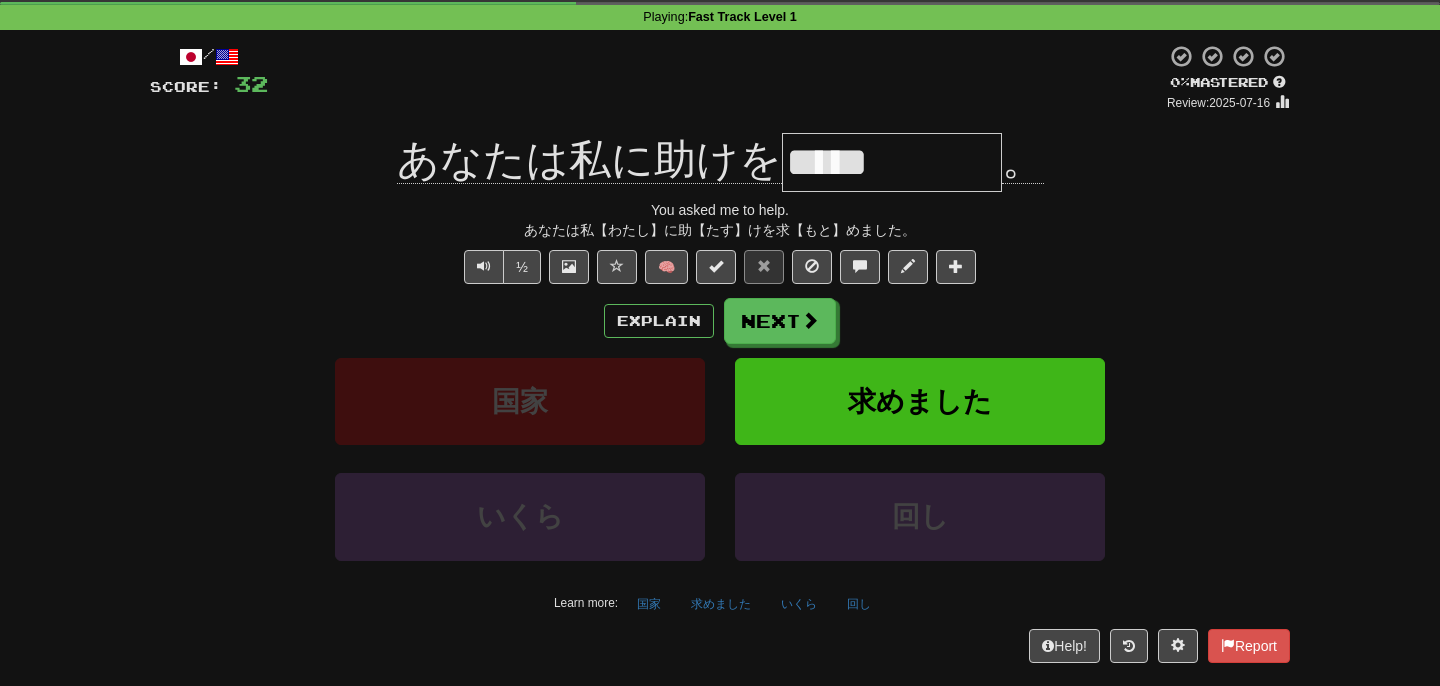 scroll, scrollTop: 174, scrollLeft: 0, axis: vertical 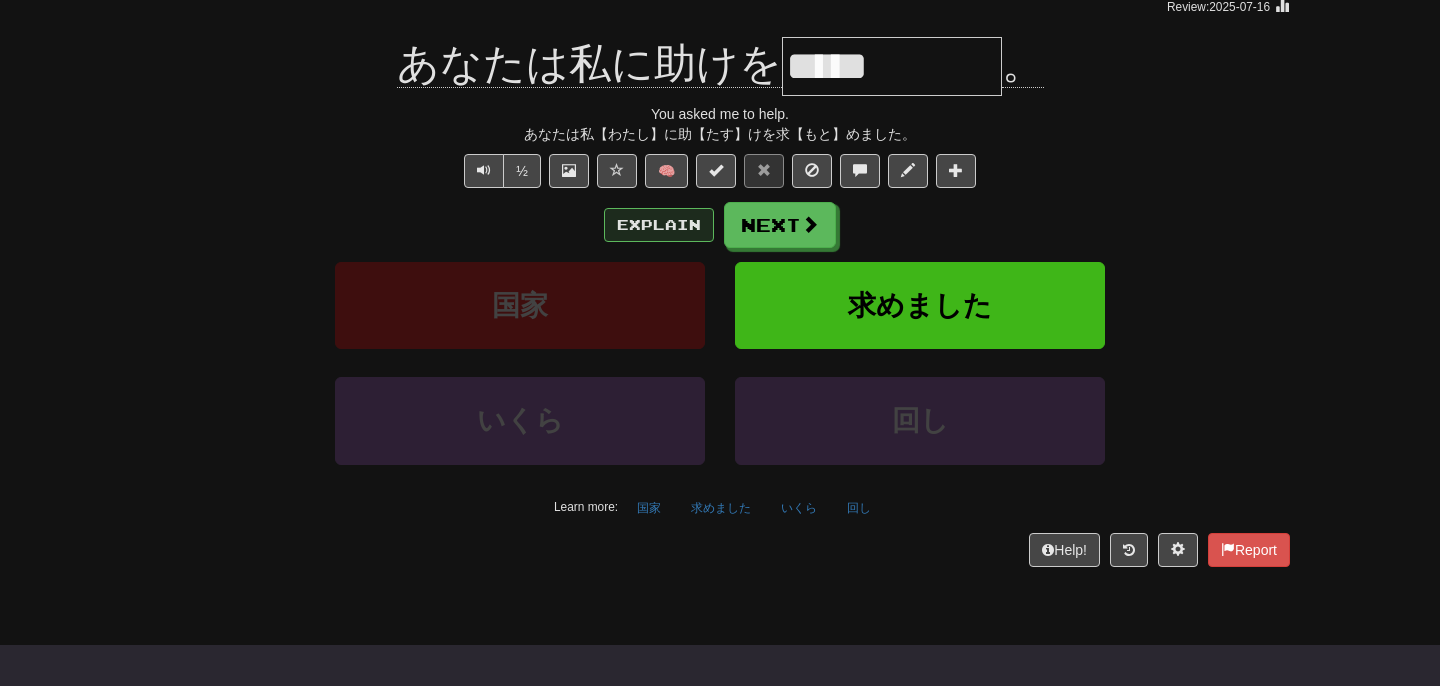 click on "Explain" at bounding box center [659, 225] 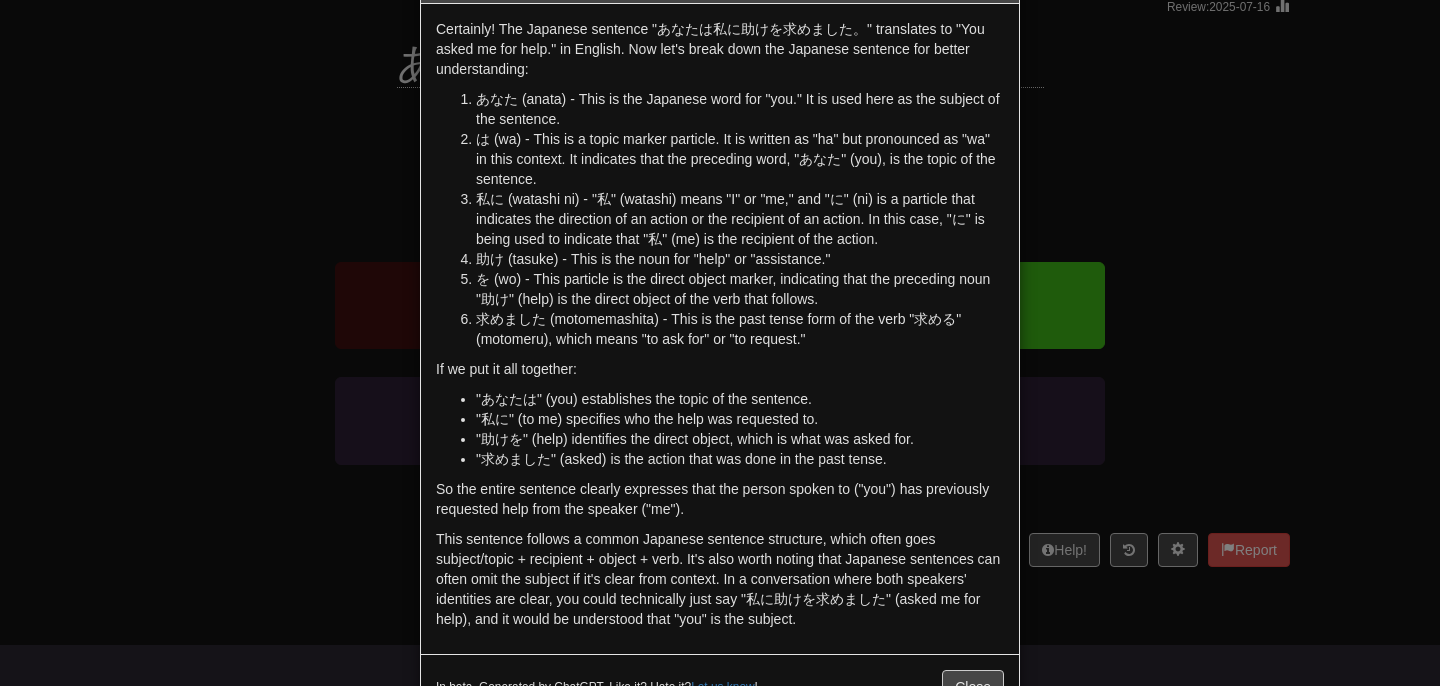 scroll, scrollTop: 79, scrollLeft: 0, axis: vertical 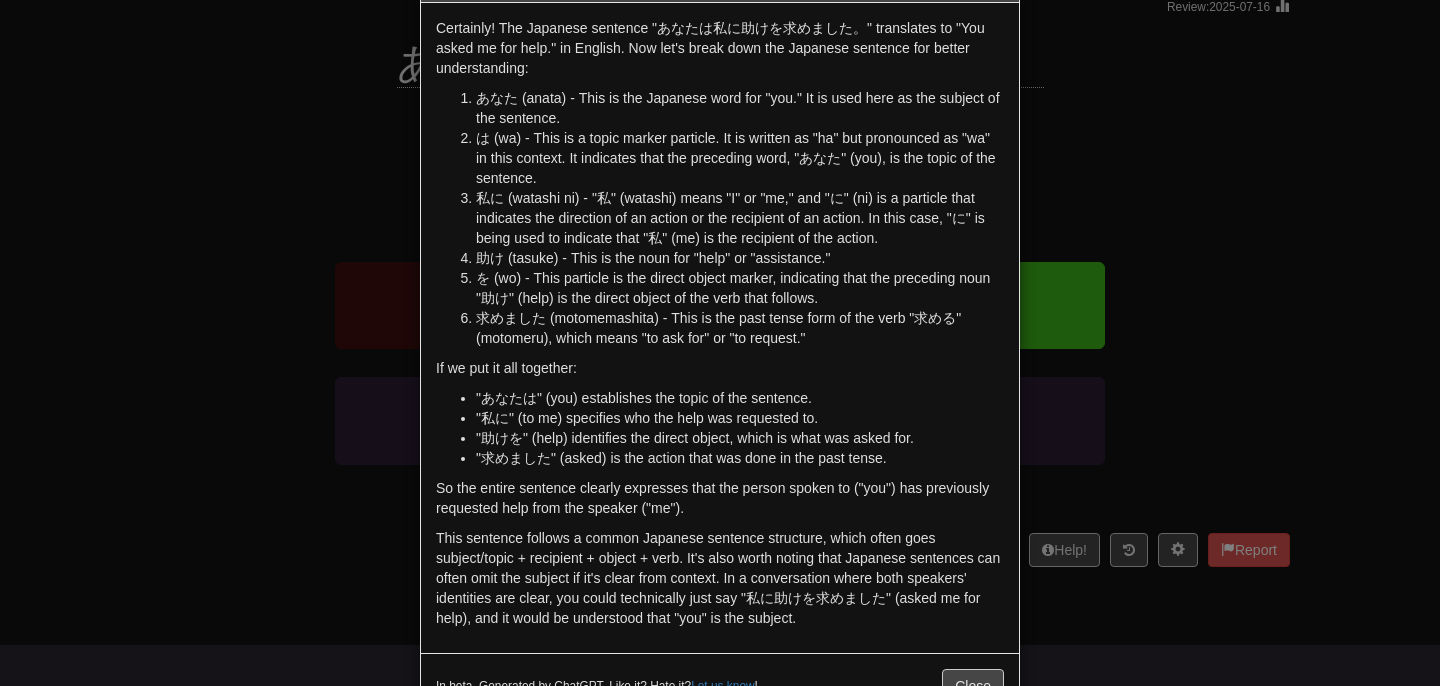 click on "× Explanation Certainly! The Japanese sentence "あなたは私に助けを求めました。" translates to "You asked me for help." in English. Now let's break down the Japanese sentence for better understanding:
あなた (anata) - This is the Japanese word for "you." It is used here as the subject of the sentence.
は (wa) - This is a topic marker particle. It is written as "ha" but pronounced as "wa" in this context. It indicates that the preceding word, "あなた" (you), is the topic of the sentence.
私に (watashi ni) - "私" (watashi) means "I" or "me," and "に" (ni) is a particle that indicates the direction of an action or the recipient of an action. In this case, "に" is being used to indicate that "私" (me) is the recipient of the action.
助け (tasuke) - This is the noun for "help" or "assistance."
を (wo) - This particle is the direct object marker, indicating that the preceding noun "助け" (help) is the direct object of the verb that follows.
! Close" at bounding box center [720, 343] 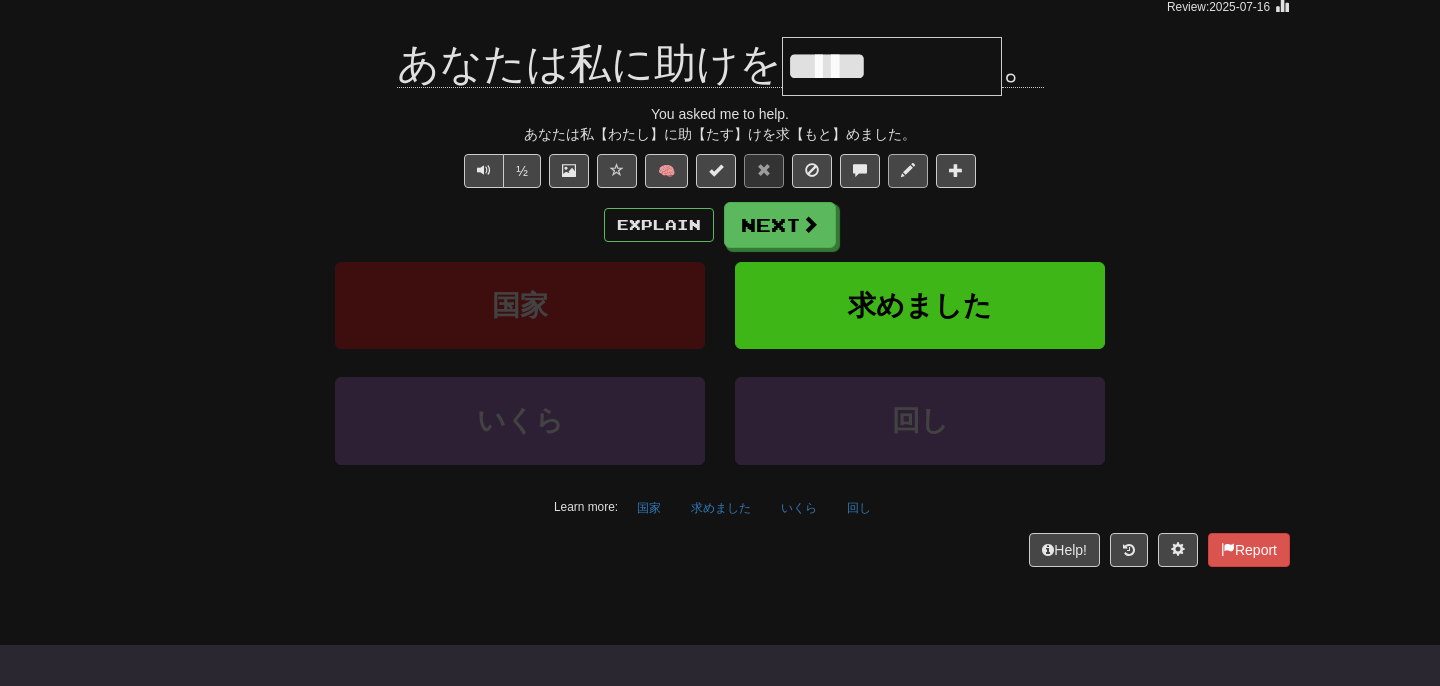 click at bounding box center (908, 171) 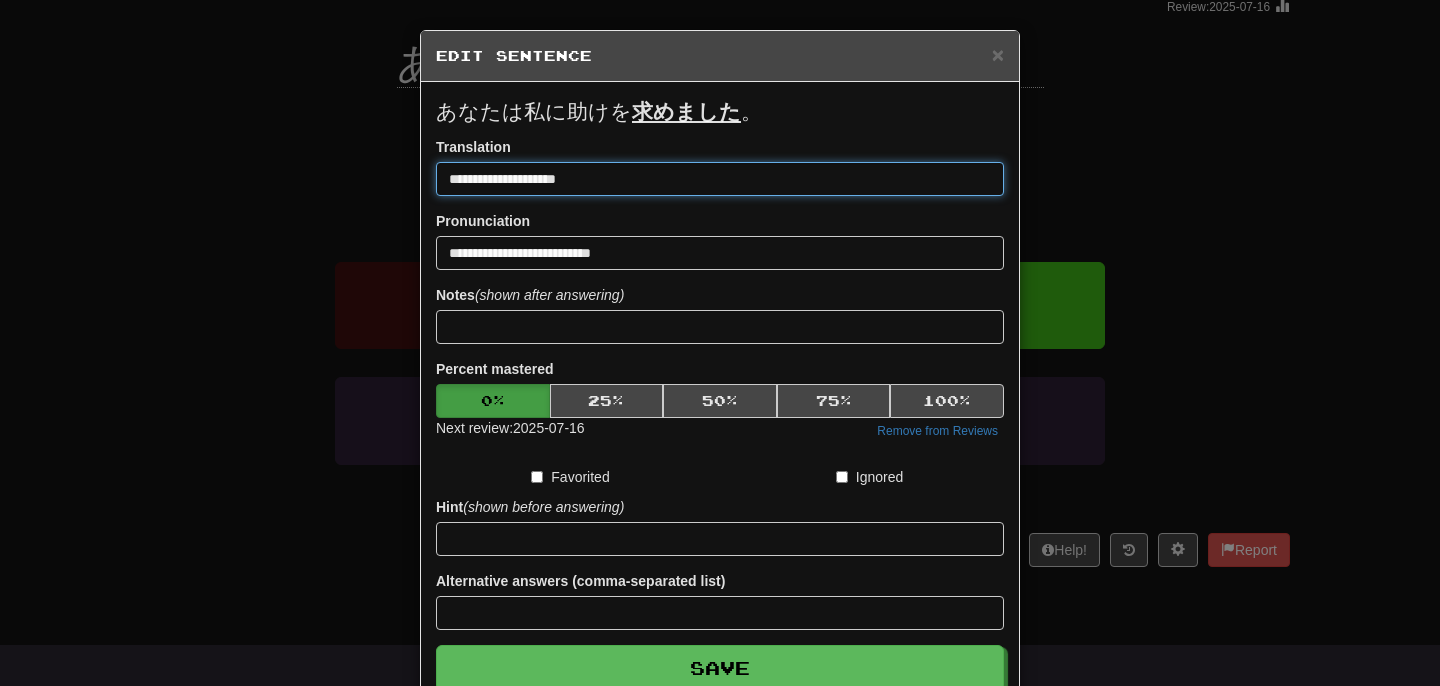 click on "**********" at bounding box center [720, 179] 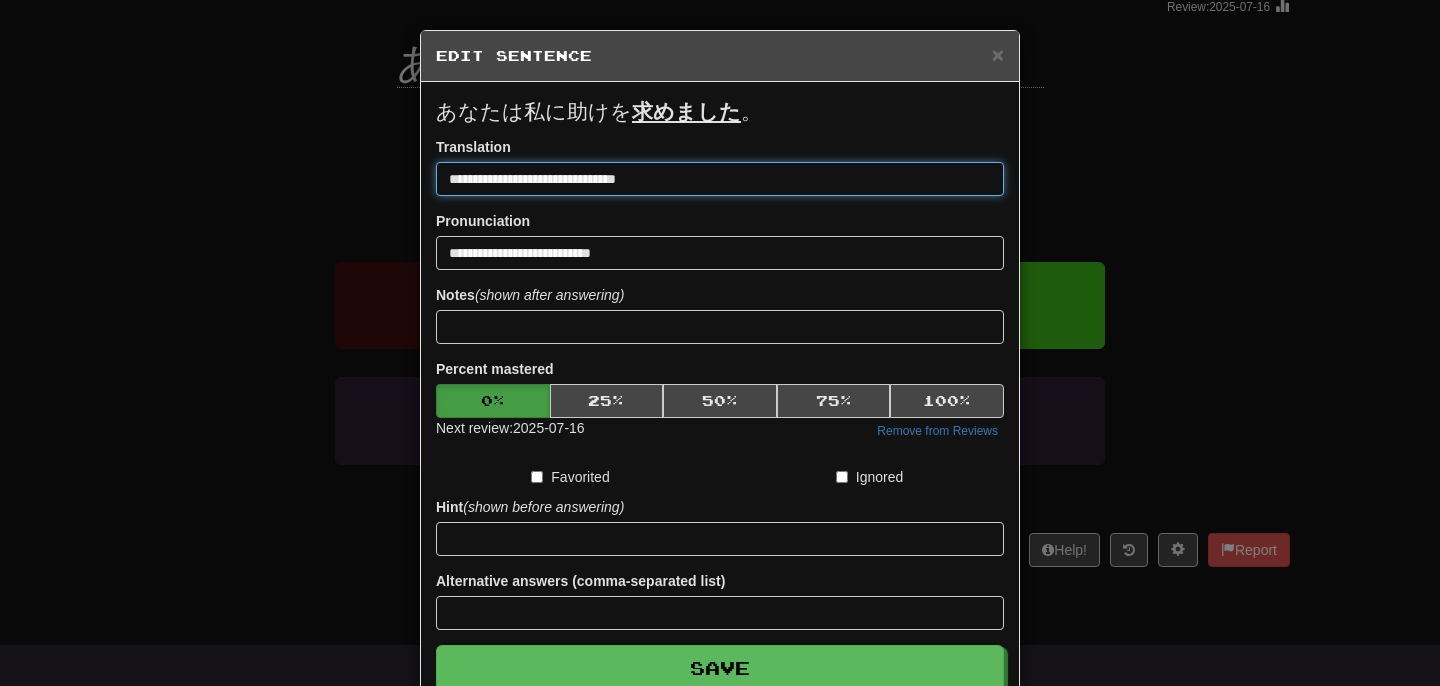 type on "**********" 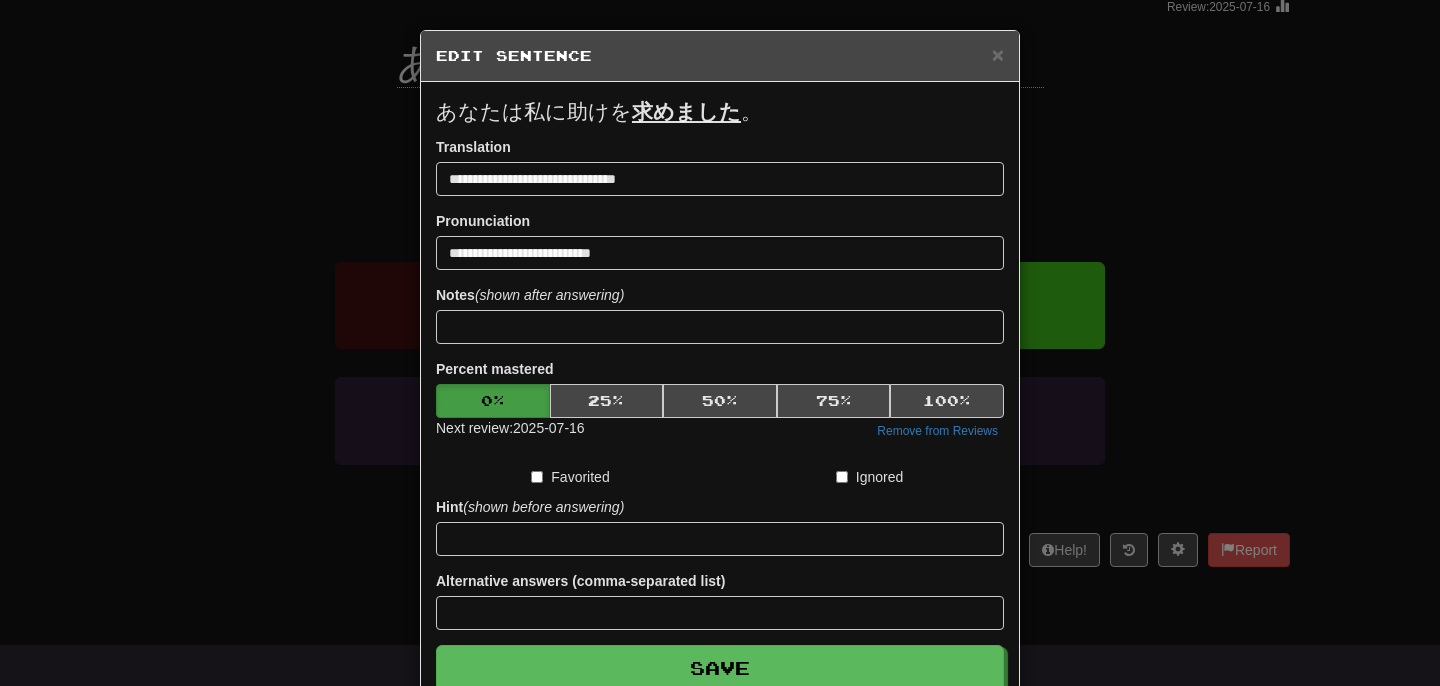 click on "**********" at bounding box center [720, 394] 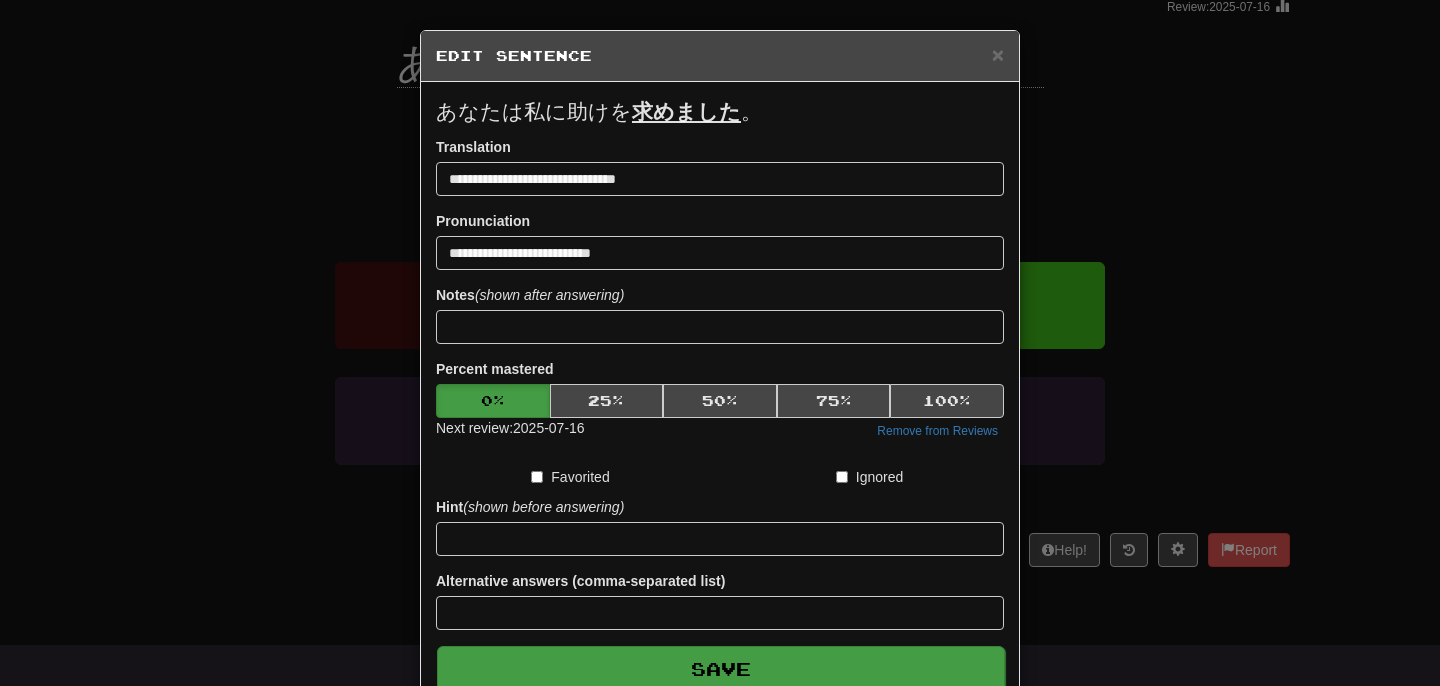 click on "Save" at bounding box center (721, 669) 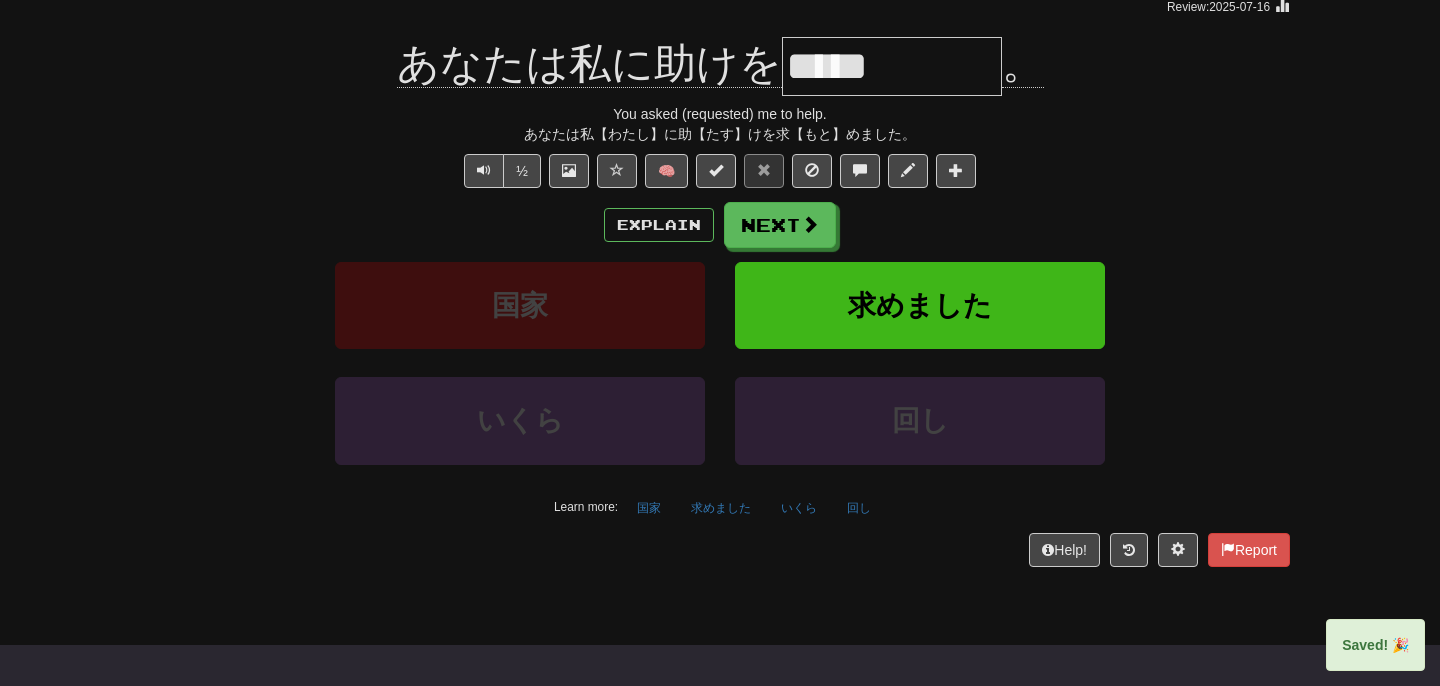 click on "Next" at bounding box center [780, 225] 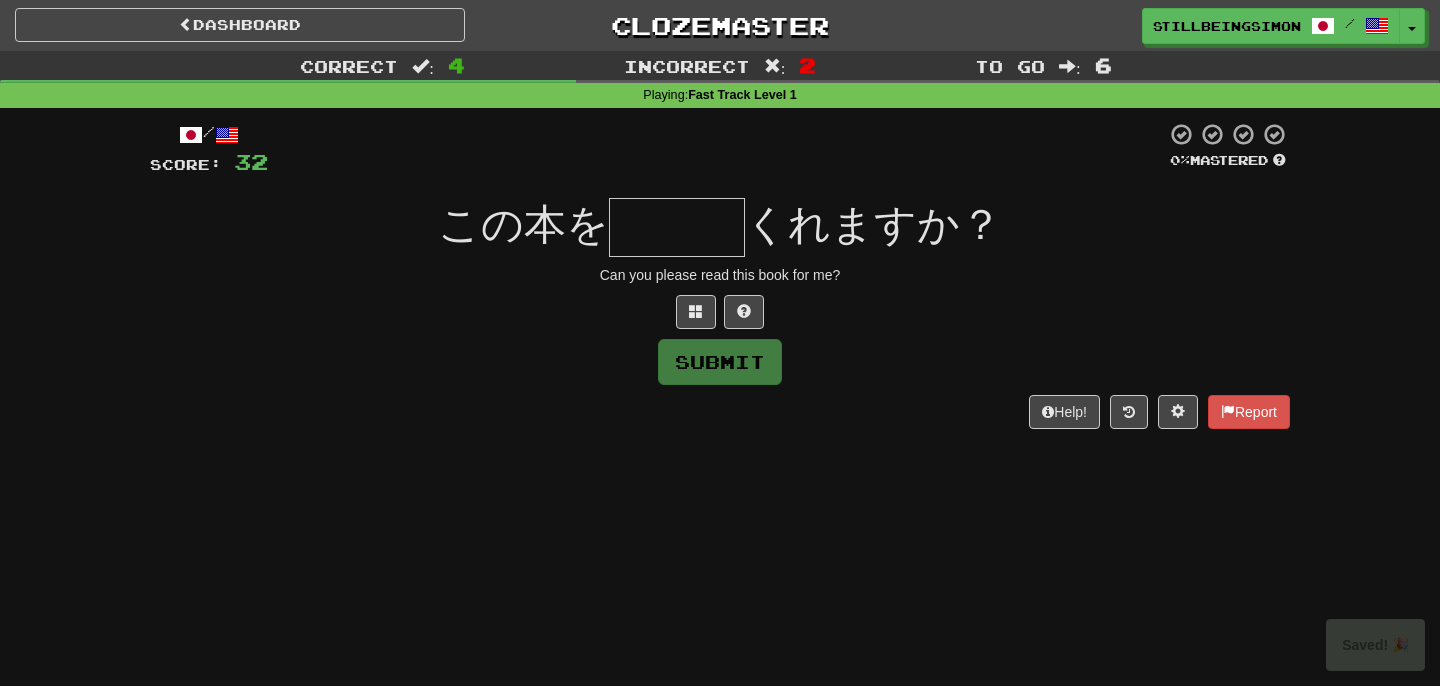scroll, scrollTop: 0, scrollLeft: 0, axis: both 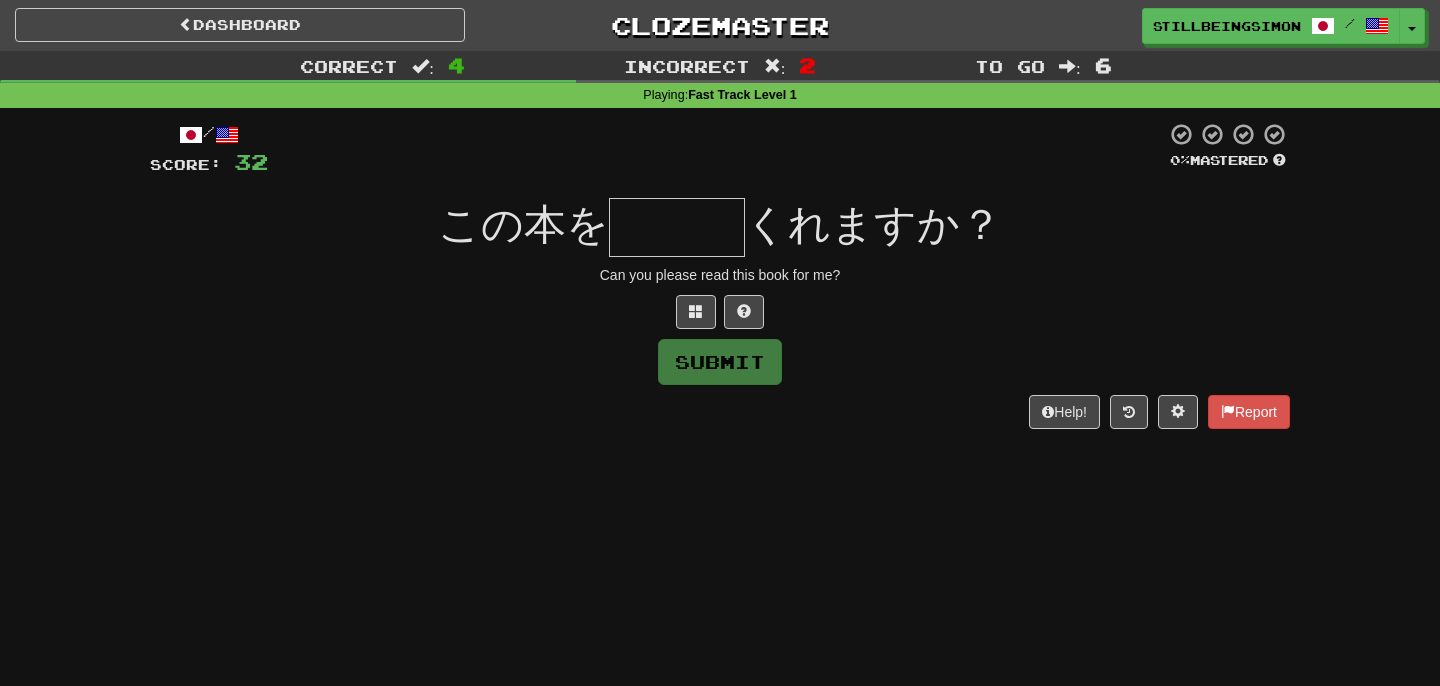 click at bounding box center (677, 227) 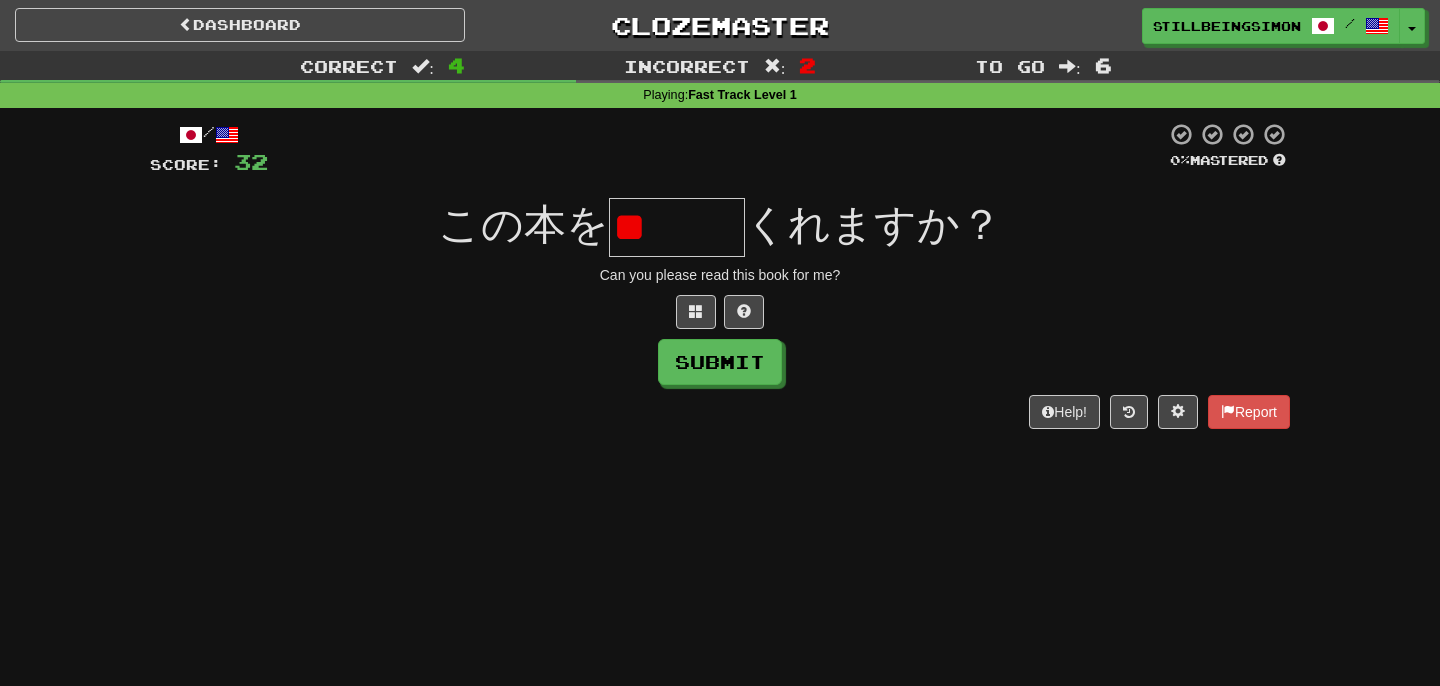type on "*" 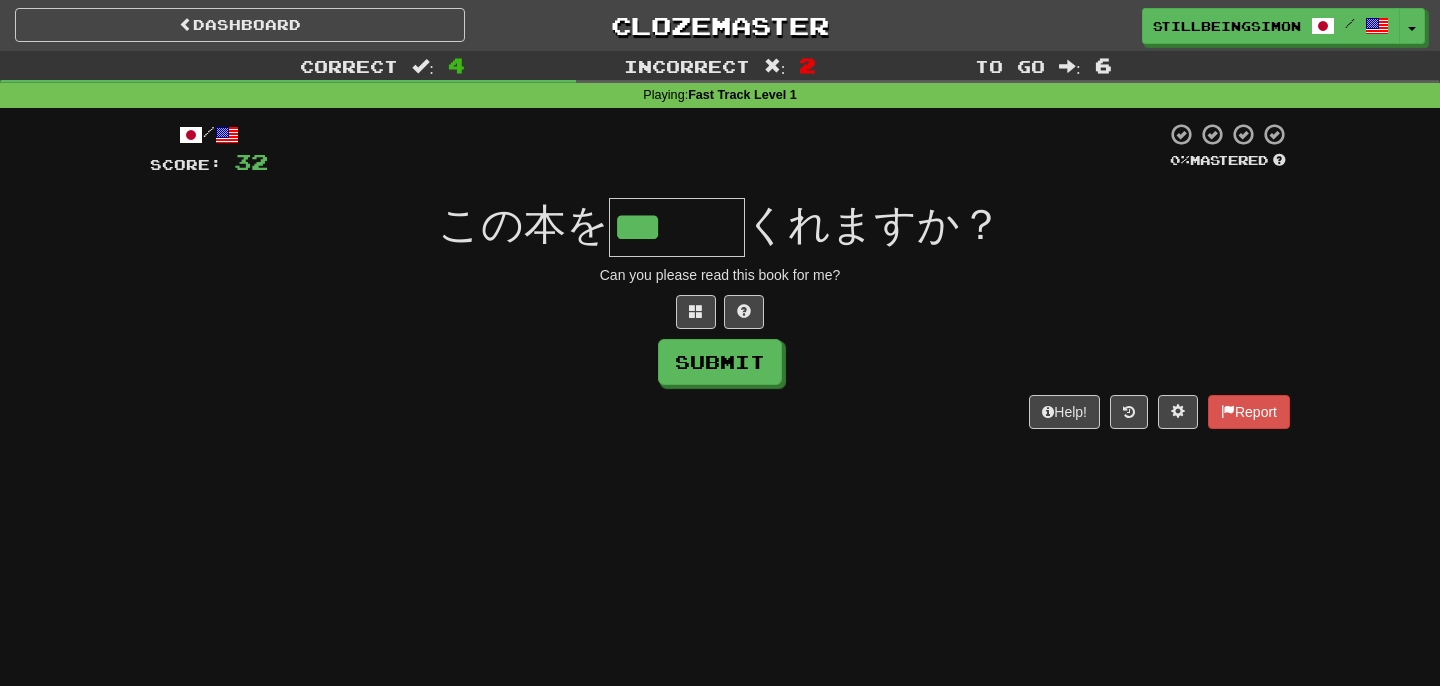 type on "***" 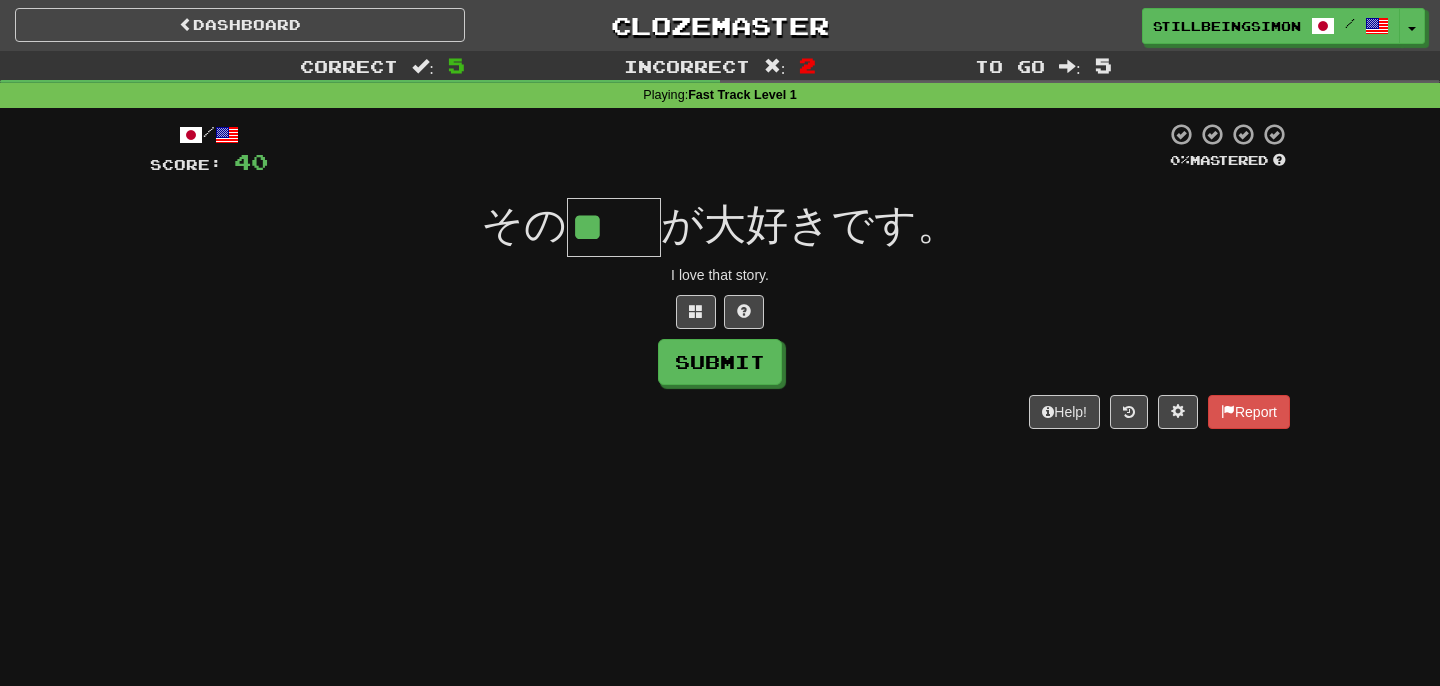 type on "**" 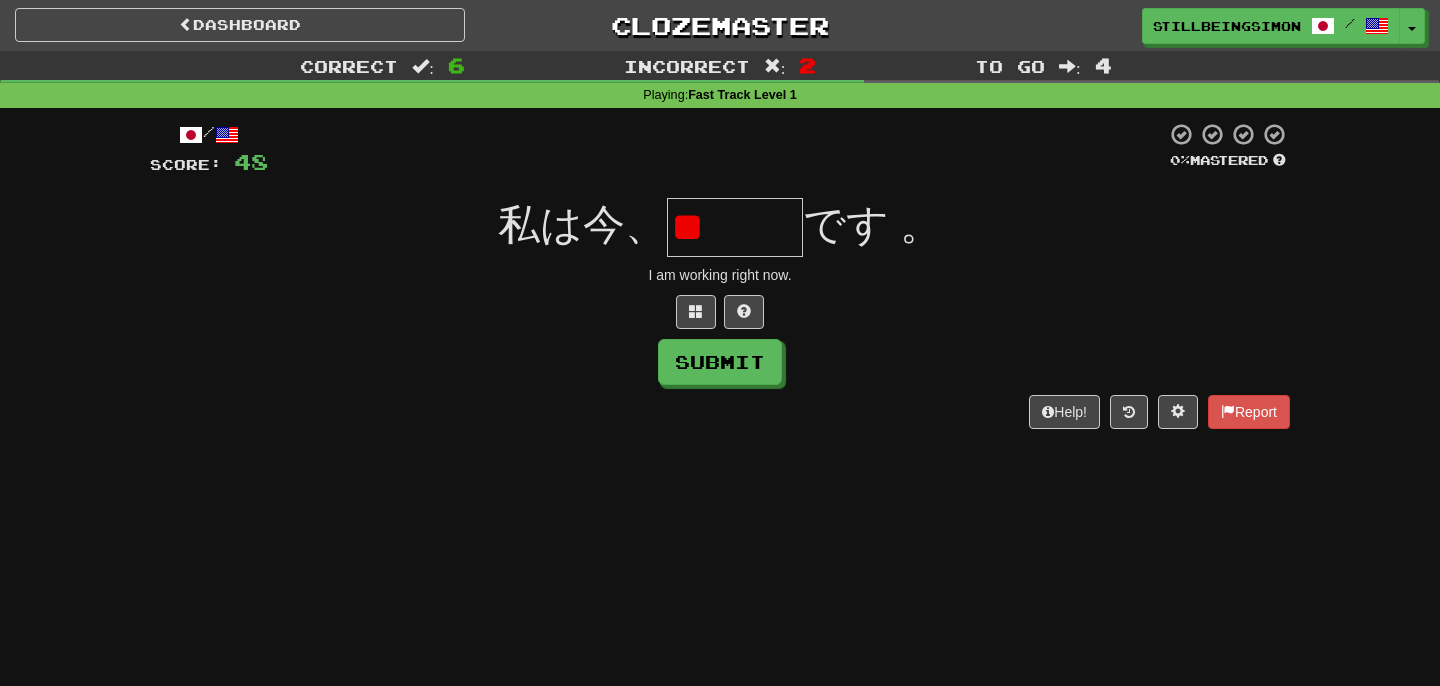 type on "*" 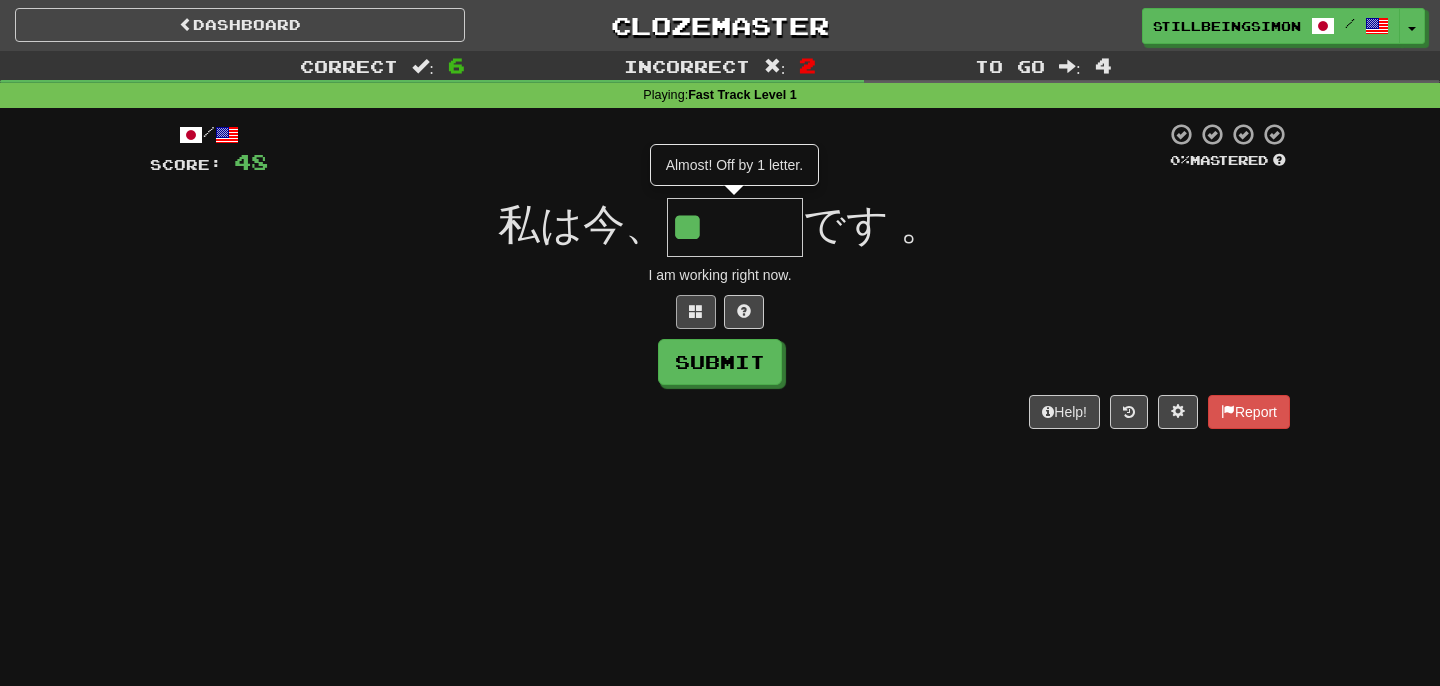 click at bounding box center (696, 312) 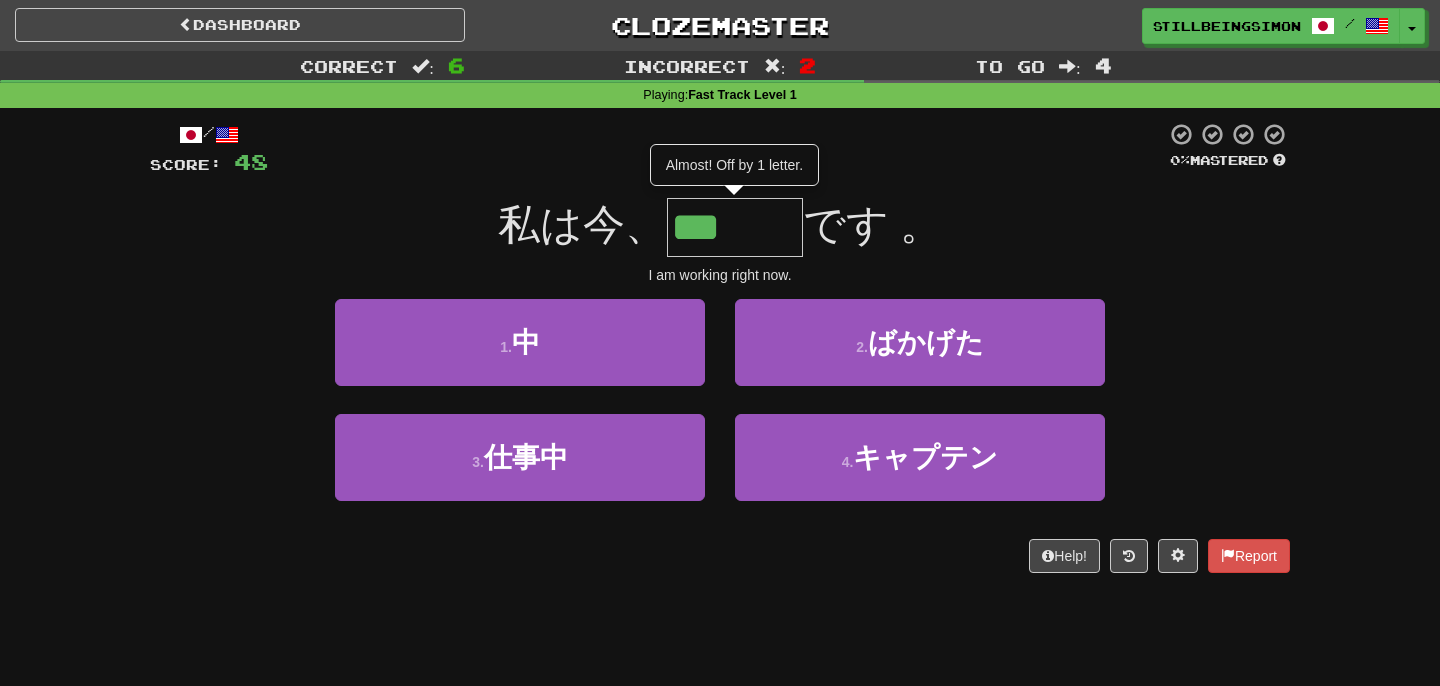 type on "***" 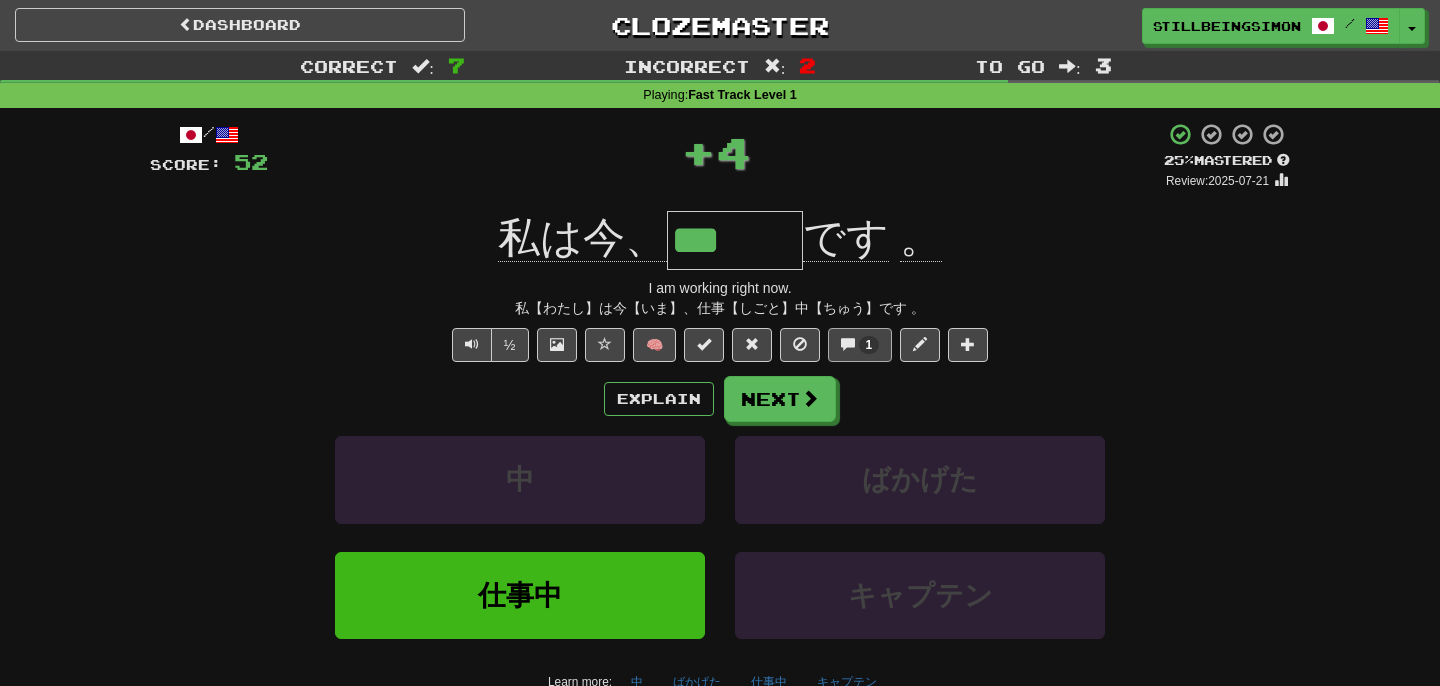 click at bounding box center [848, 344] 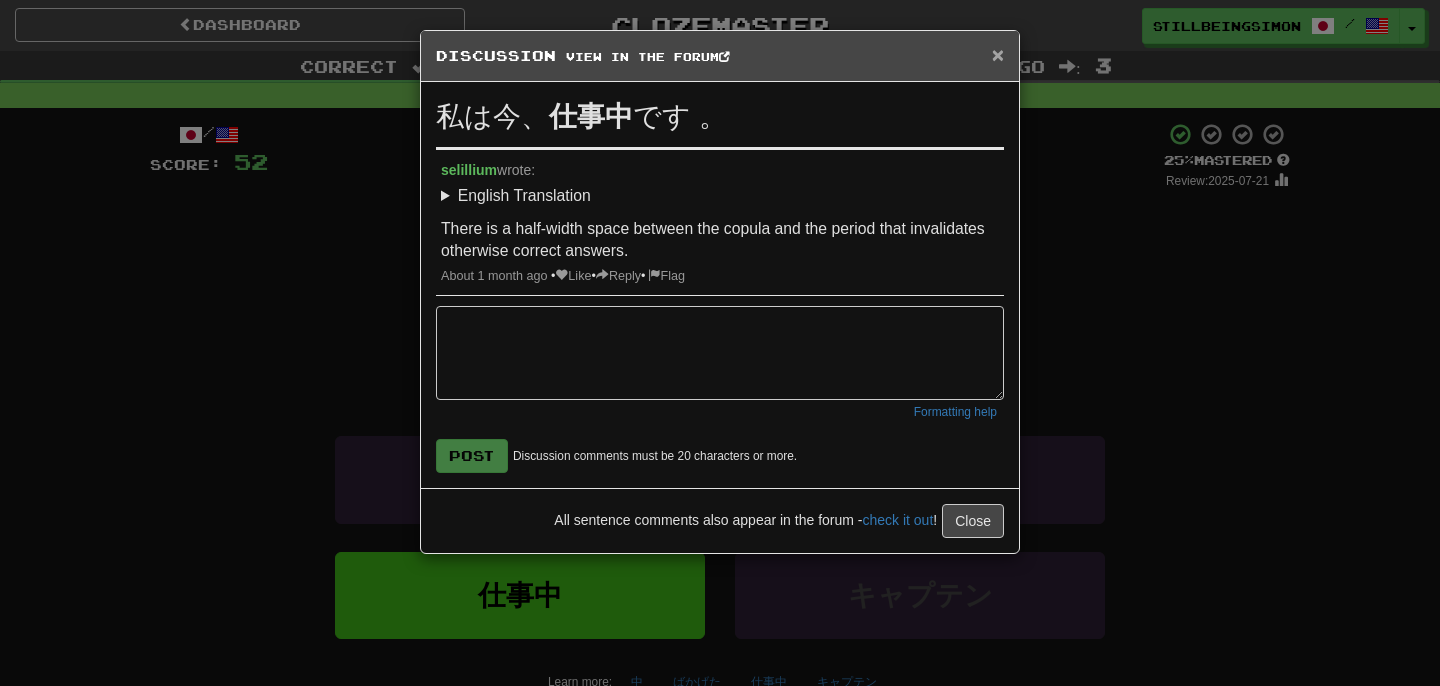 click on "×" at bounding box center [998, 54] 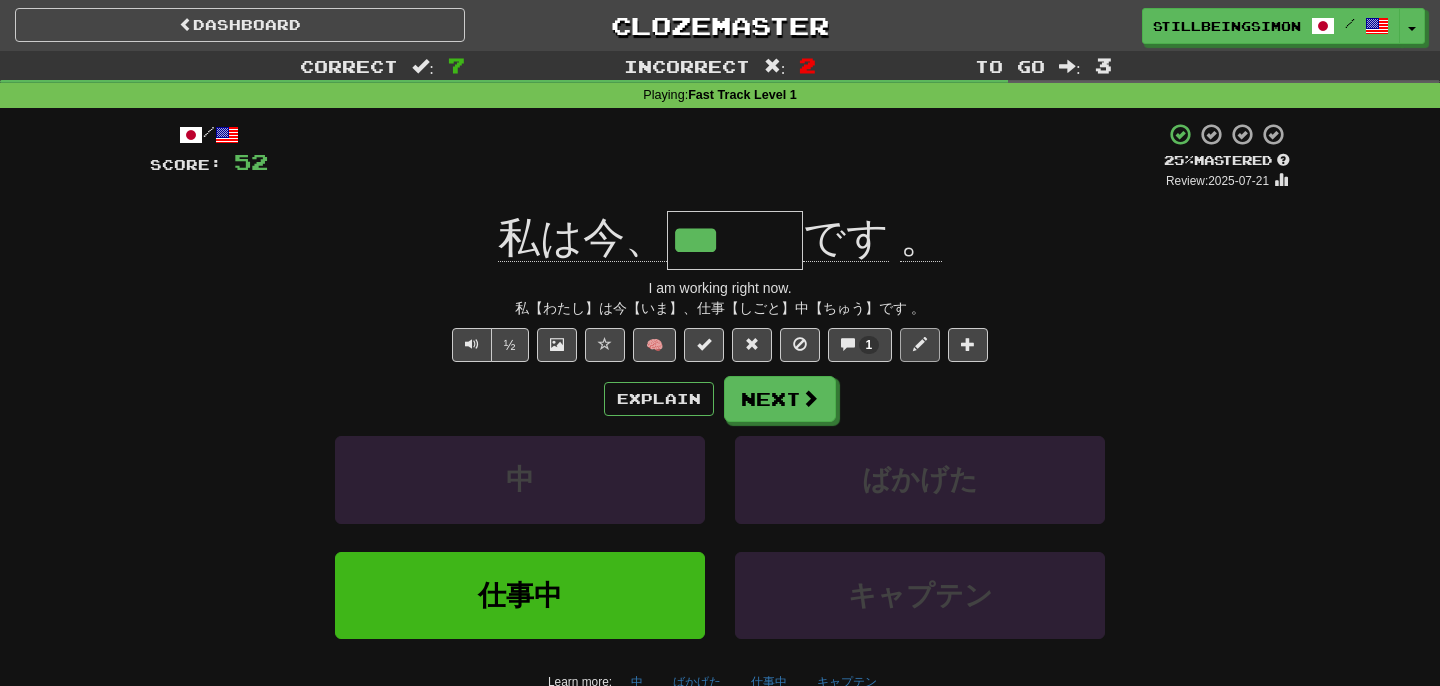 click at bounding box center (920, 344) 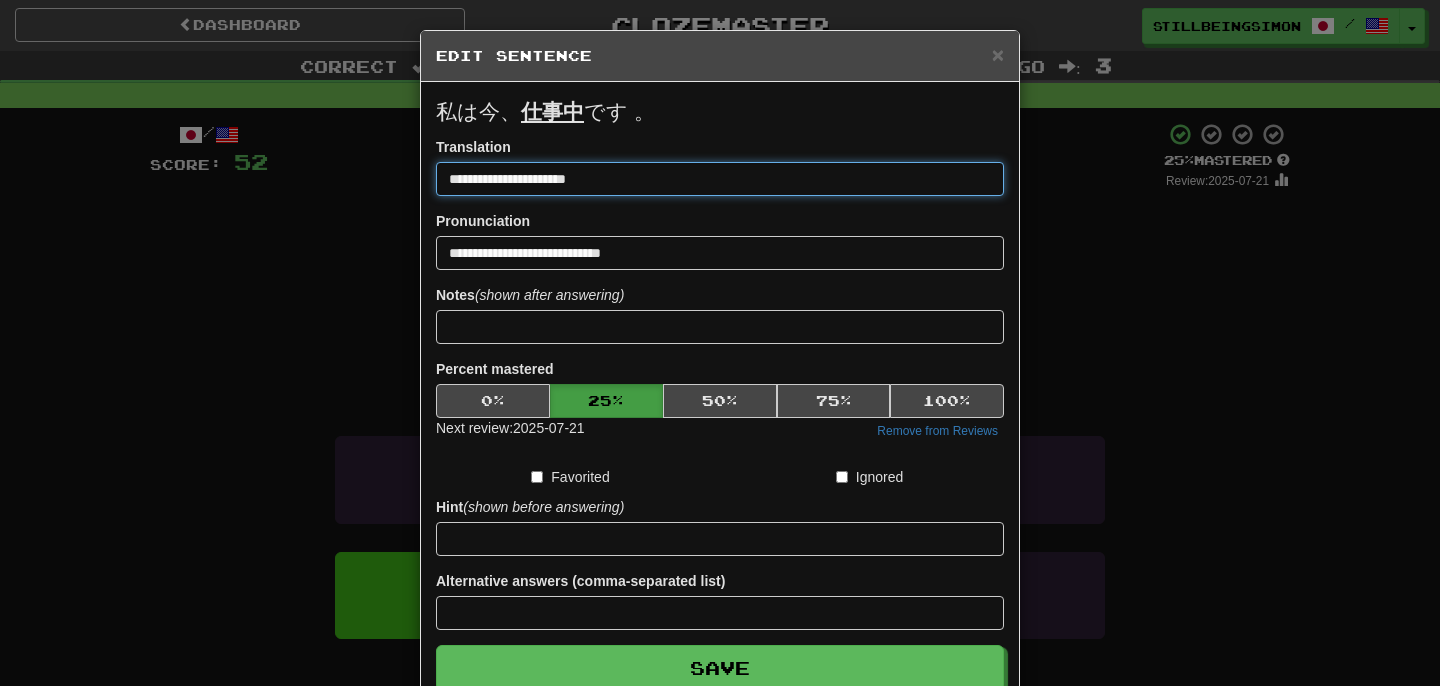 click on "**********" at bounding box center [720, 179] 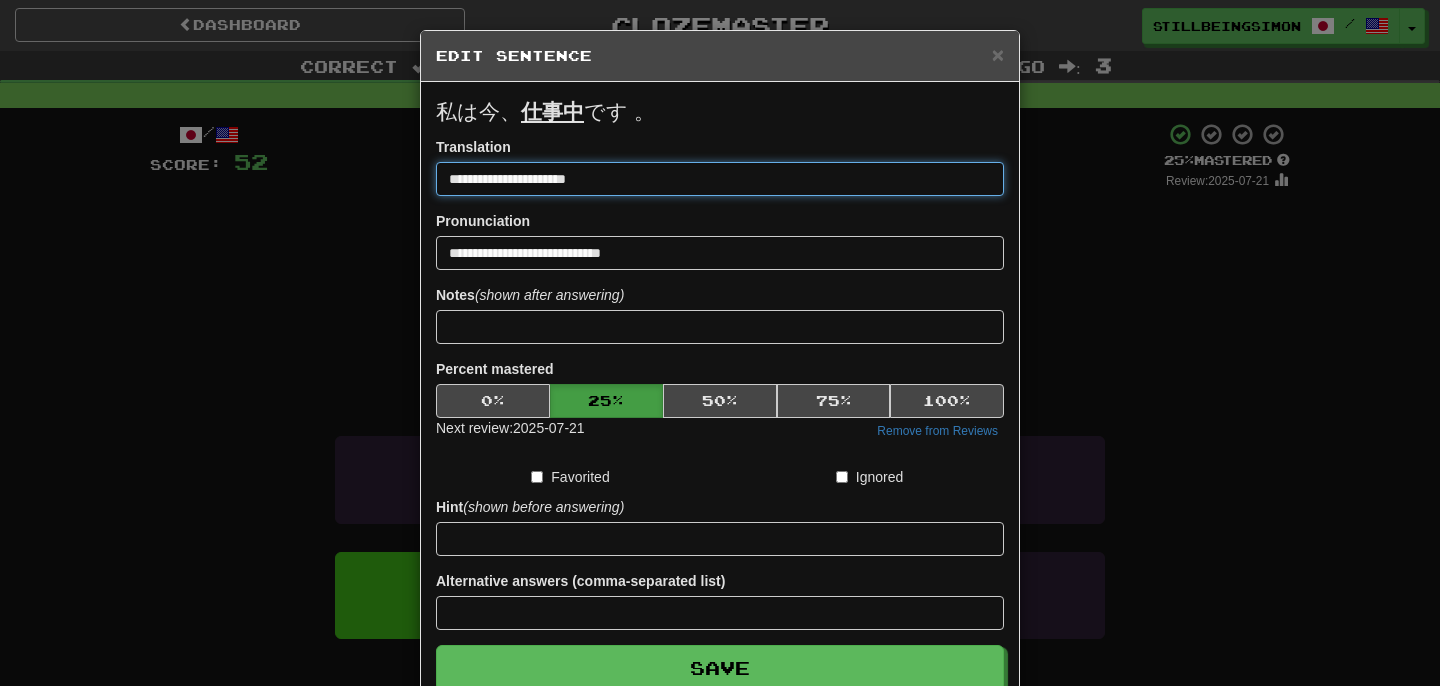 click on "**********" at bounding box center [720, 179] 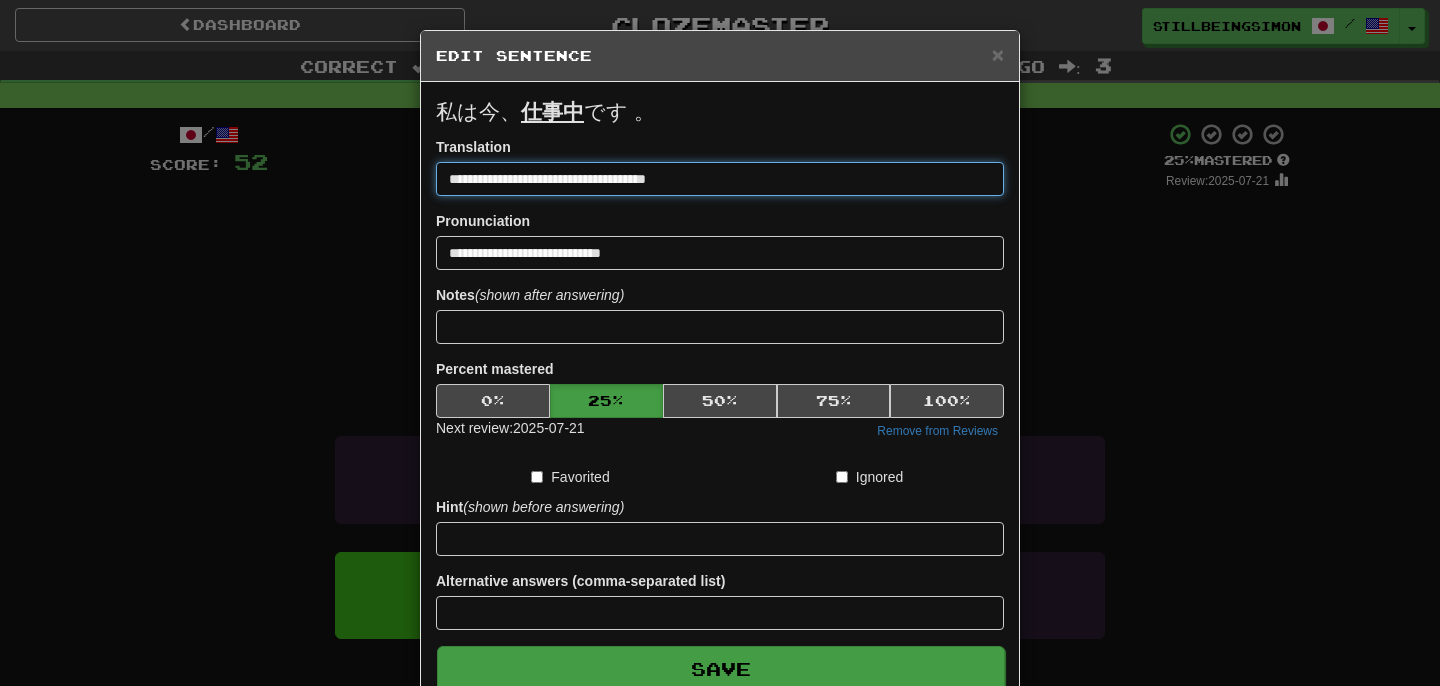 type on "**********" 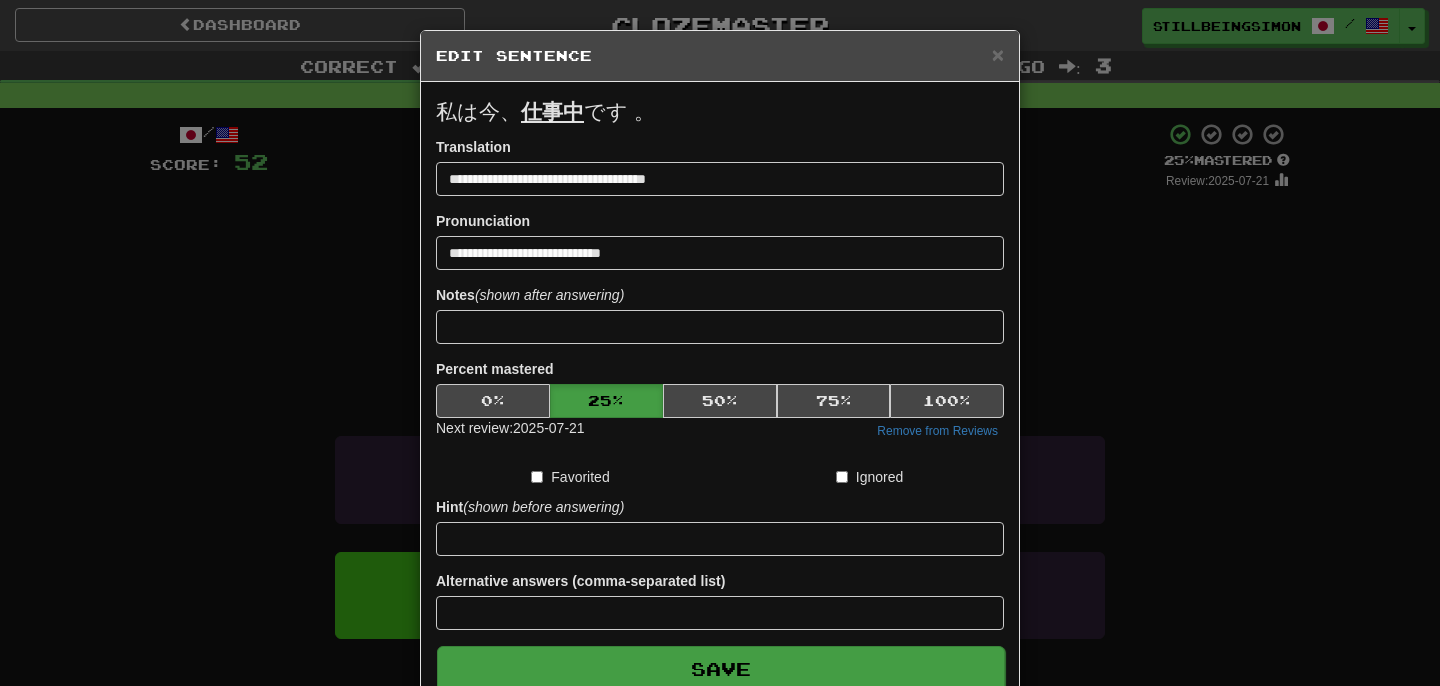 click on "Save" at bounding box center [721, 669] 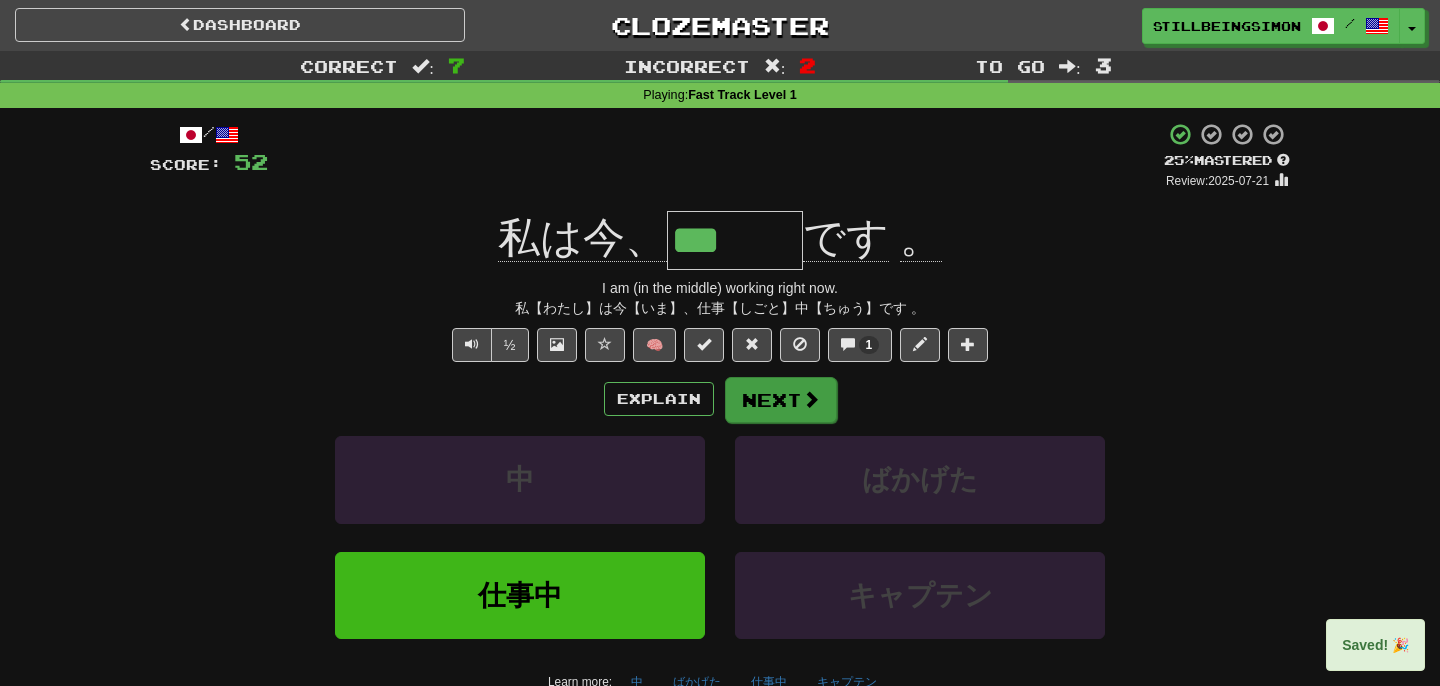 click on "Next" at bounding box center (781, 400) 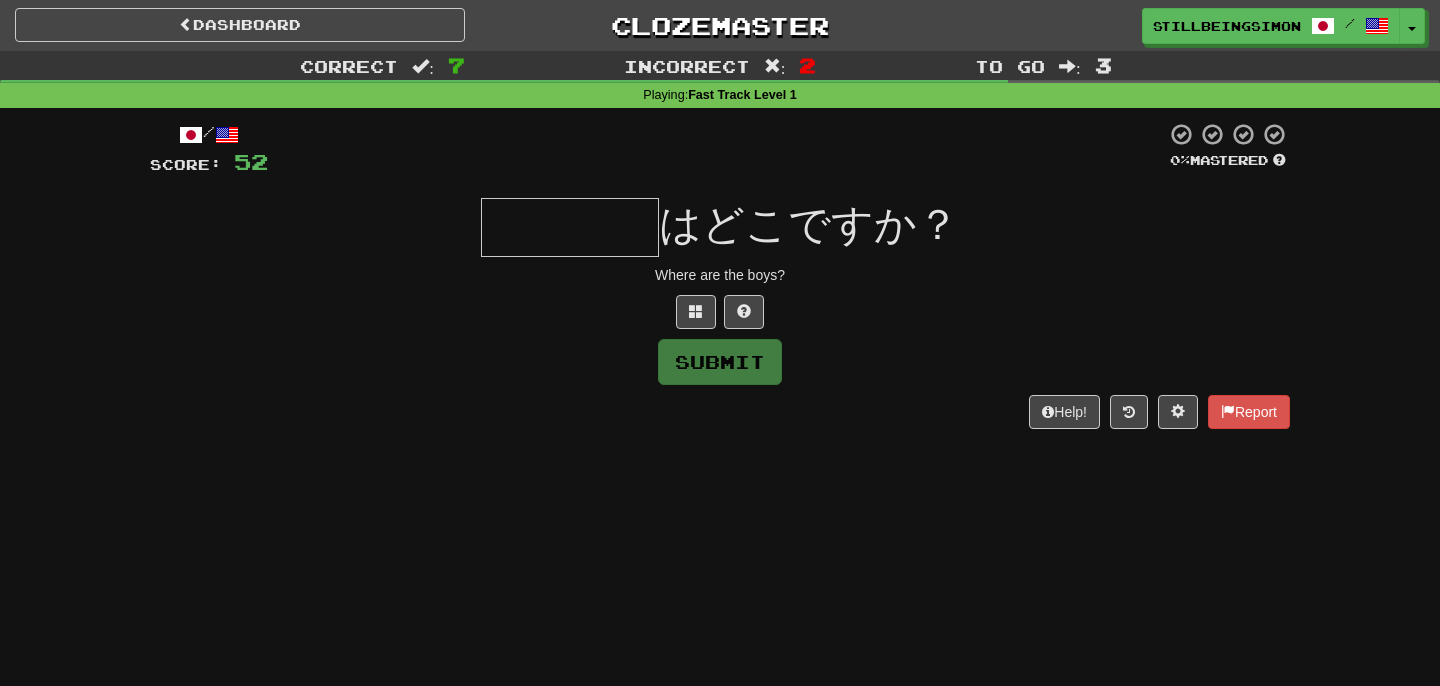type on "*" 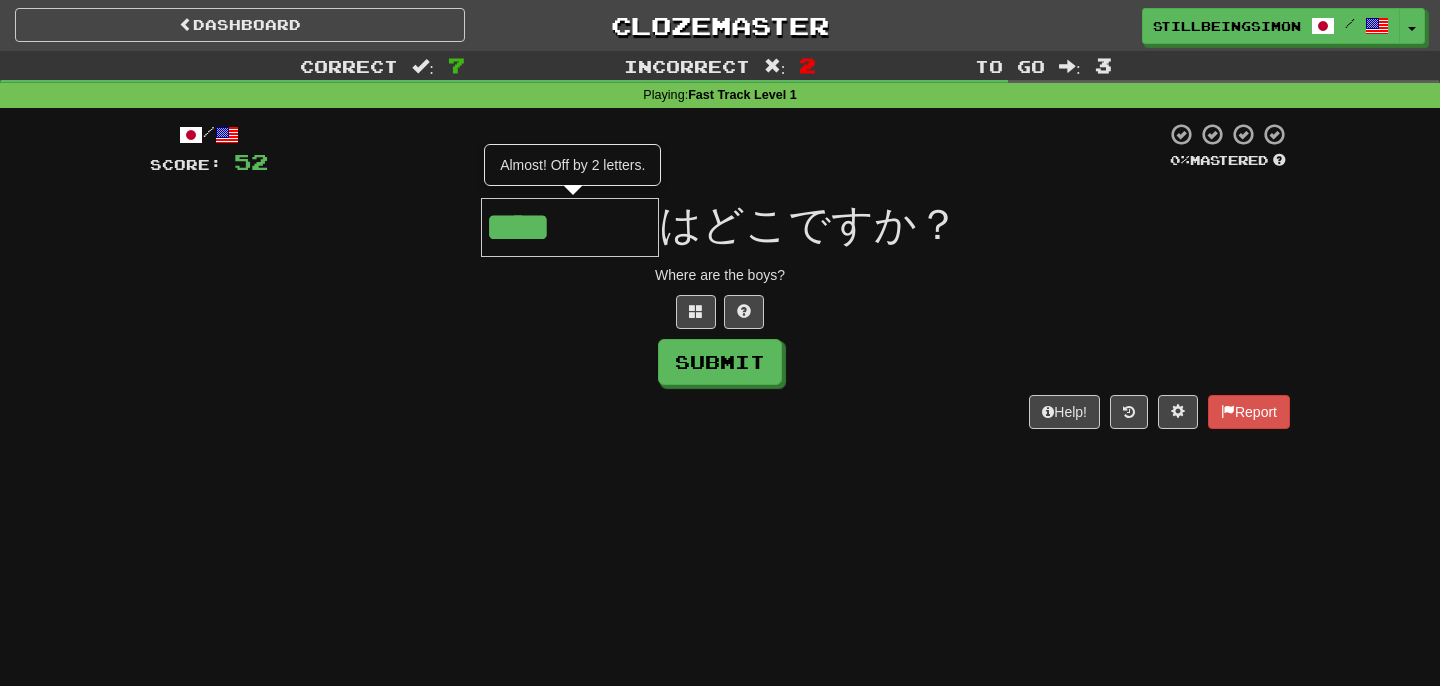 type on "****" 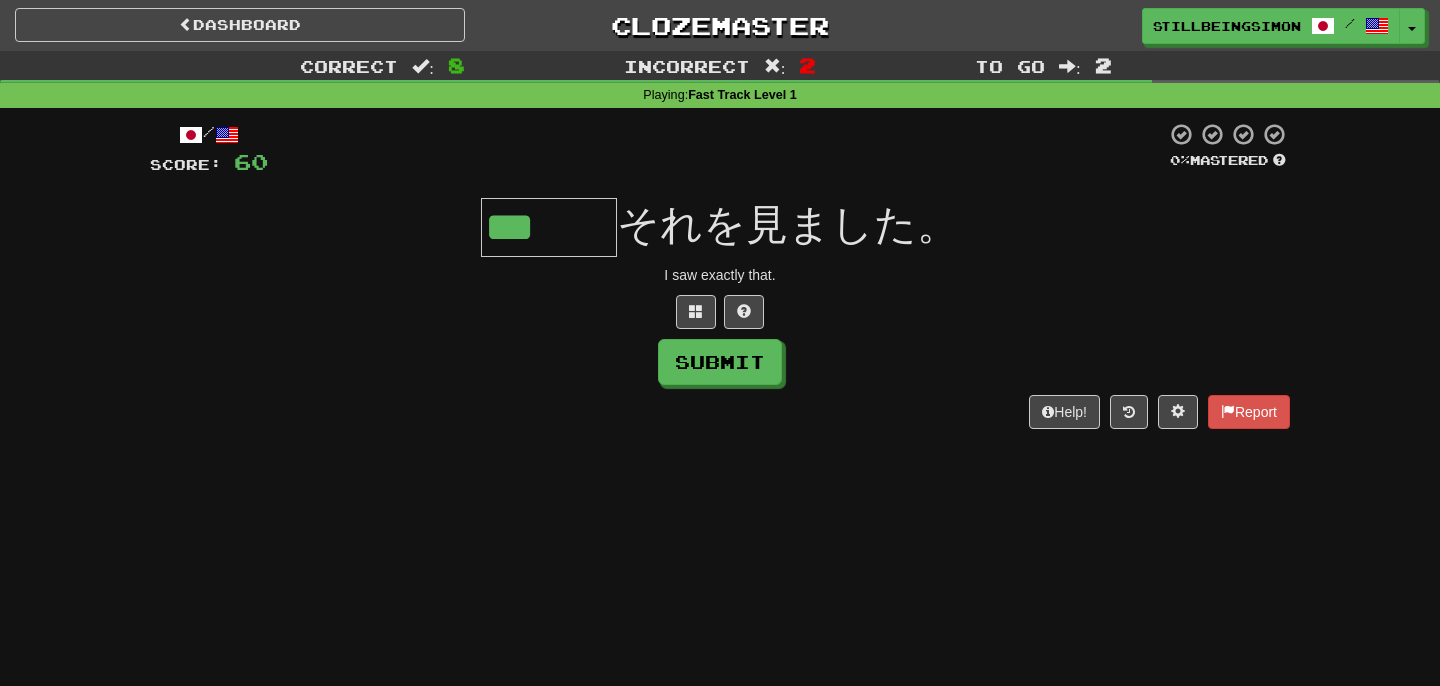 type on "***" 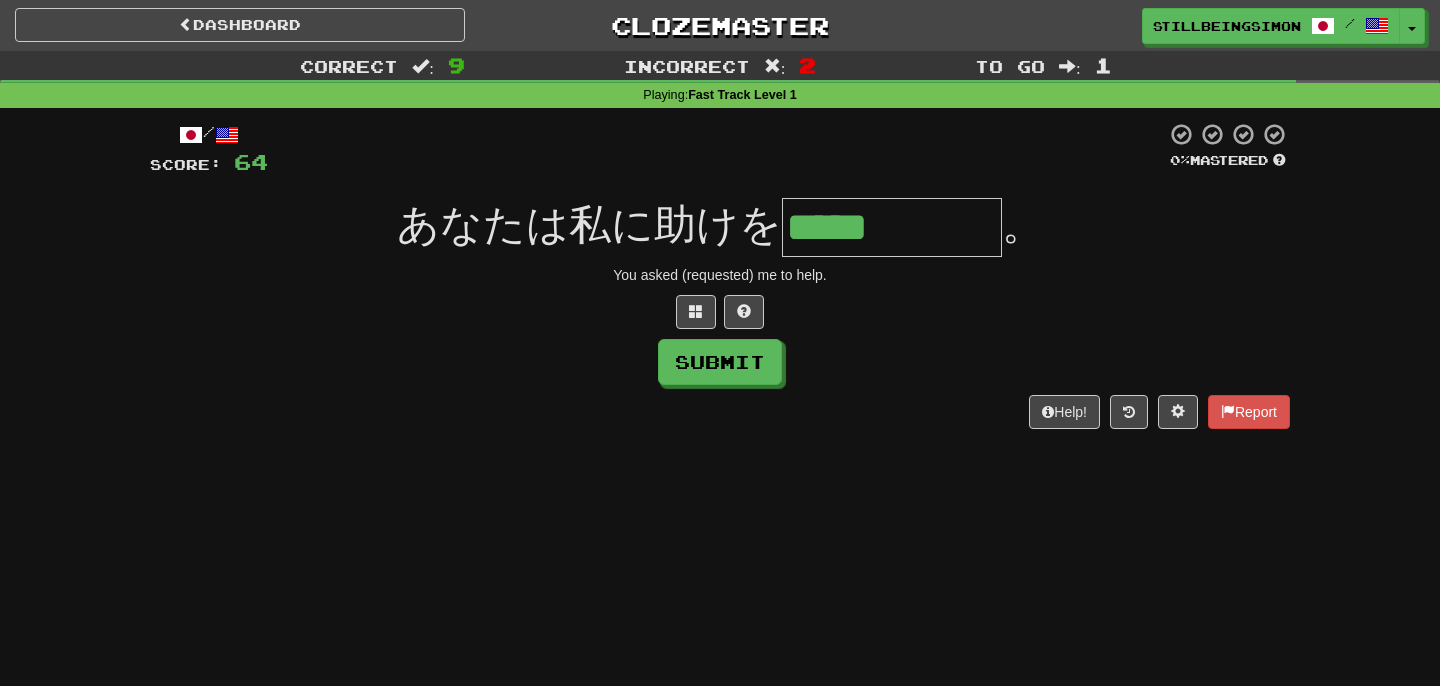 type on "*****" 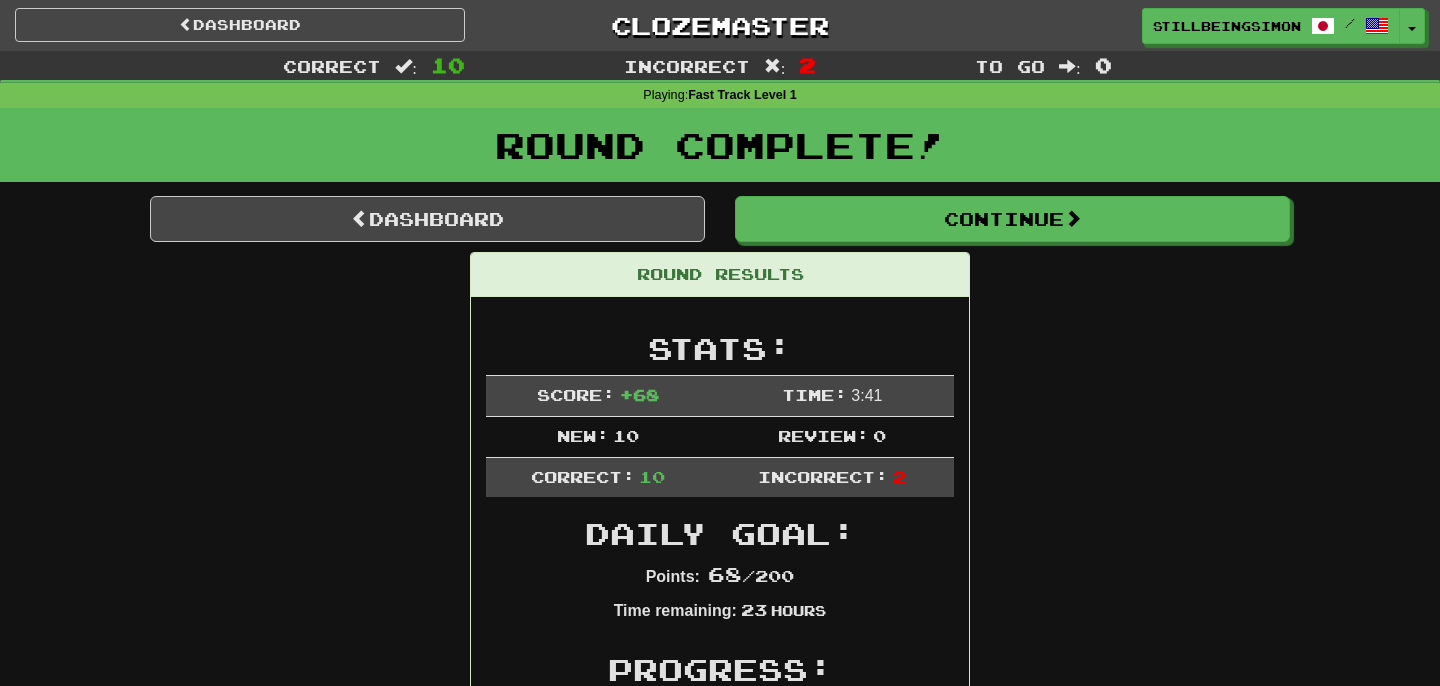 click on "Dashboard Continue  Round Results Stats: Score:   + 68 Time:   3 : 41 New:   10 Review:   0 Correct:   10 Incorrect:   2 Daily Goal: Points:   68  /  200 Time remaining: 23   Hours Progress: Fast Track Level 1 Playing:  316  /  1,000 + 10 30.6% 31.6% Mastered:  78  /  1,000 7.8% Ready for Review:  18 - 18  /  Level:  39 583  points to level  40  - keep going! Ranked:  20 th  this week ( 2  points to  19 th ) Sentences: 2  Report 彼らは小さな 町 に住んでいます。 They live in a small town.  Report 彼は美術の授業を 受けています 。 He is taking an art class.  Report まさに それを見ました。 I saw exactly that.  Report 先週 彼に会いましたよ。 I saw him last week.  Report 私はダンスをする 女性 が好きです。 I like women who dance.  Report あなたは私に助けを 求めました 。 You asked (requested) me to help.  Report この本を 読んで くれますか？ Can you please read this book for me?  Report その 物語 が大好きです。" at bounding box center (720, 1187) 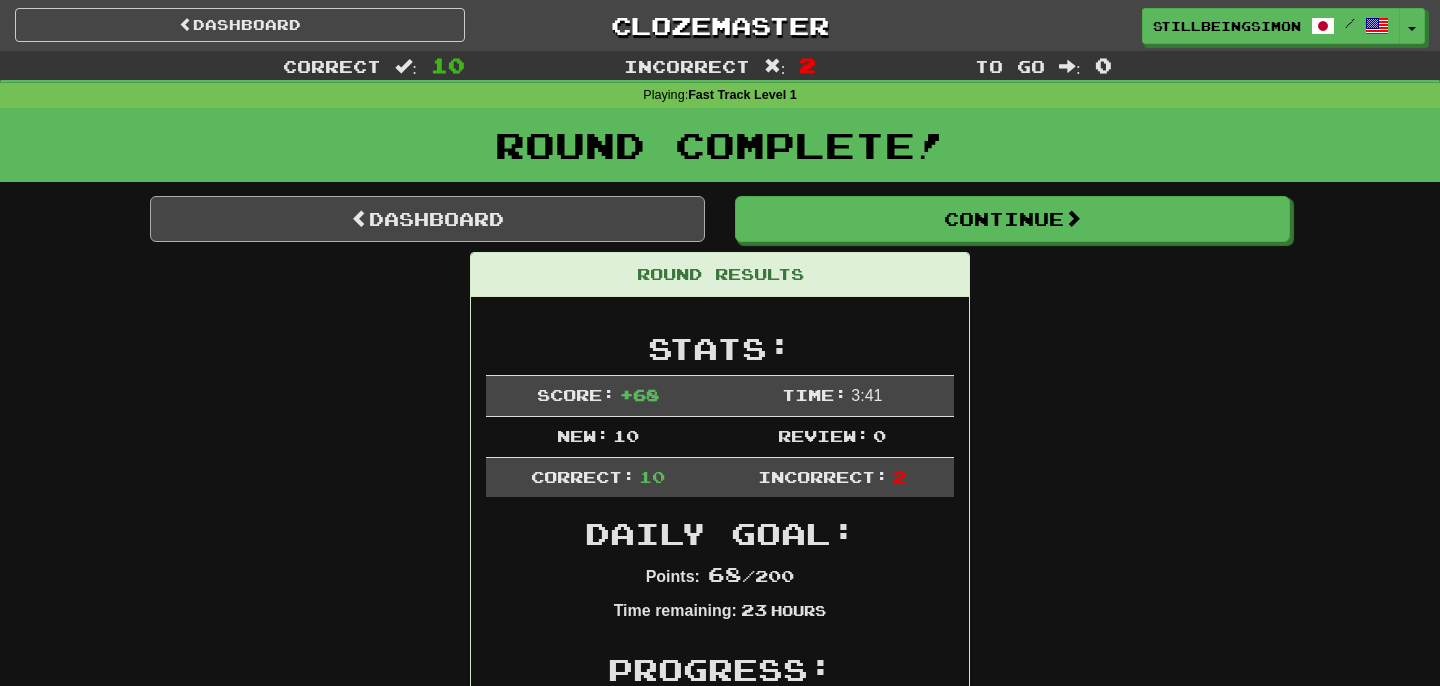 click on "Dashboard" at bounding box center (427, 219) 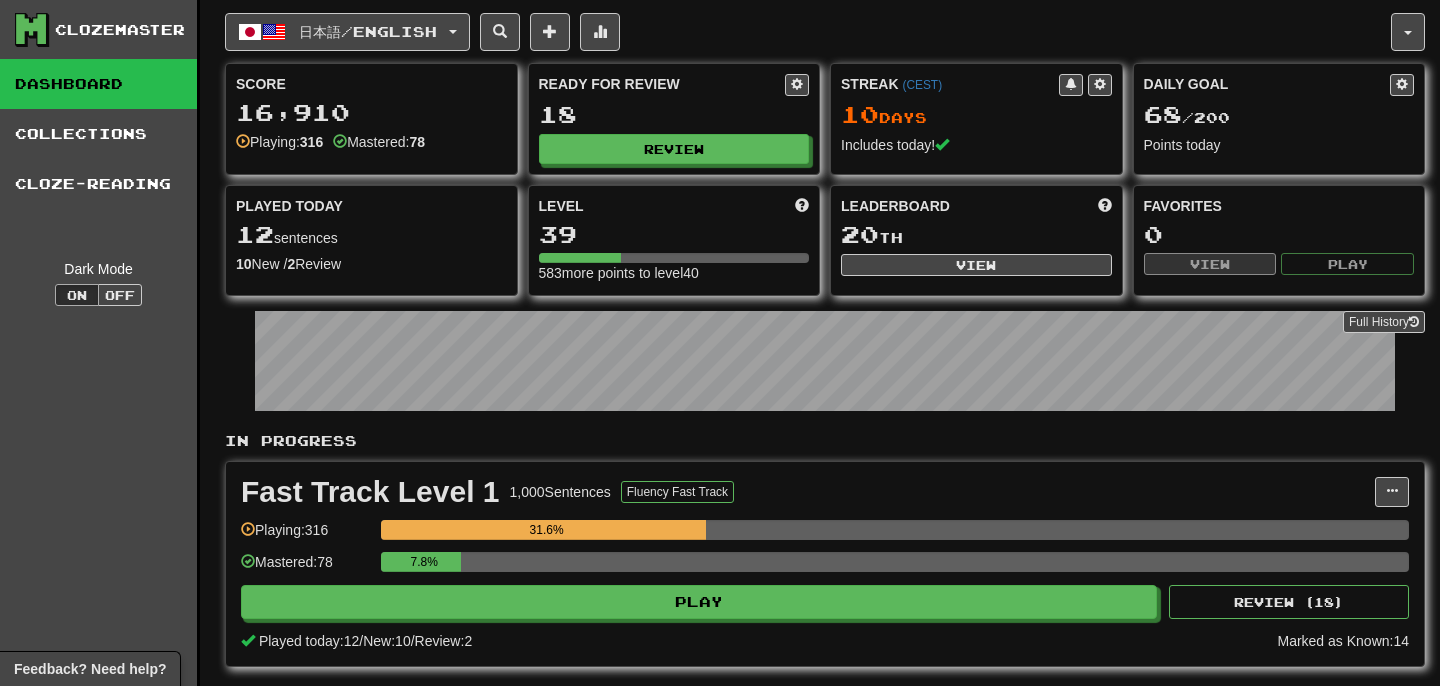 scroll, scrollTop: 0, scrollLeft: 0, axis: both 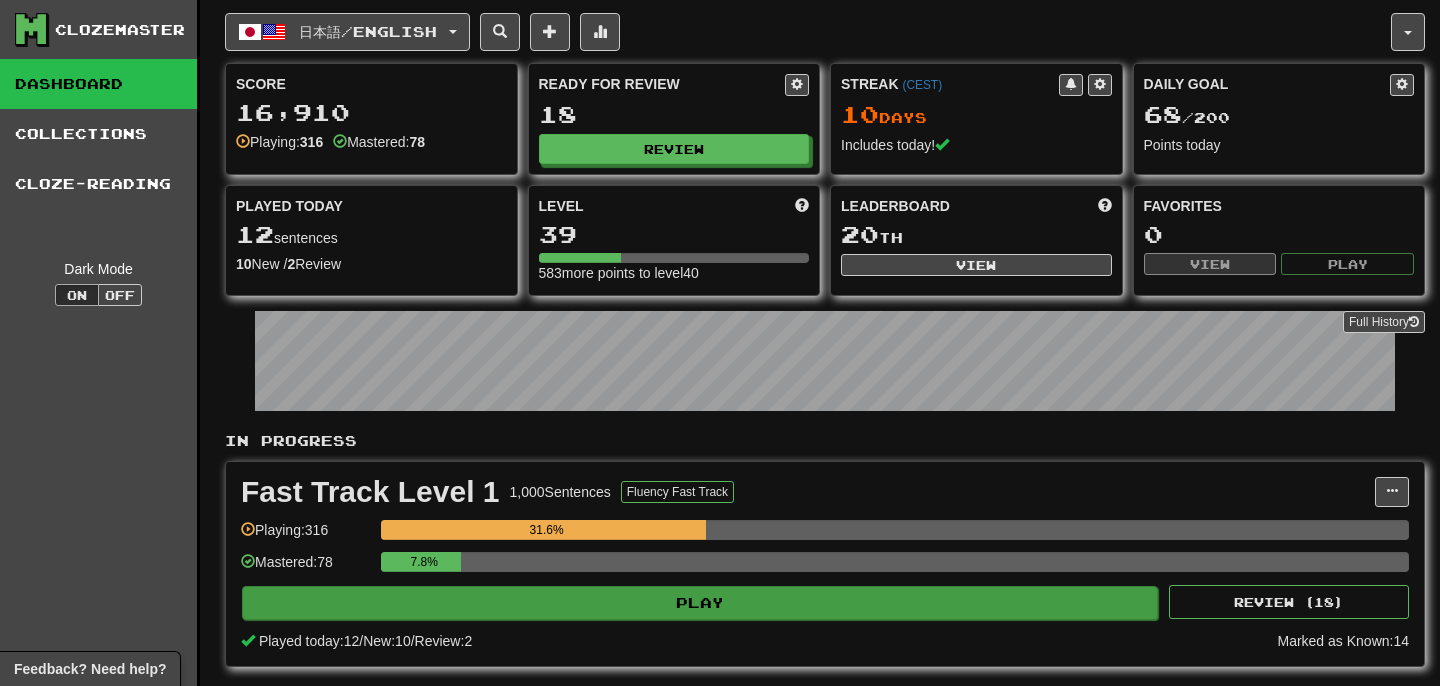 click on "Play" at bounding box center (700, 603) 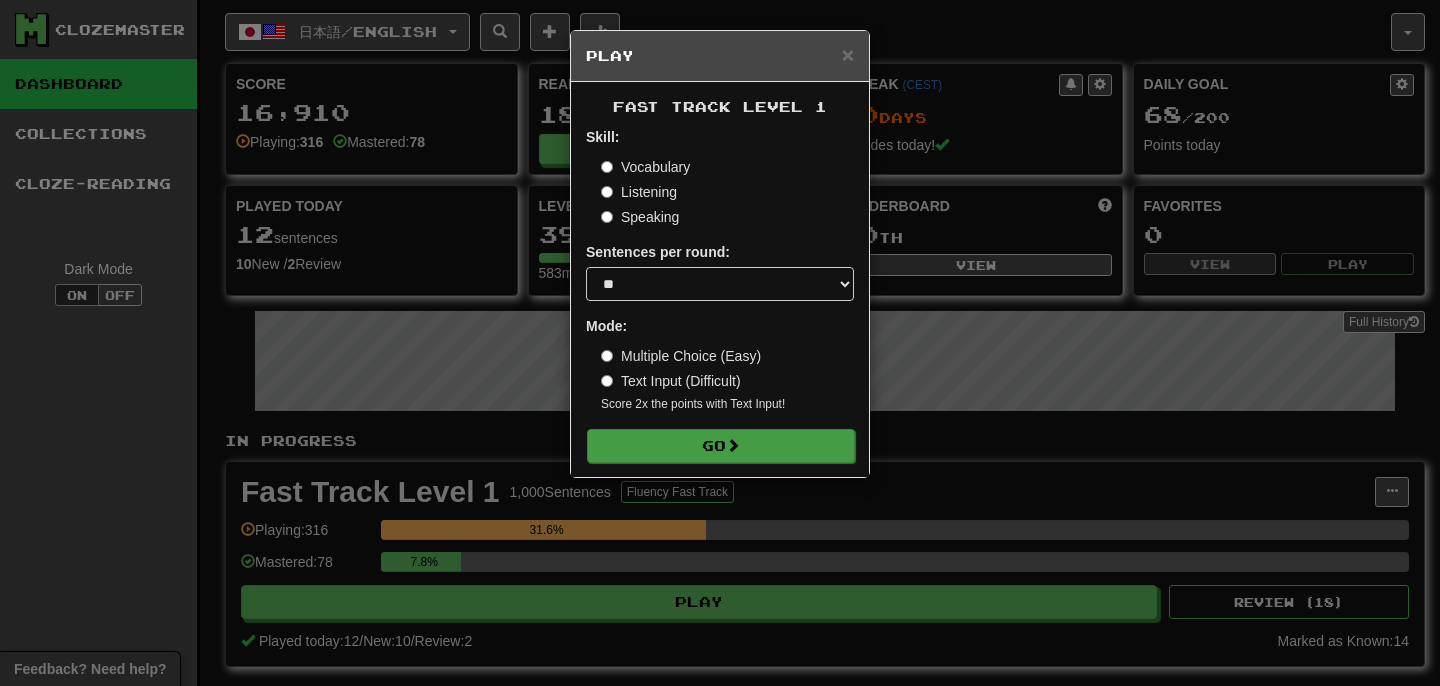 click on "Go" at bounding box center (721, 446) 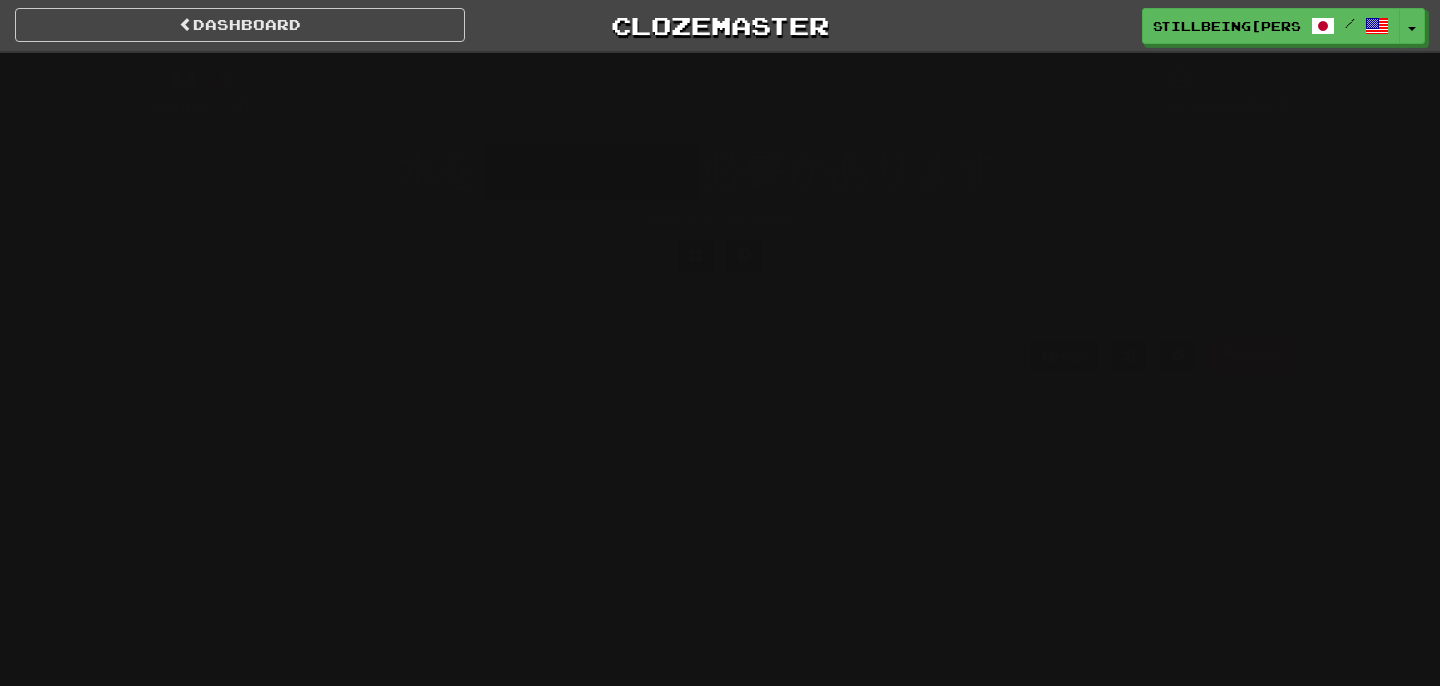 scroll, scrollTop: 0, scrollLeft: 0, axis: both 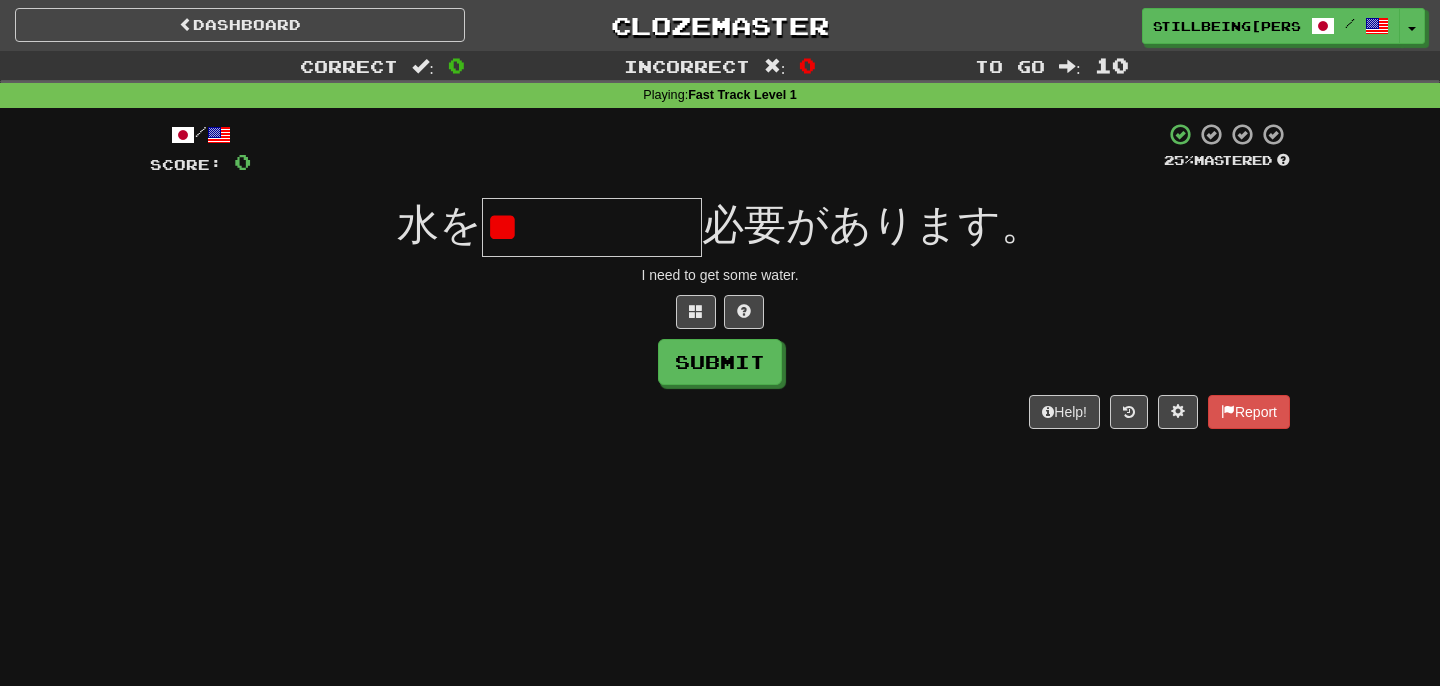 type on "*" 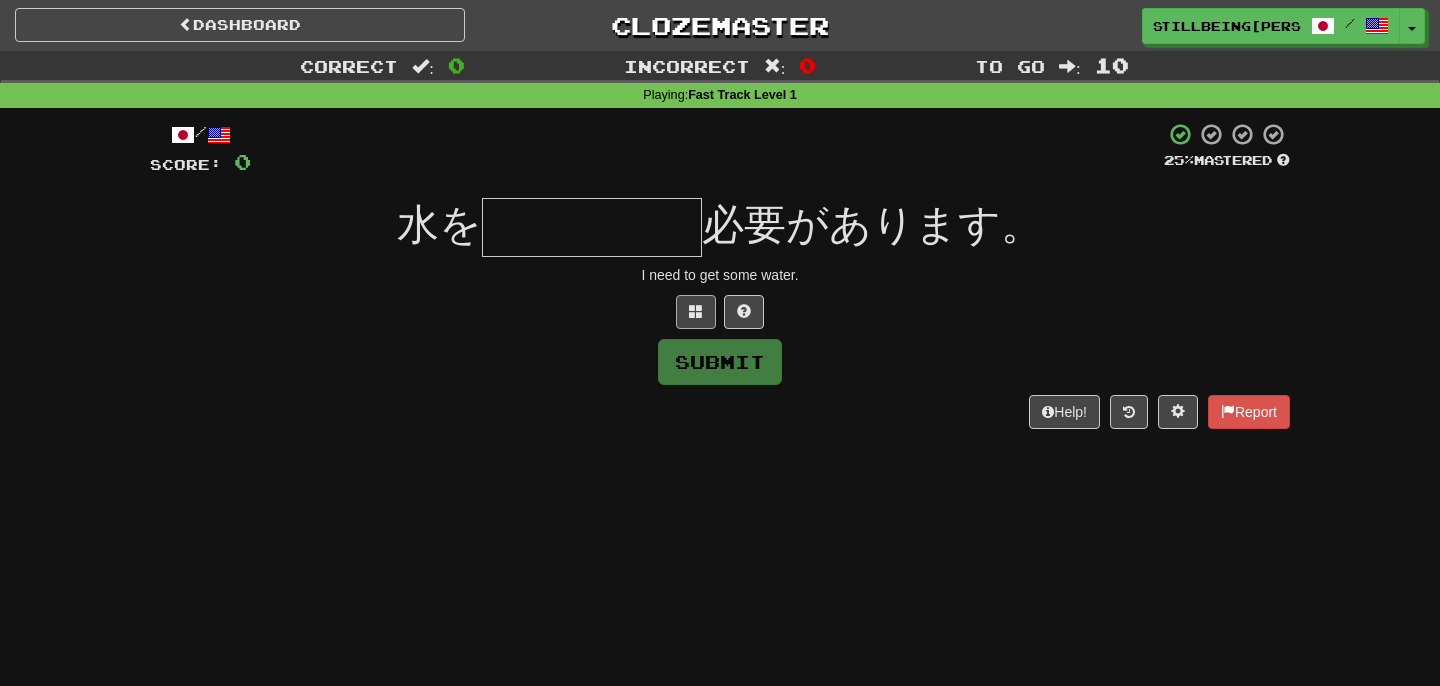 click at bounding box center (696, 312) 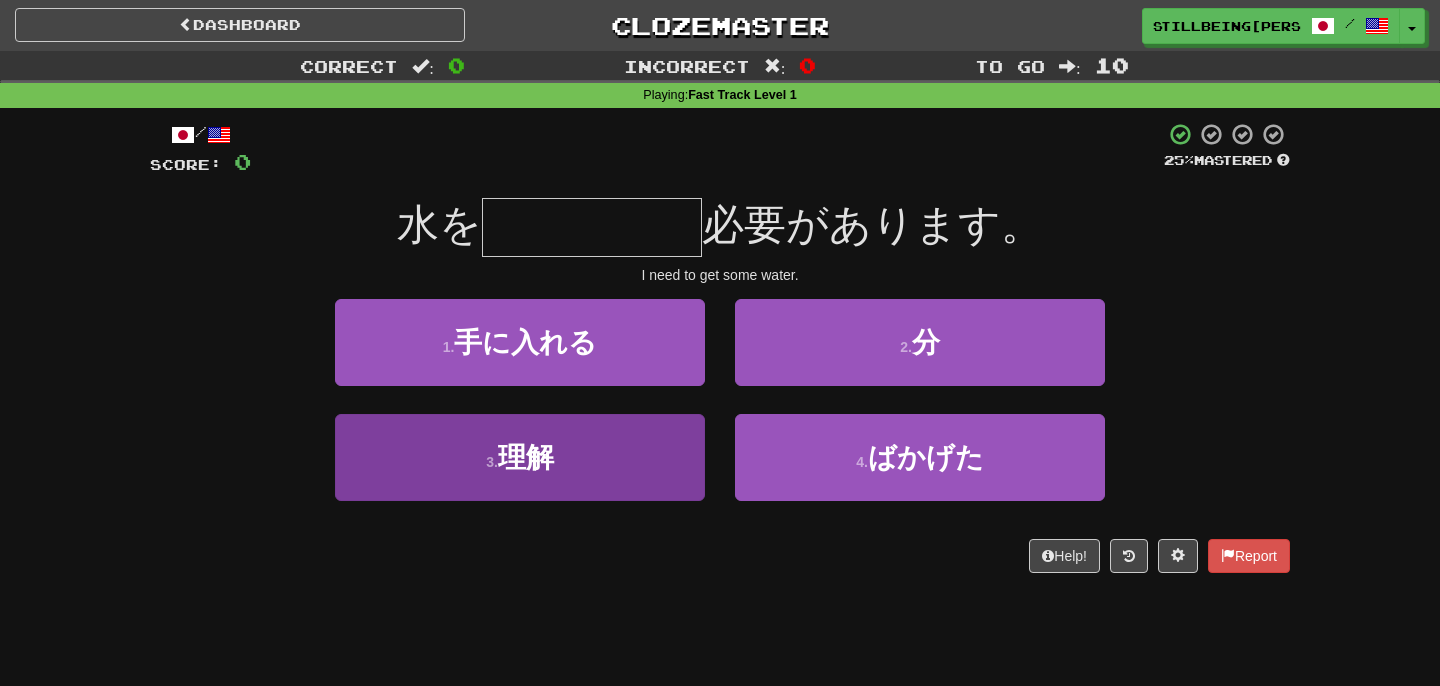 click on "3 .  理解" at bounding box center (520, 457) 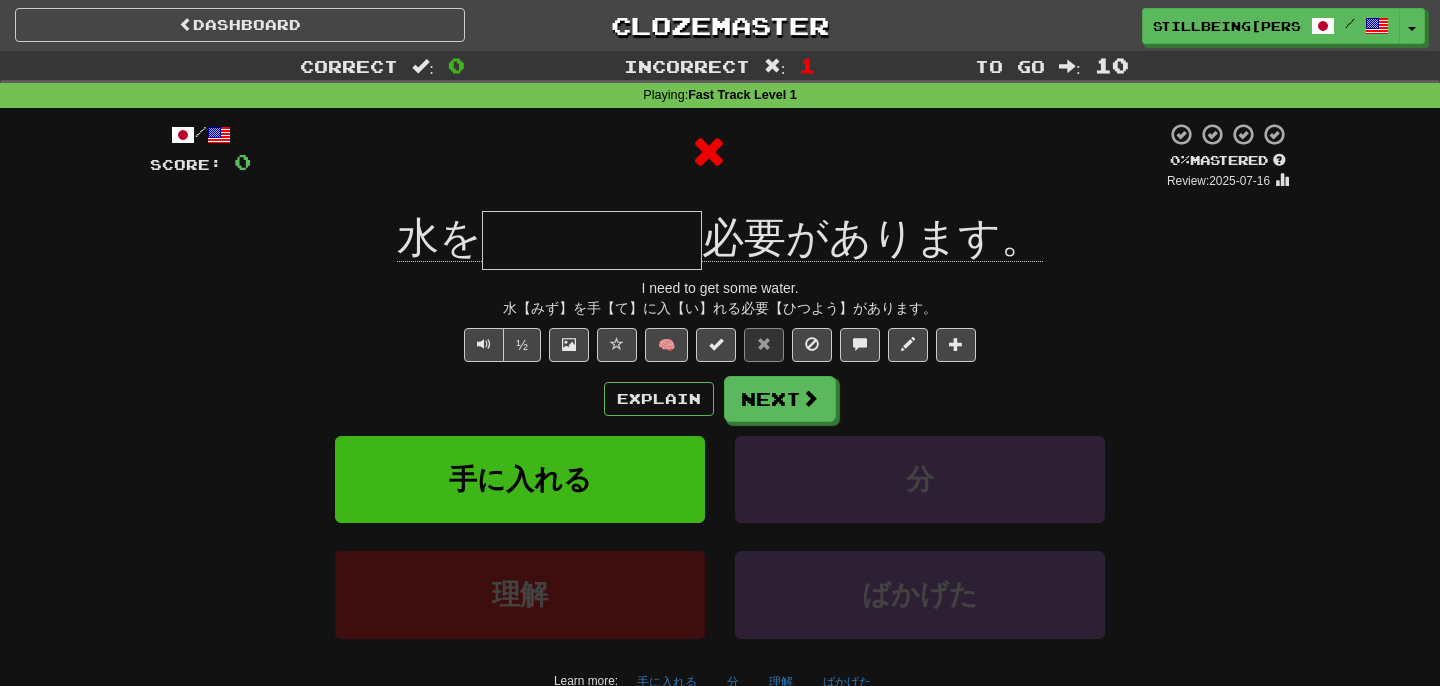 type on "*****" 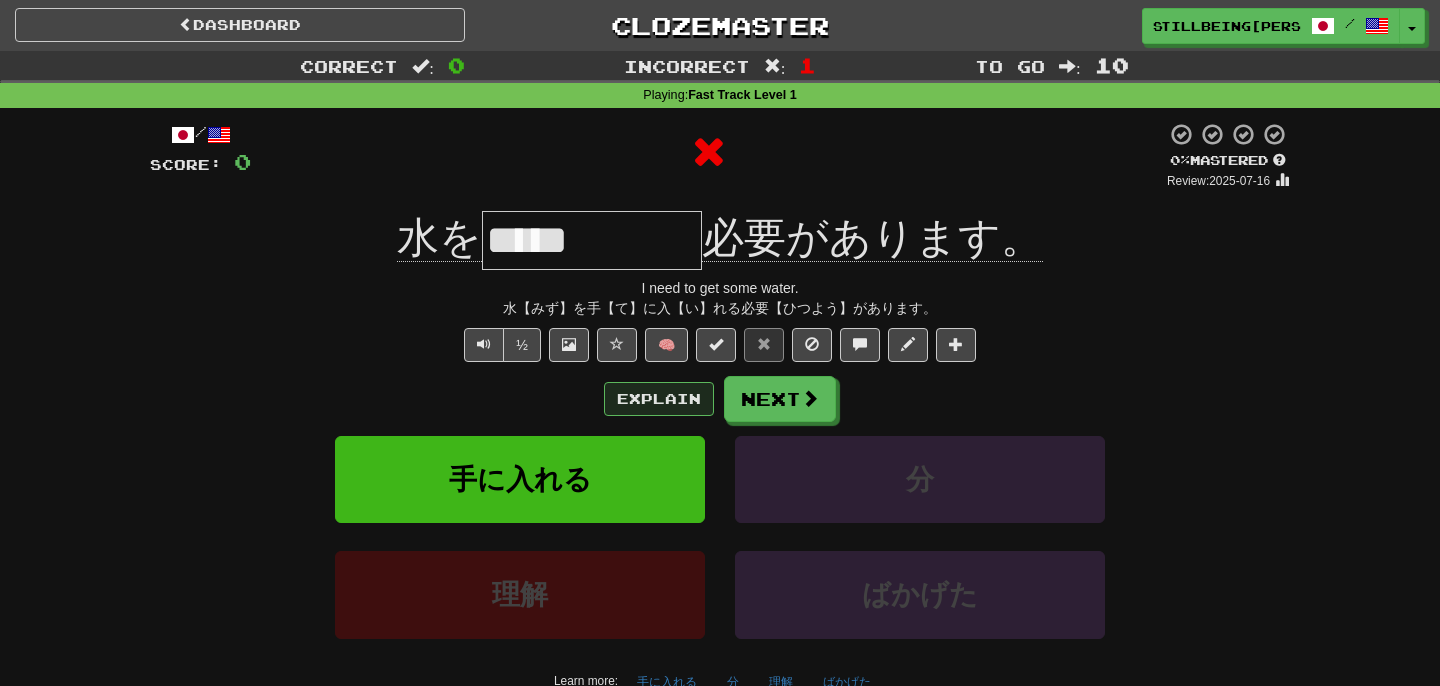 click on "Explain" at bounding box center (659, 399) 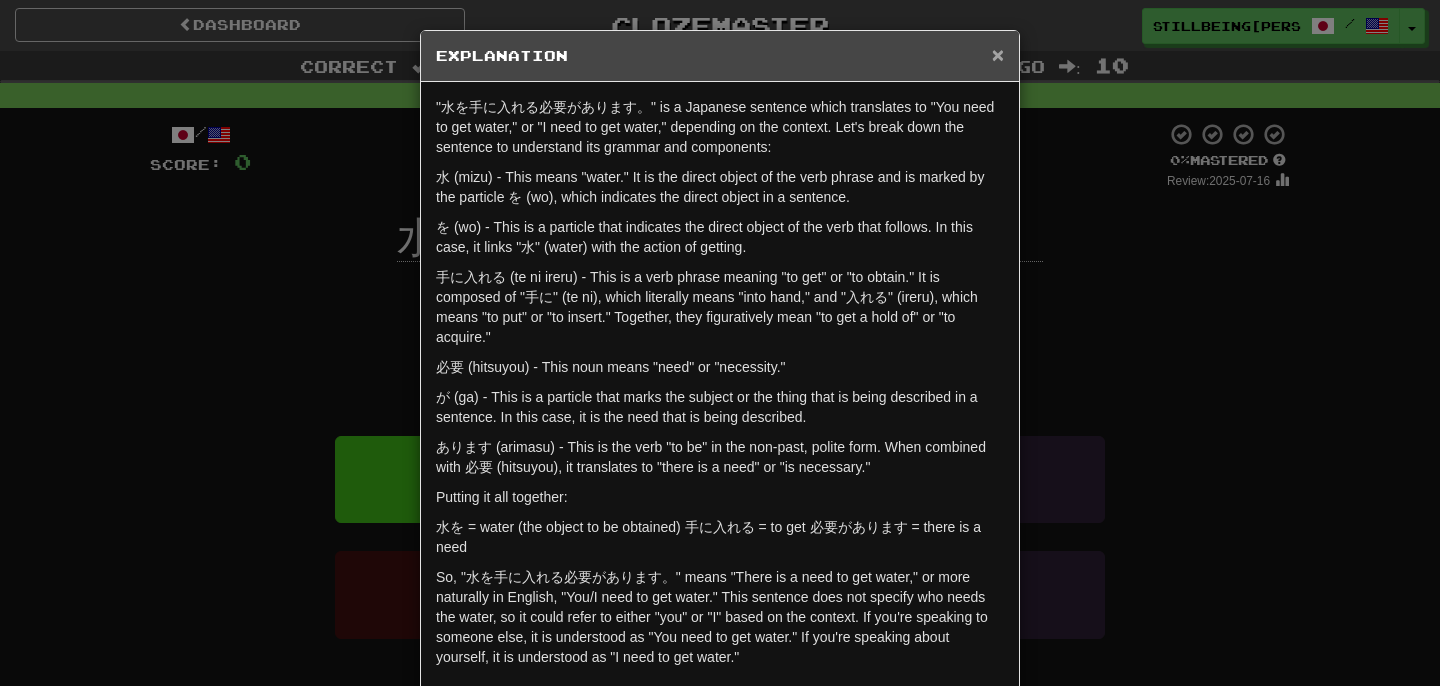 click on "×" at bounding box center (998, 54) 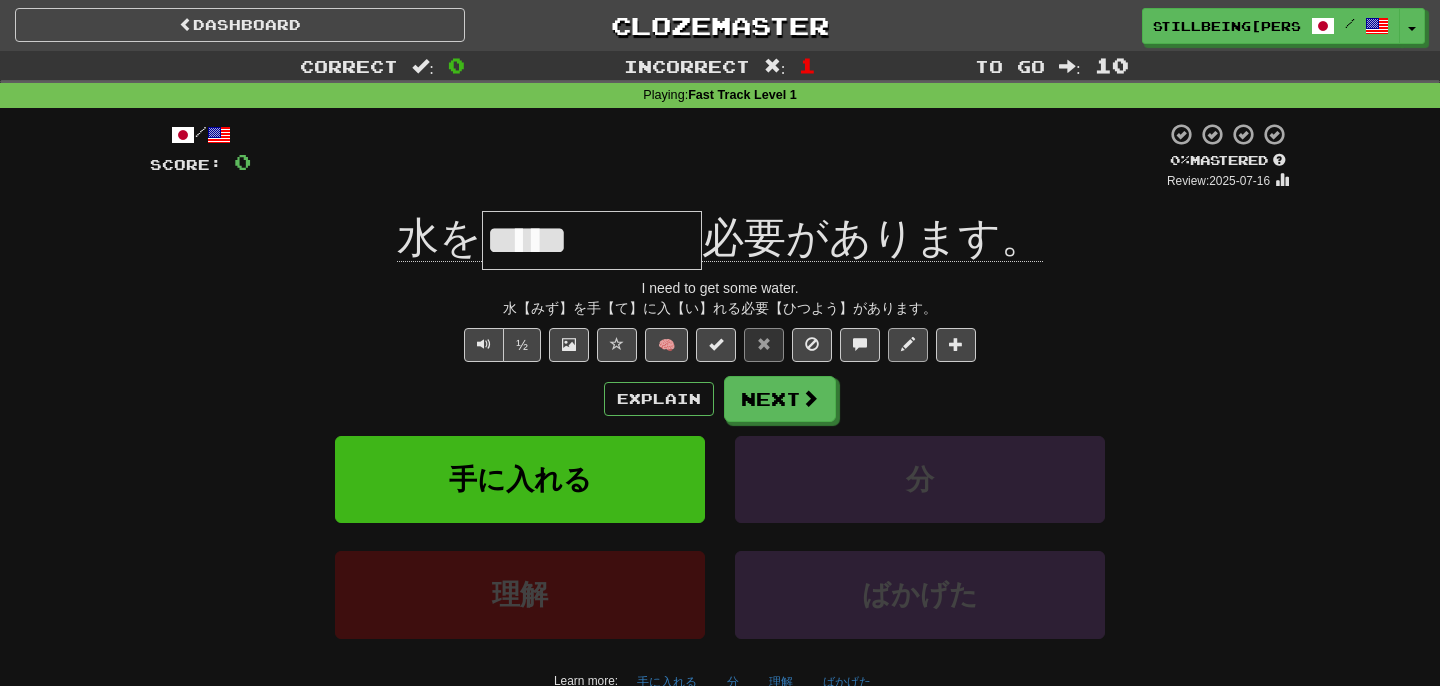 click at bounding box center [908, 344] 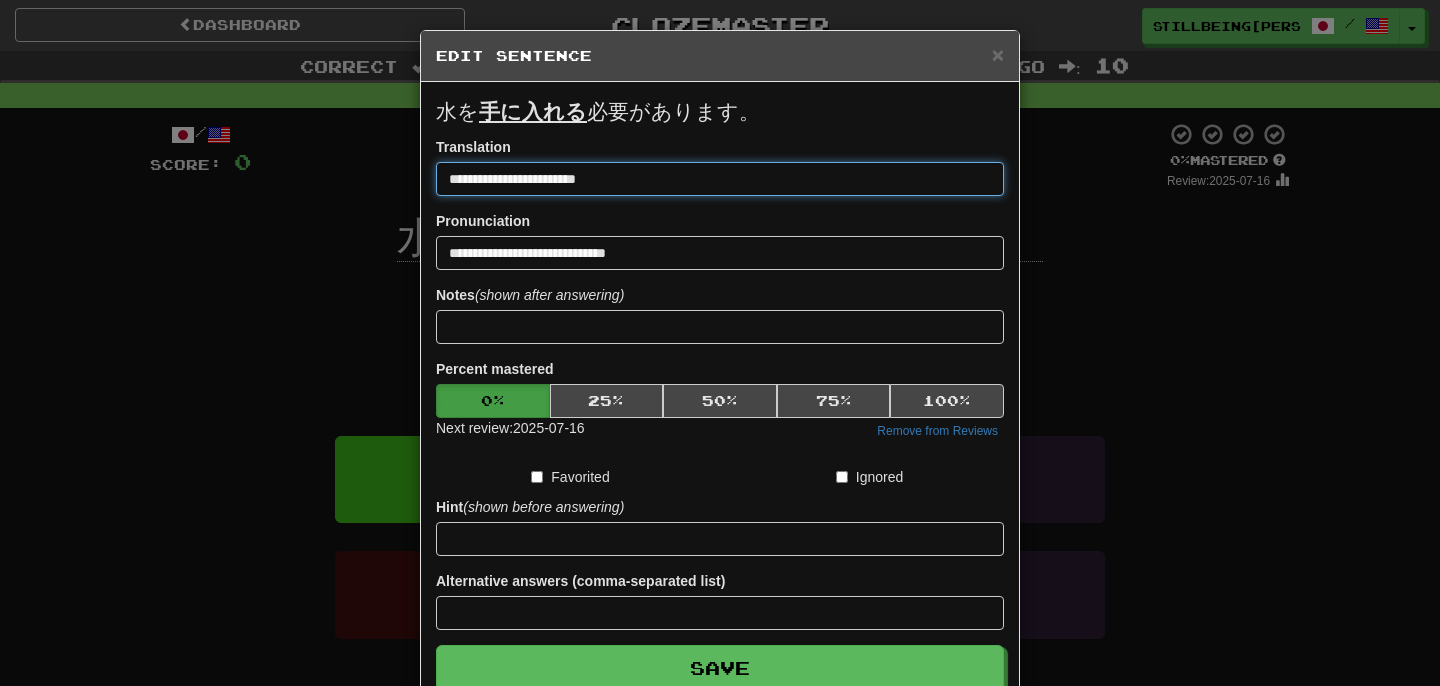 click on "**********" at bounding box center [720, 179] 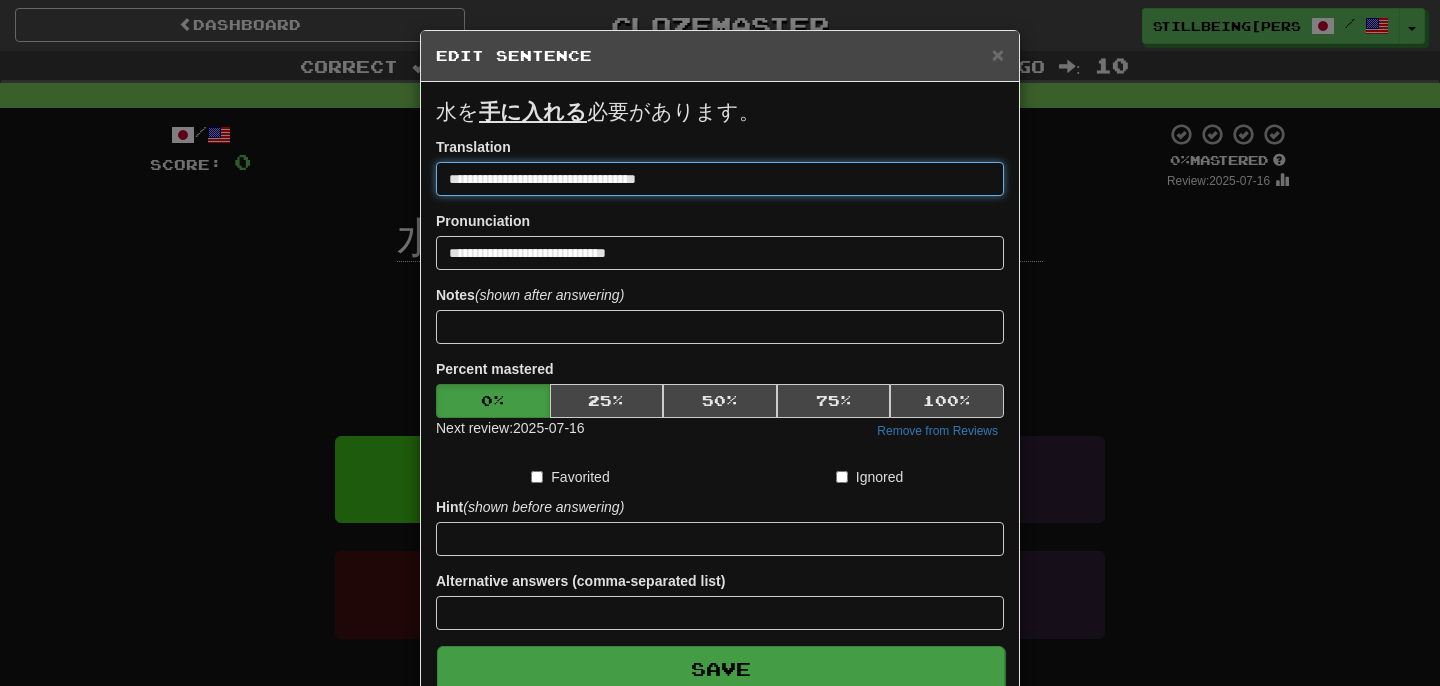 type on "**********" 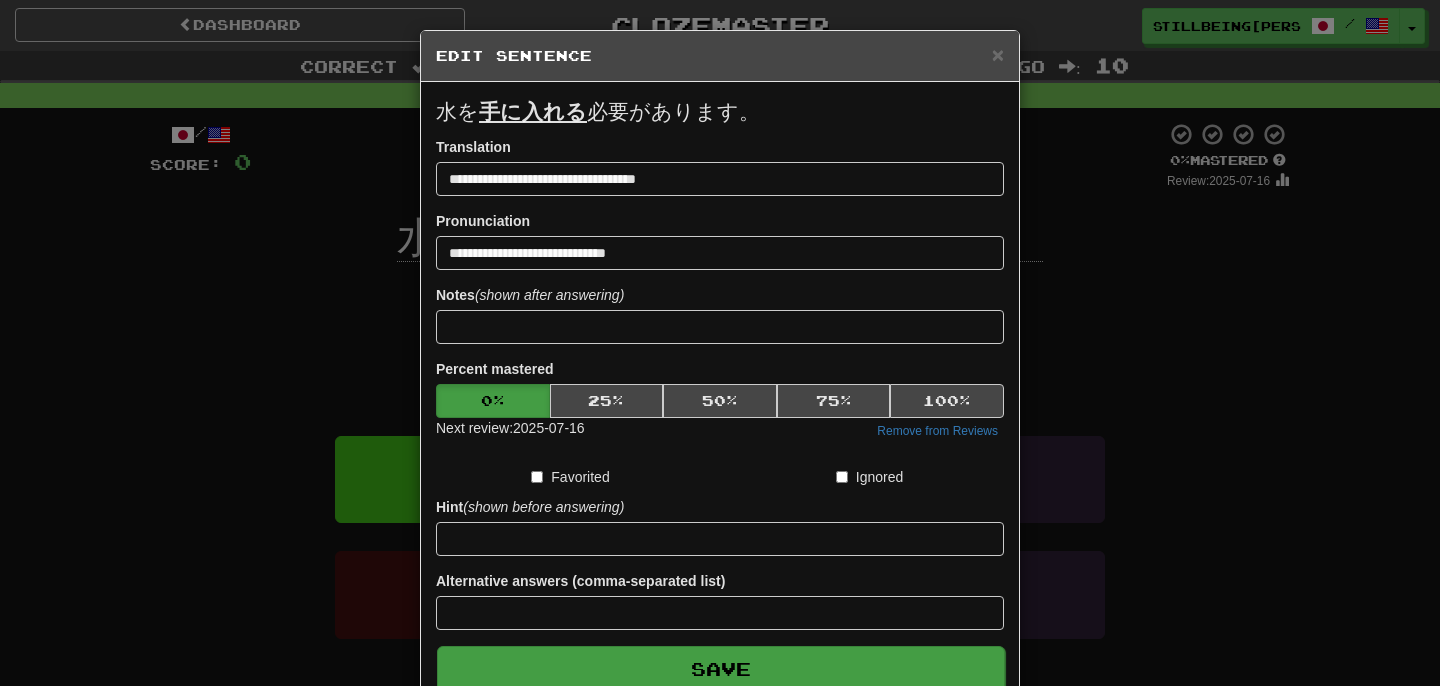 click on "Save" at bounding box center [721, 669] 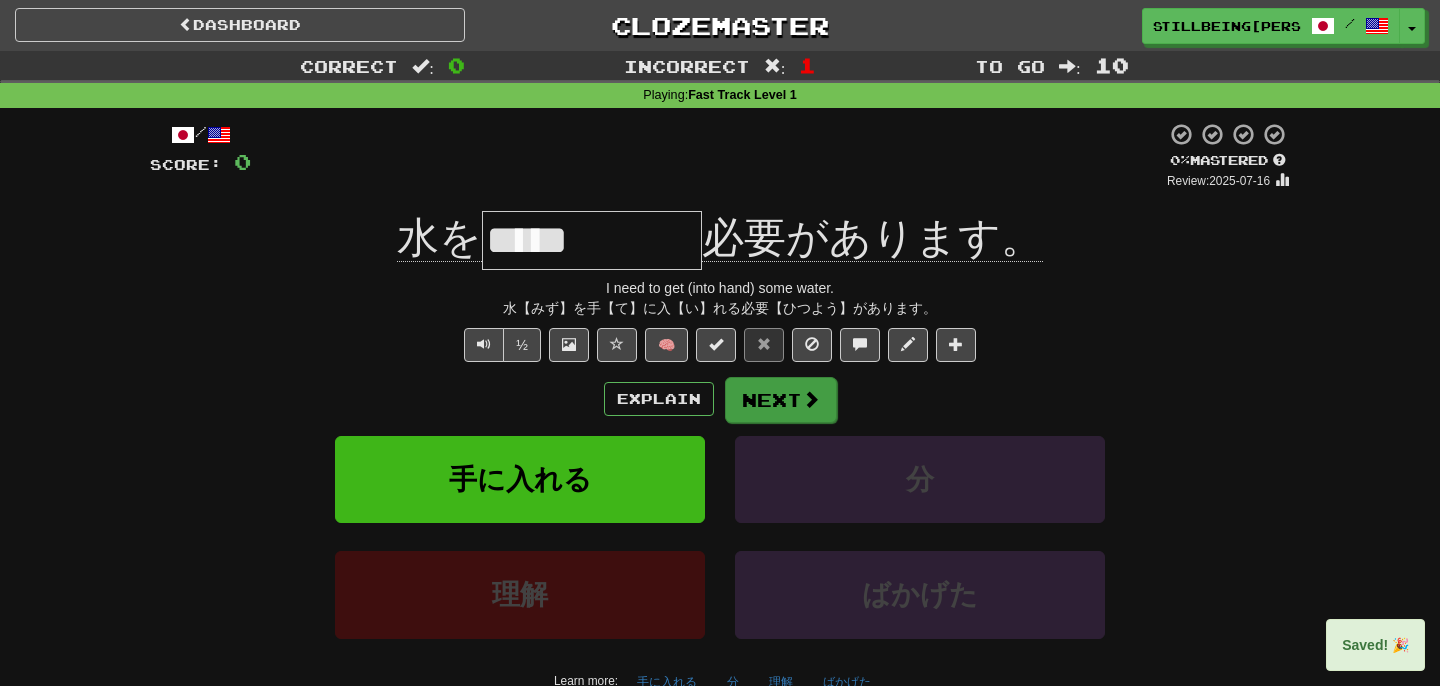 click on "Next" at bounding box center (781, 400) 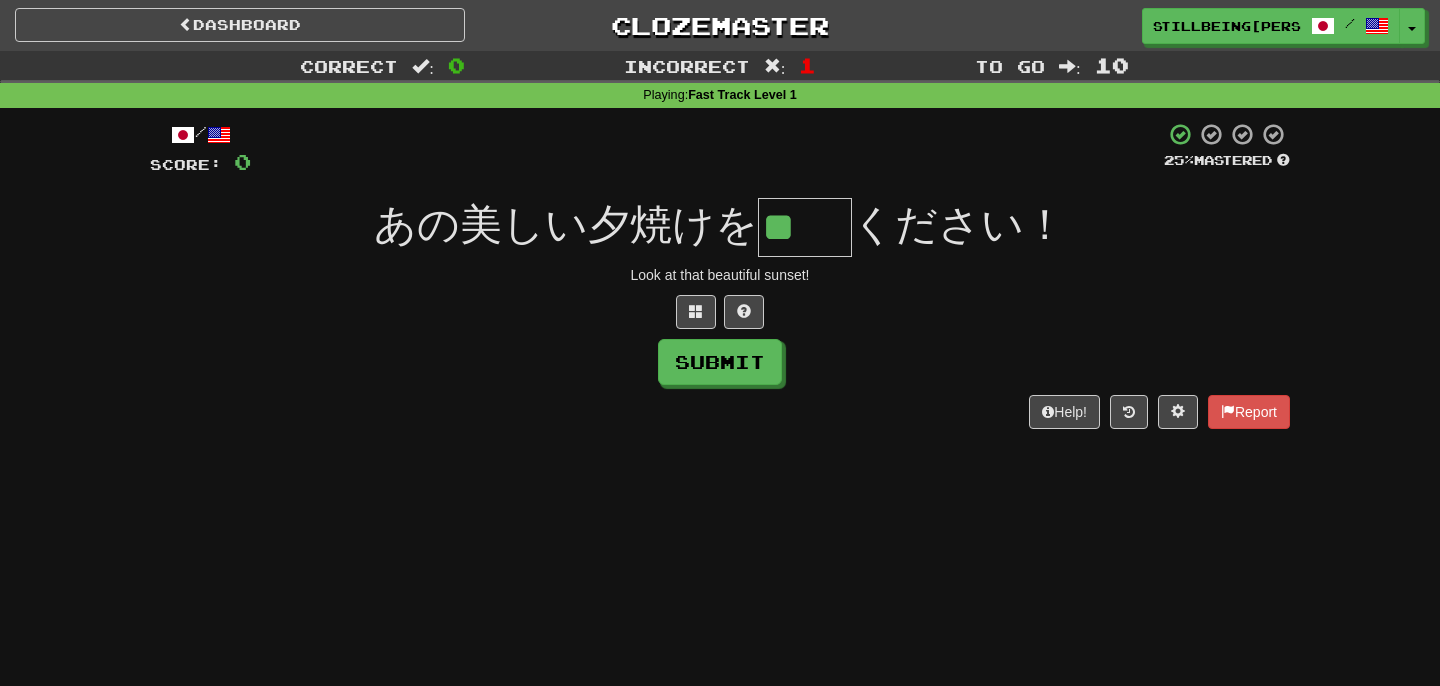 type on "**" 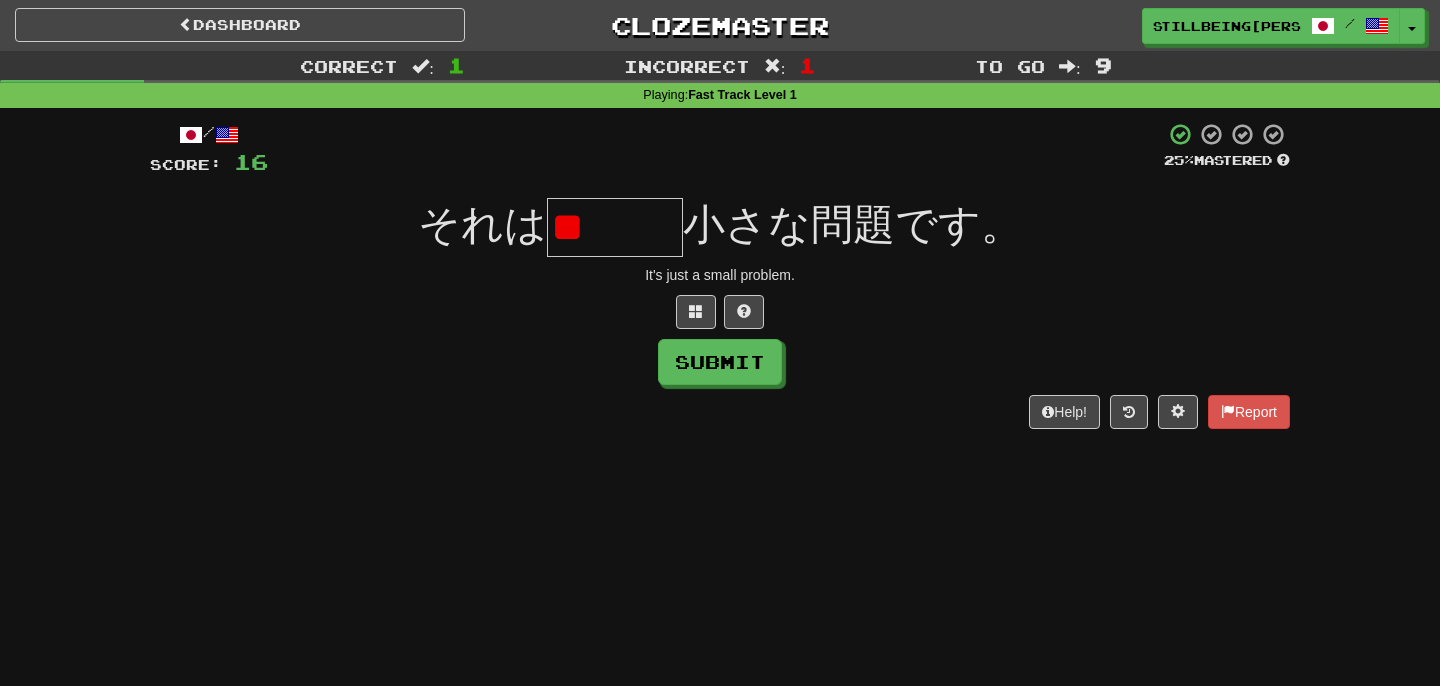 type on "*" 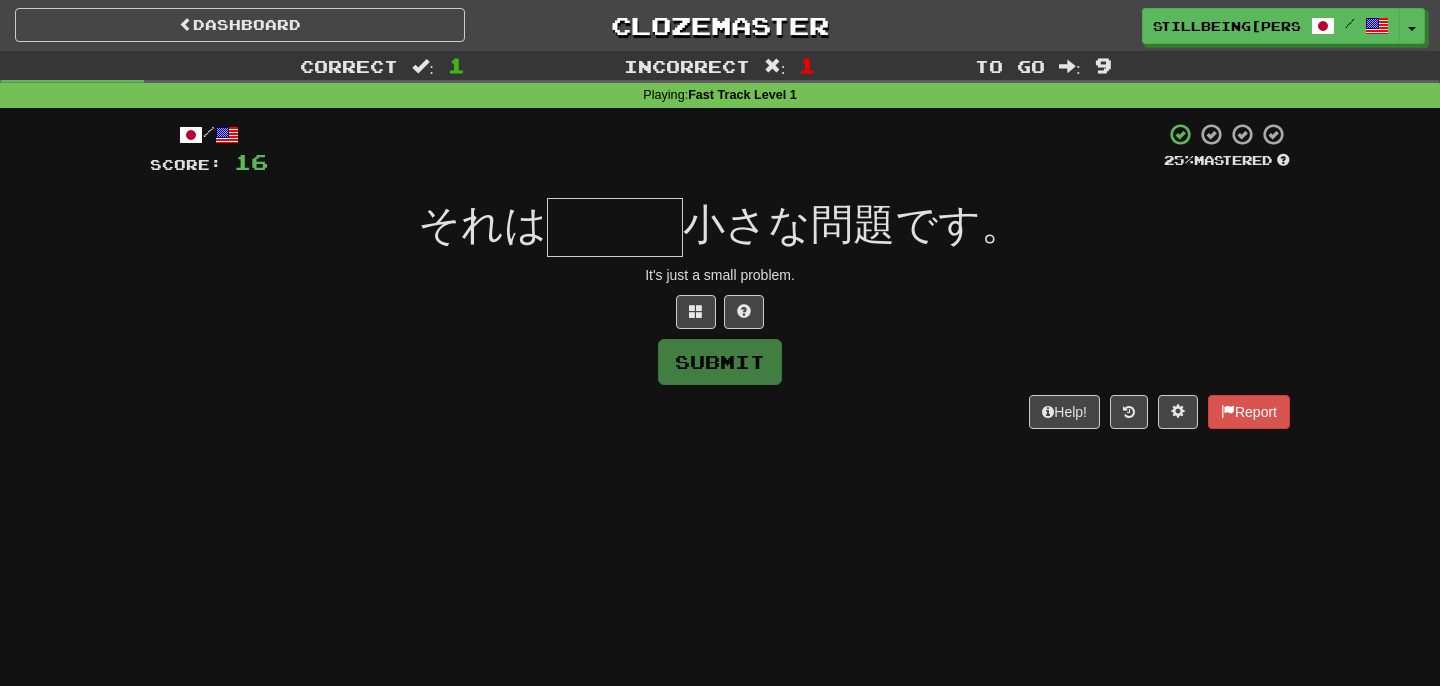 type on "***" 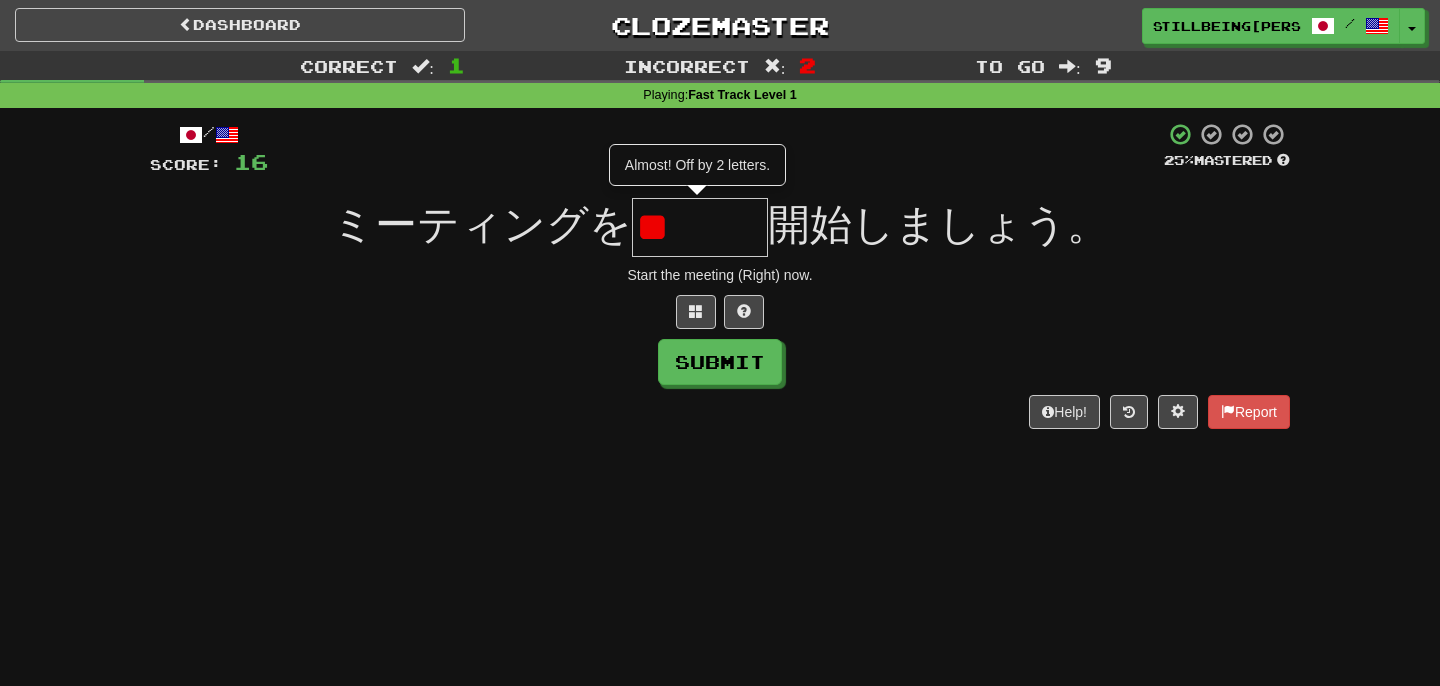 type on "*" 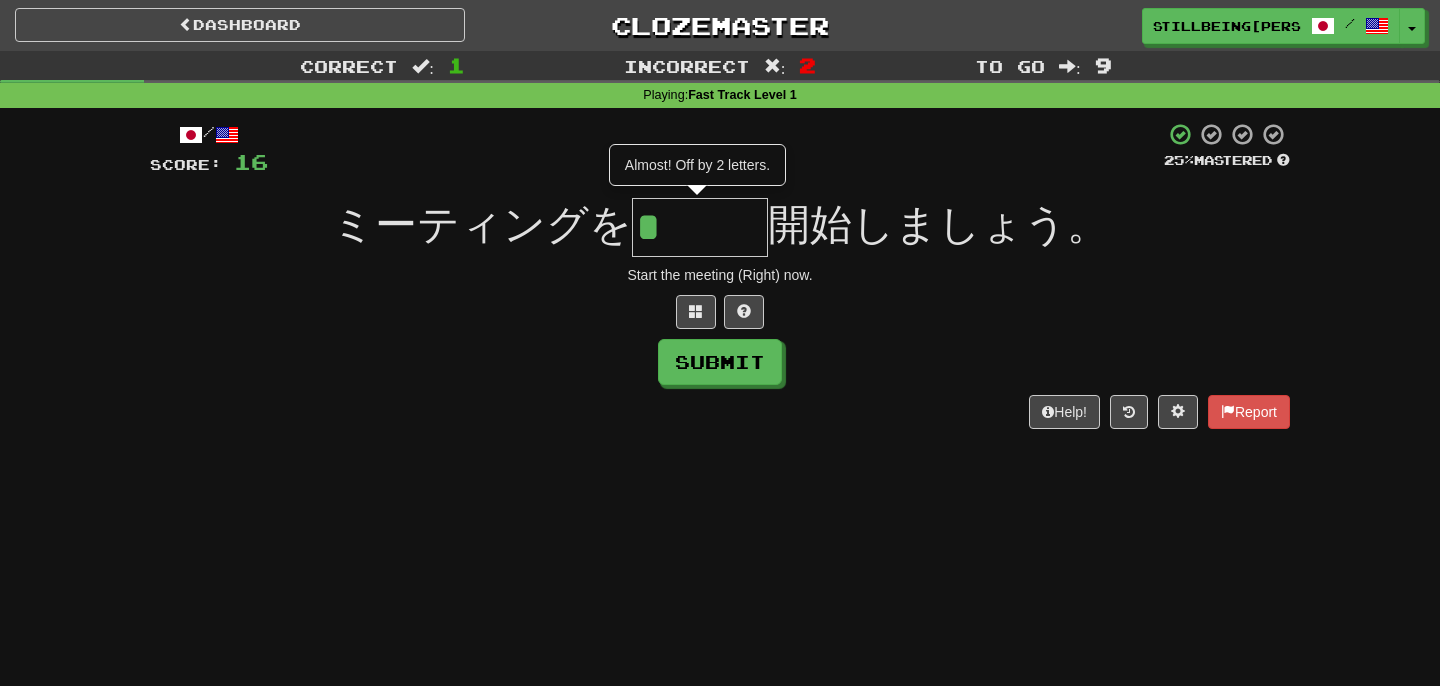 click on "/  Score:   16 25 %  Mastered ミーティングを * Almost! Off by 2 letters. 開始しましょう。 Start the meeting (Right) now. Submit  Help!  Report" at bounding box center [720, 275] 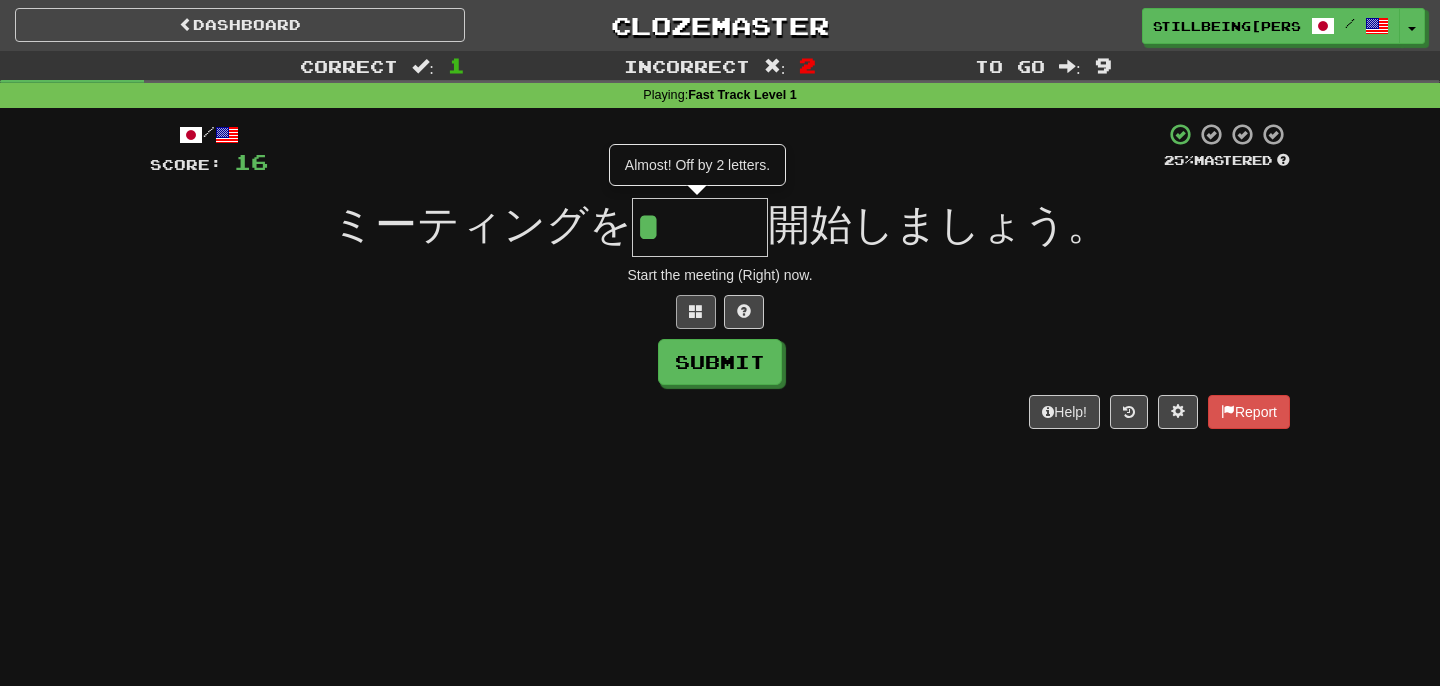 click at bounding box center [696, 311] 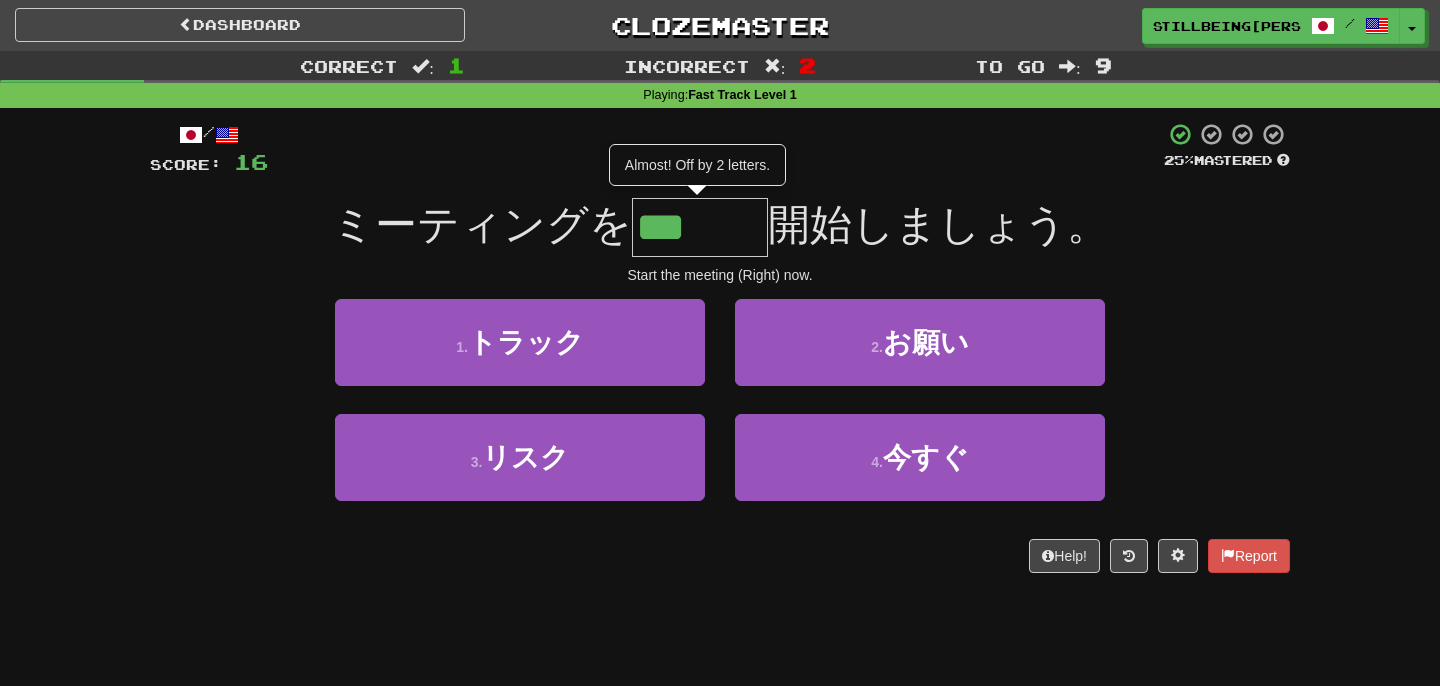 type on "***" 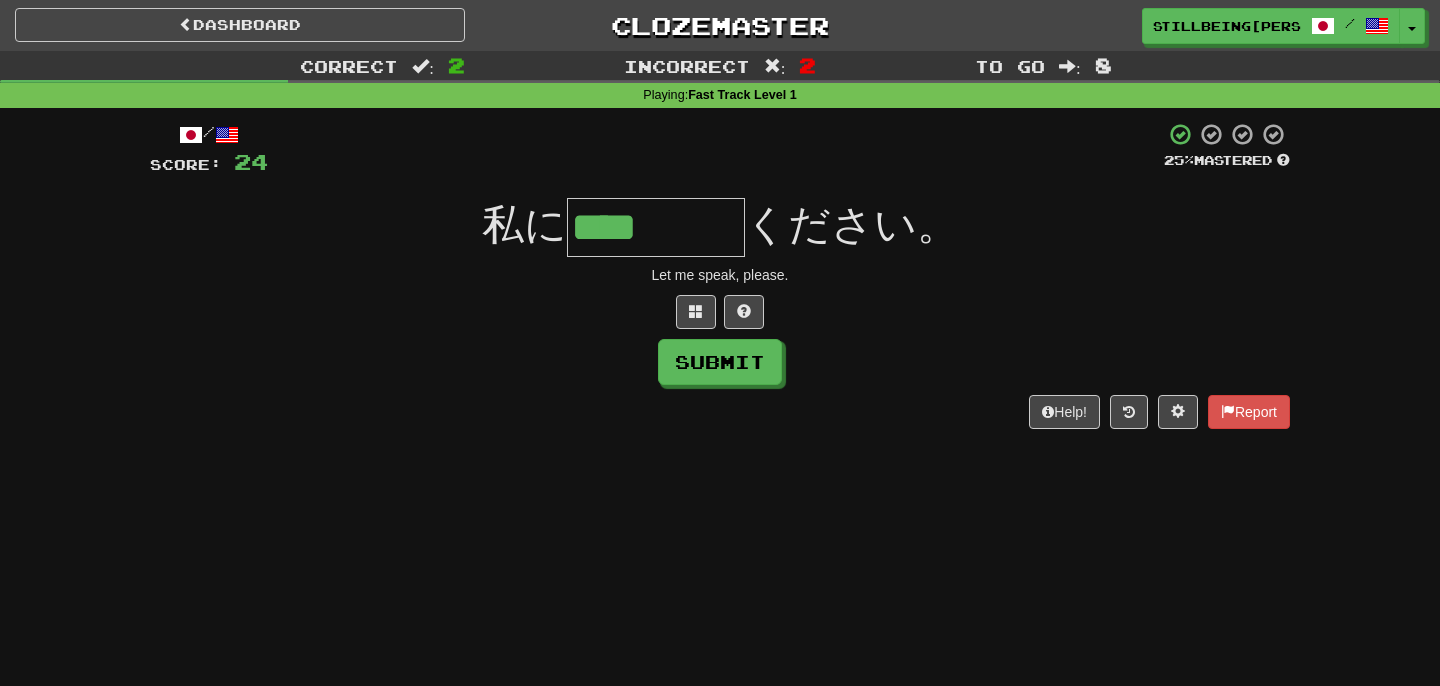 type on "****" 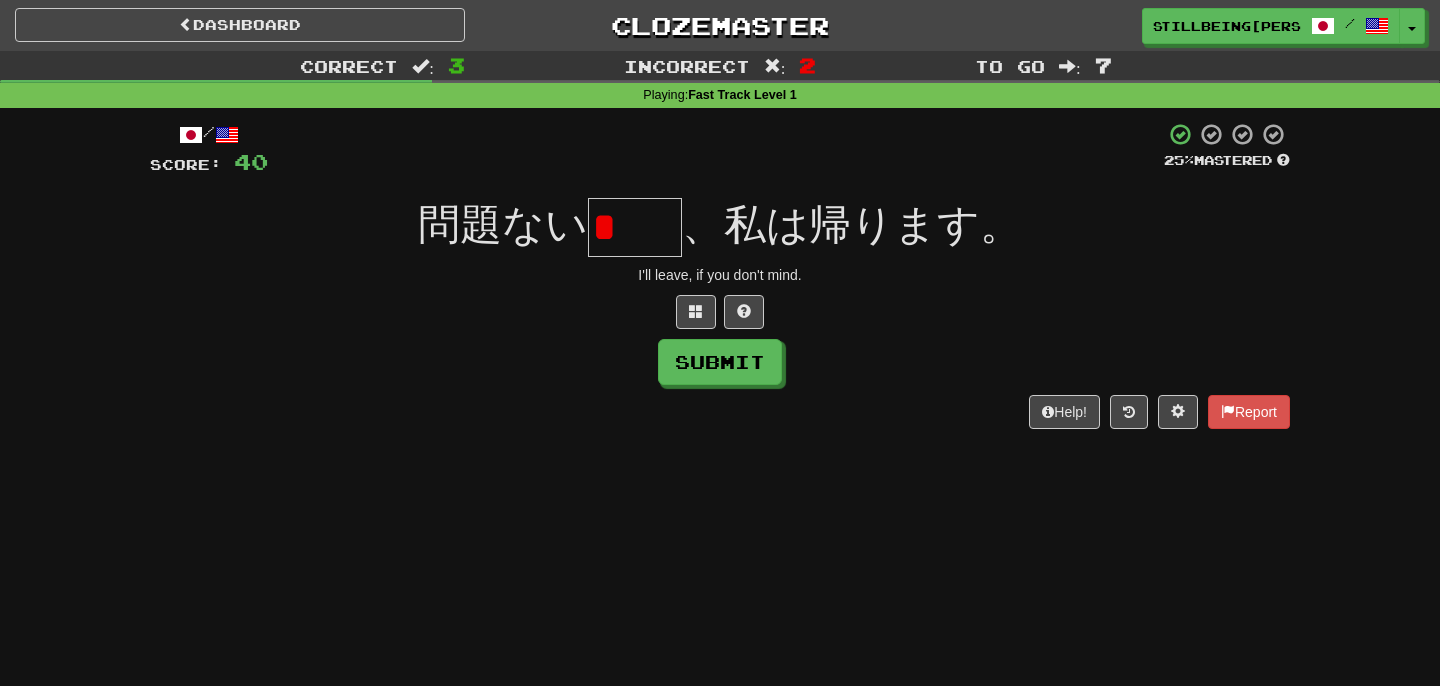 type on "*" 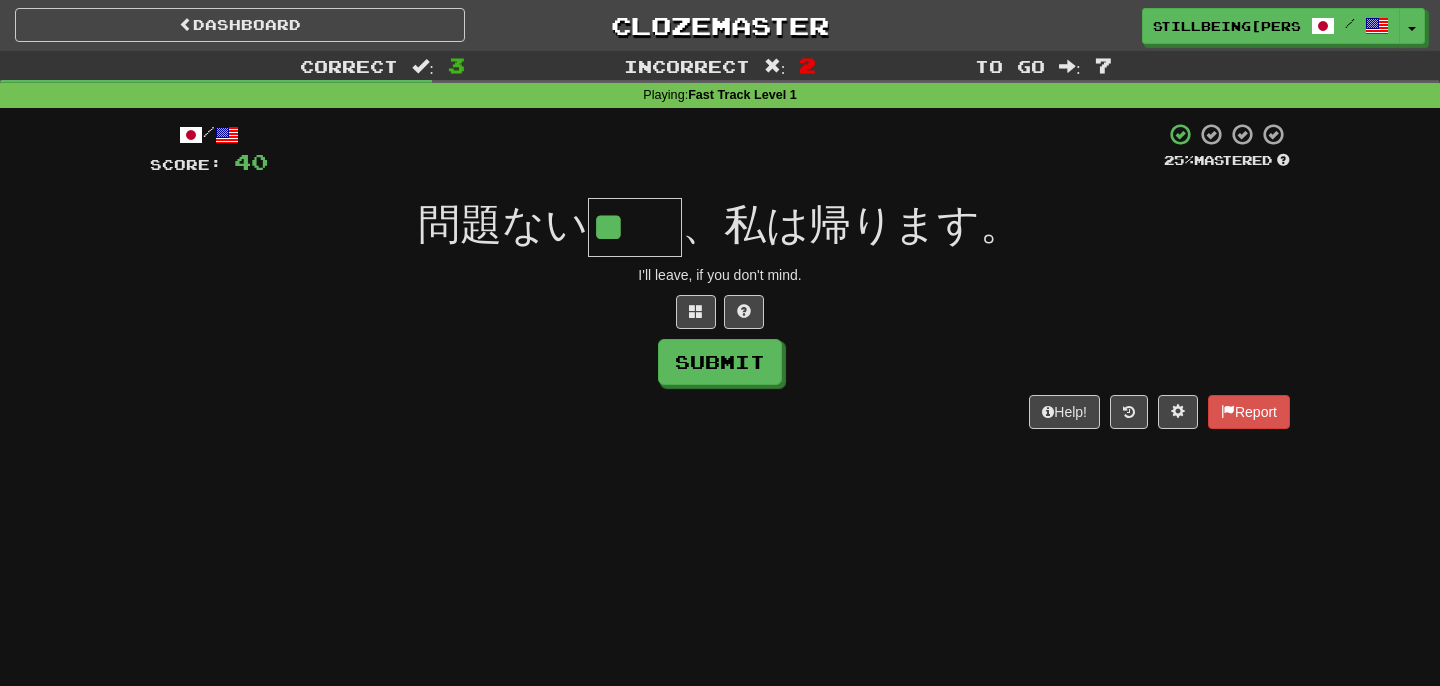 type on "**" 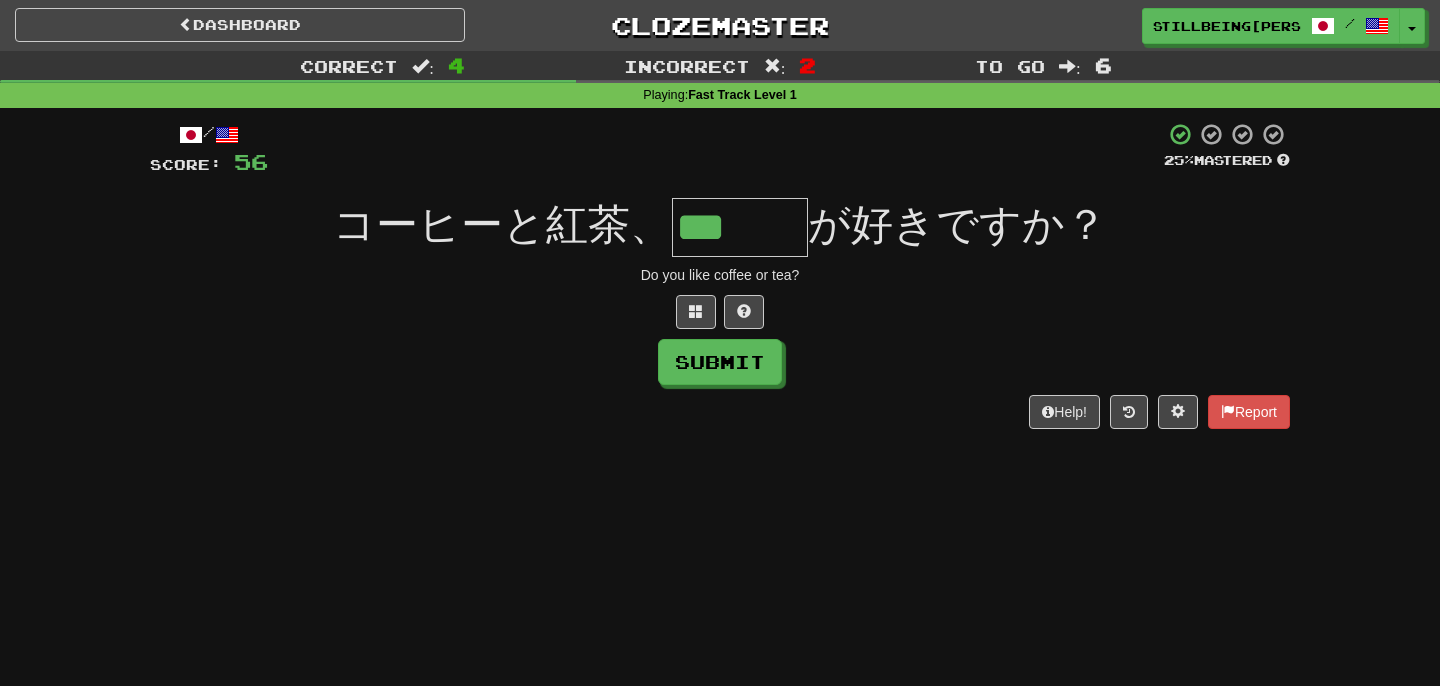 type on "***" 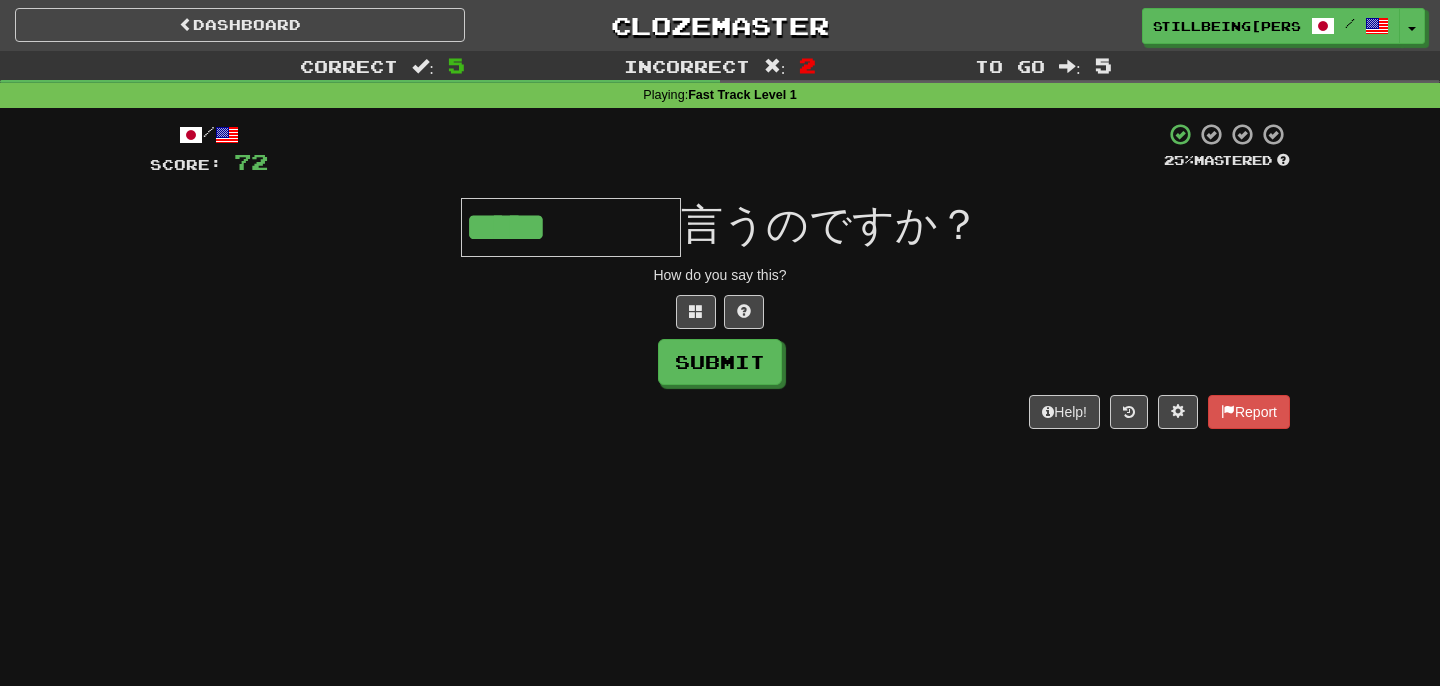 type on "*****" 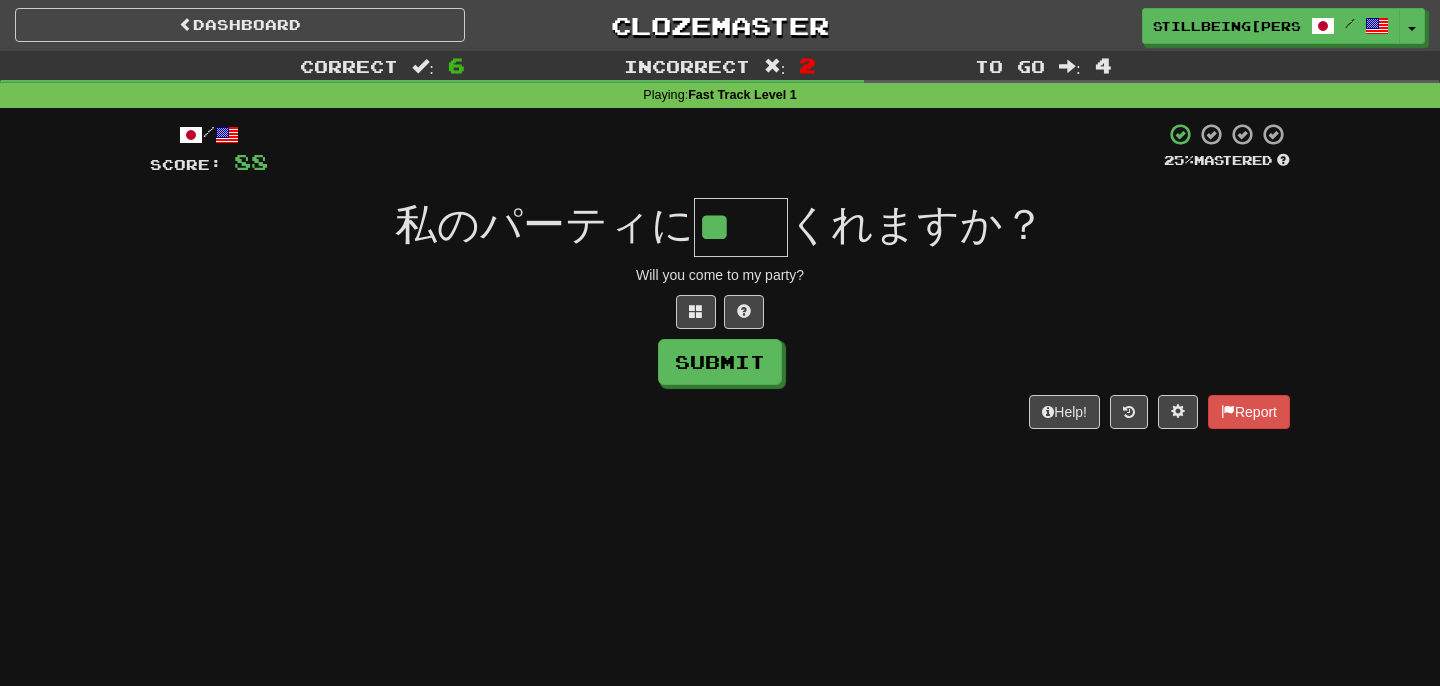 type on "**" 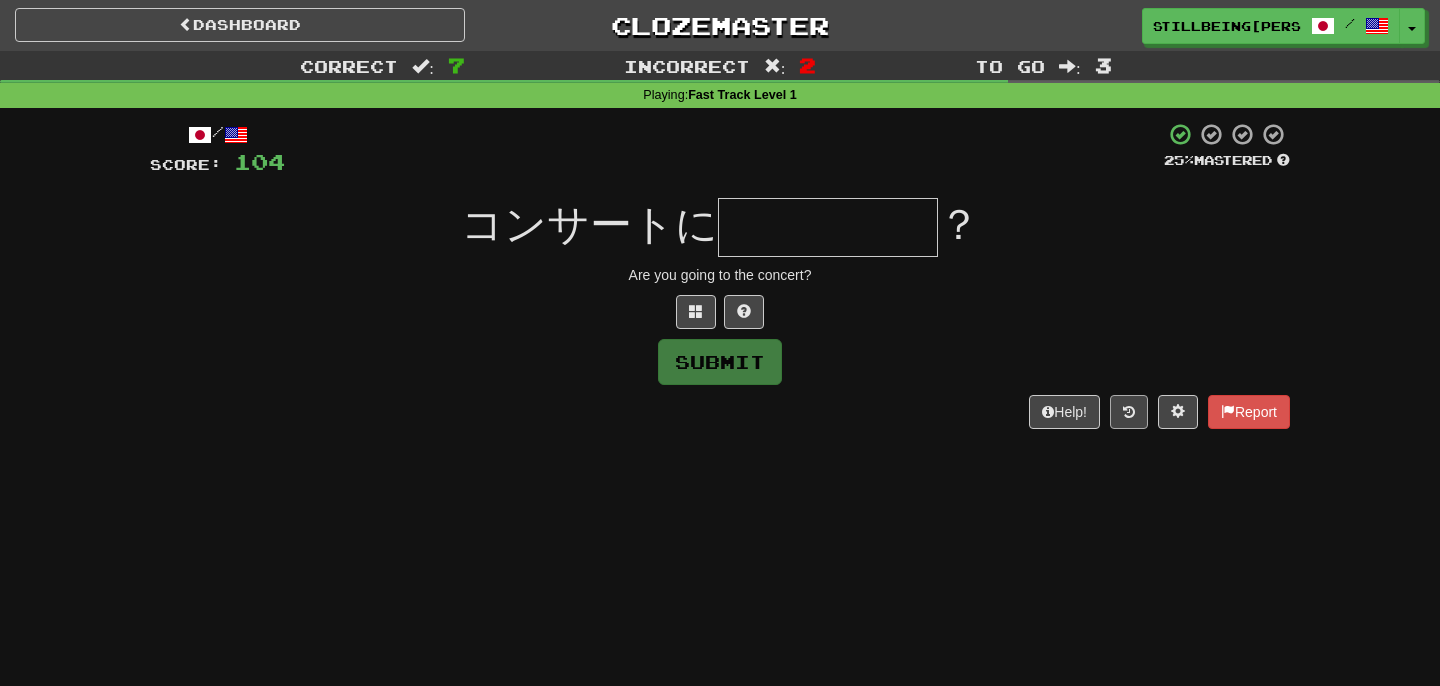 click at bounding box center [1129, 412] 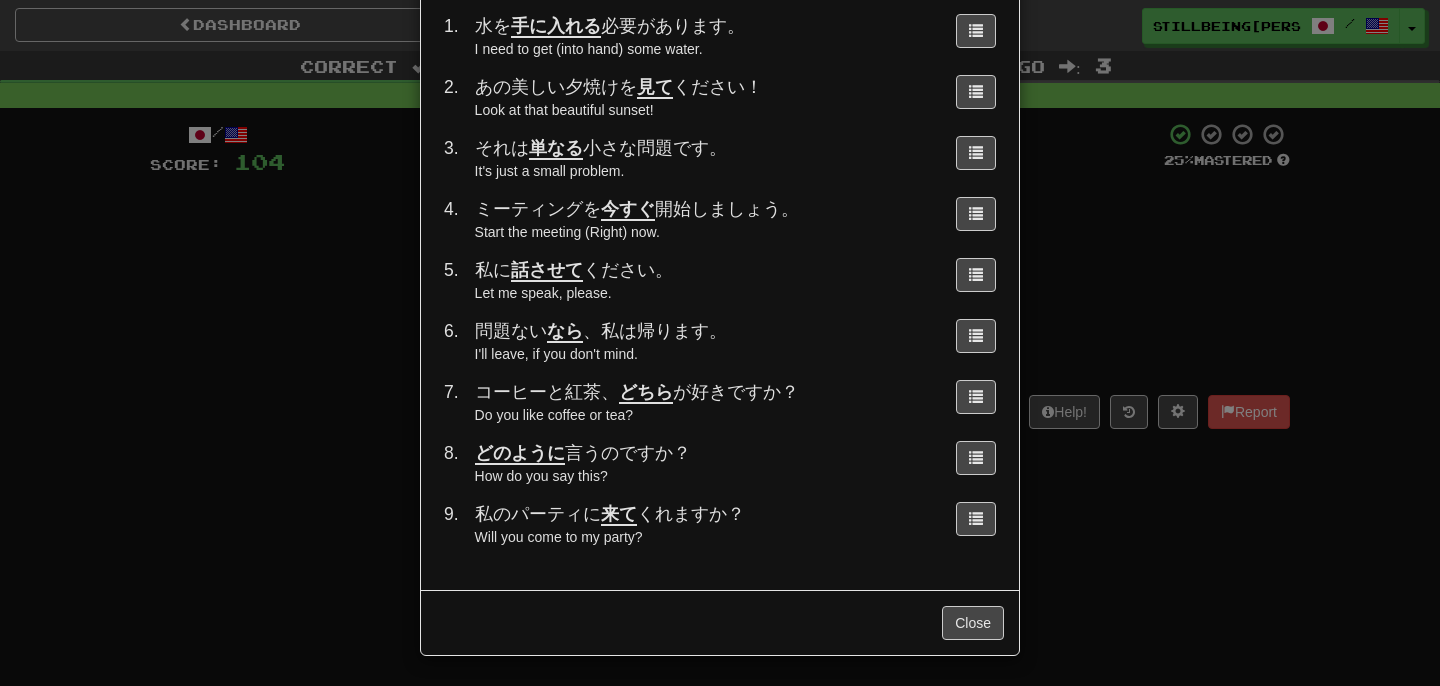 scroll, scrollTop: 78, scrollLeft: 0, axis: vertical 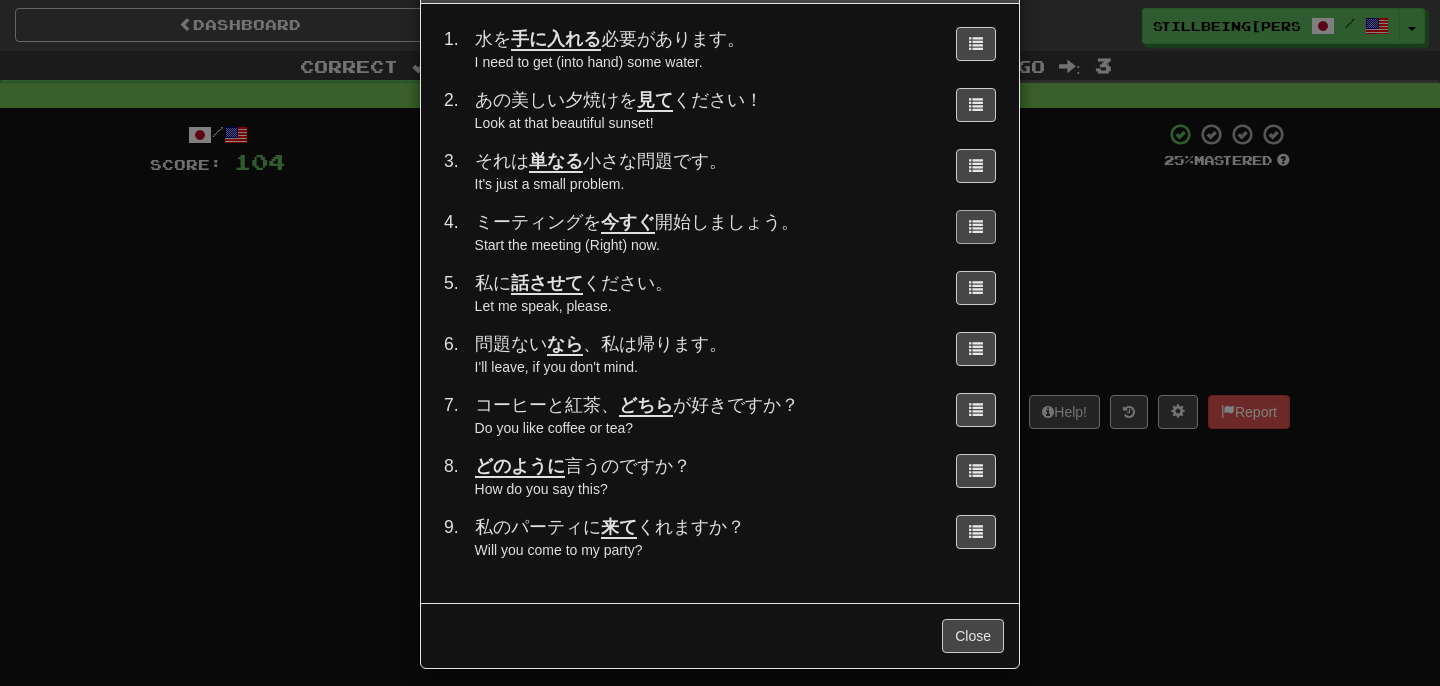 click at bounding box center [976, 227] 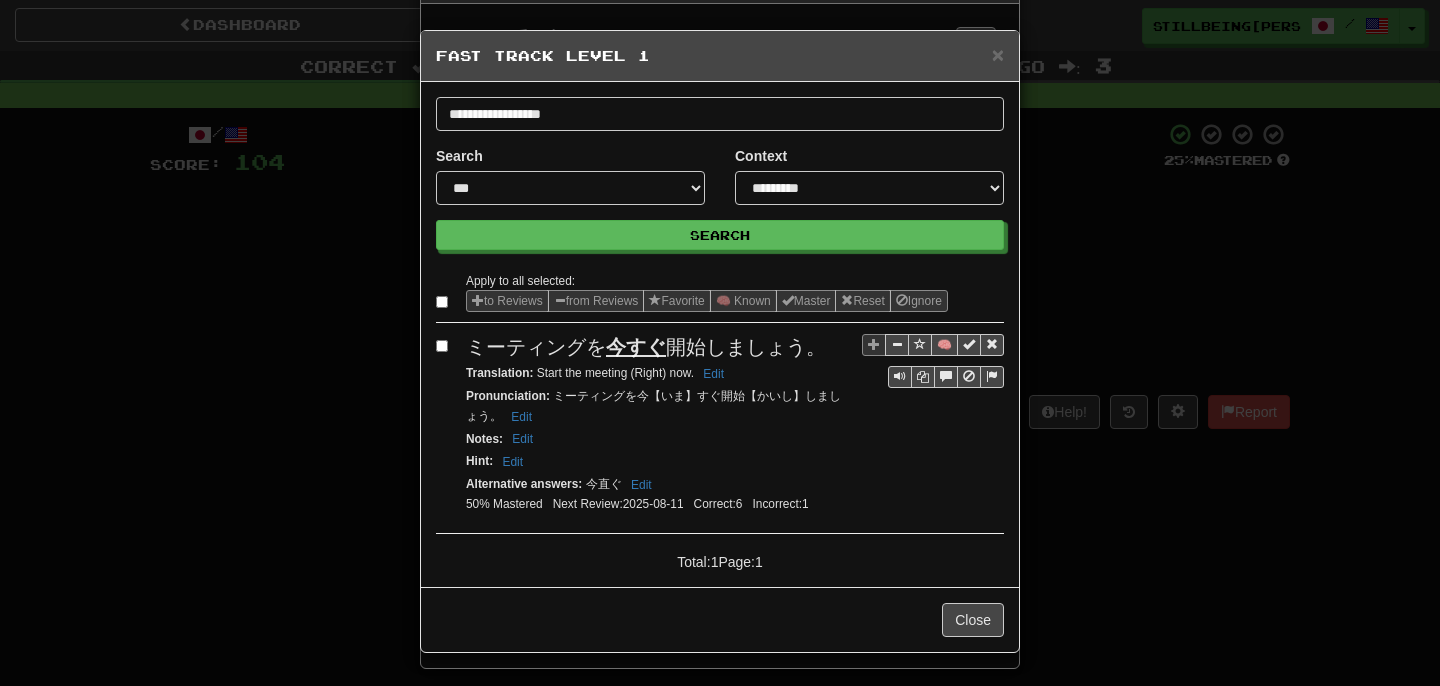 scroll, scrollTop: 0, scrollLeft: 0, axis: both 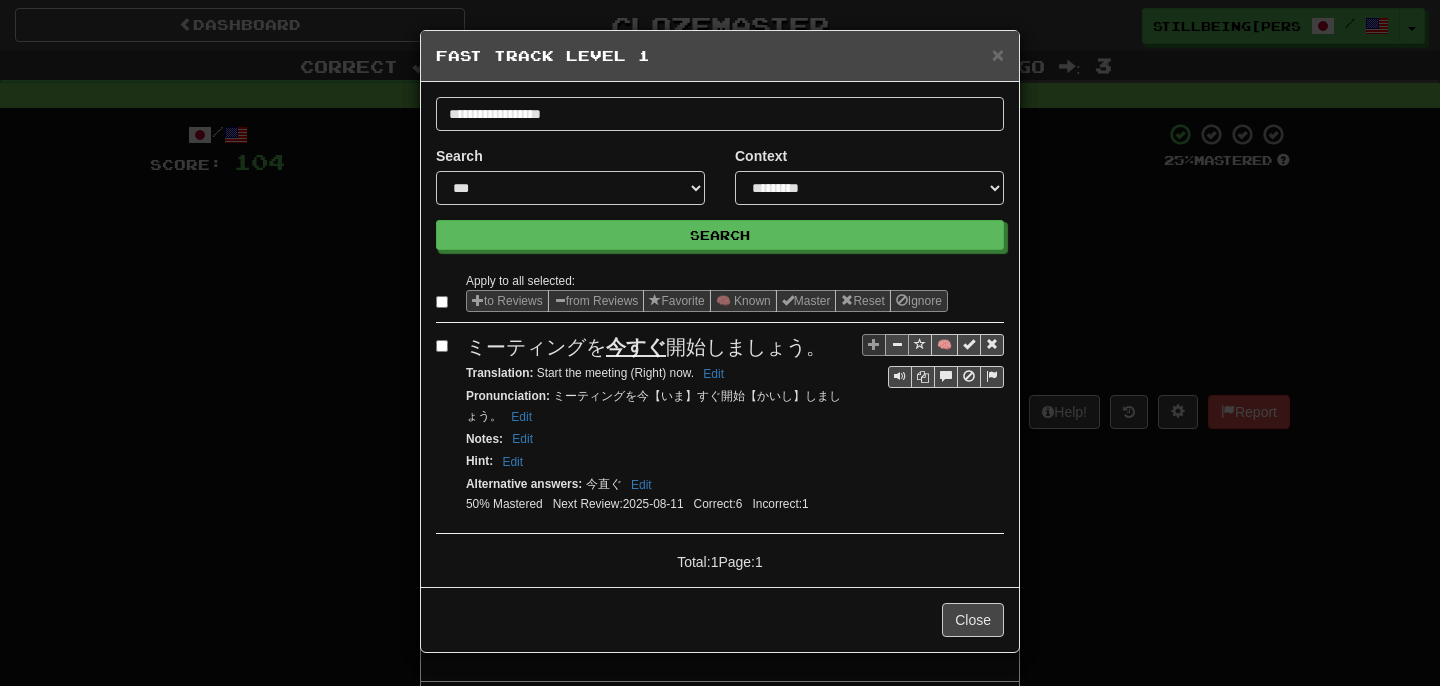 click at bounding box center (897, 344) 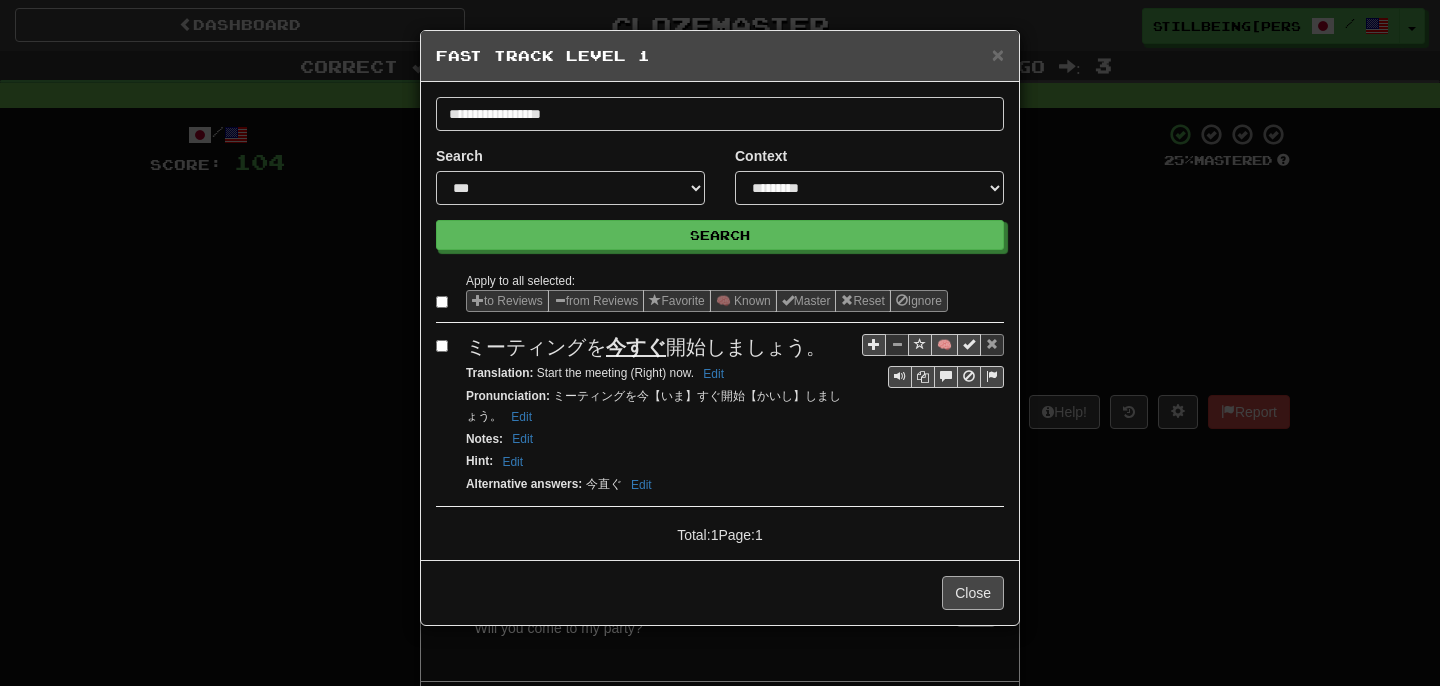 click on "Close" at bounding box center [973, 593] 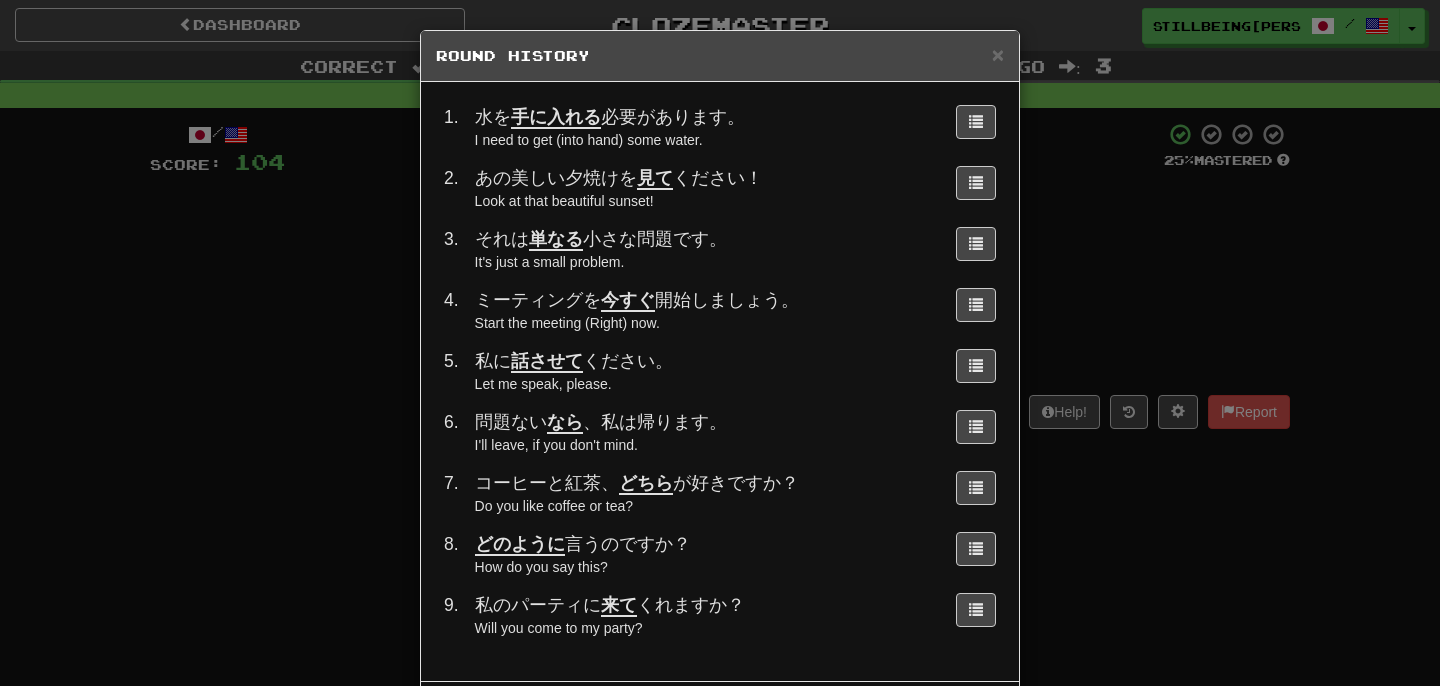 click on "Round History" at bounding box center (720, 56) 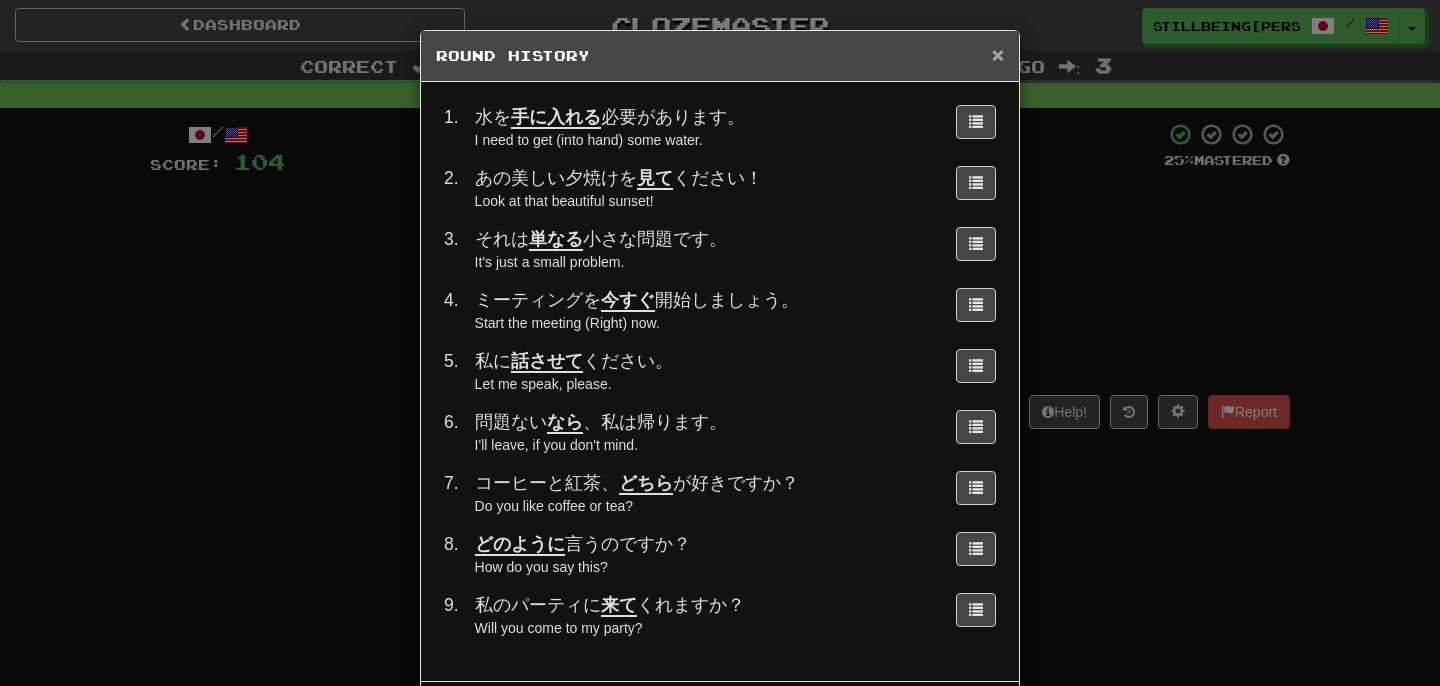 click on "×" at bounding box center [998, 54] 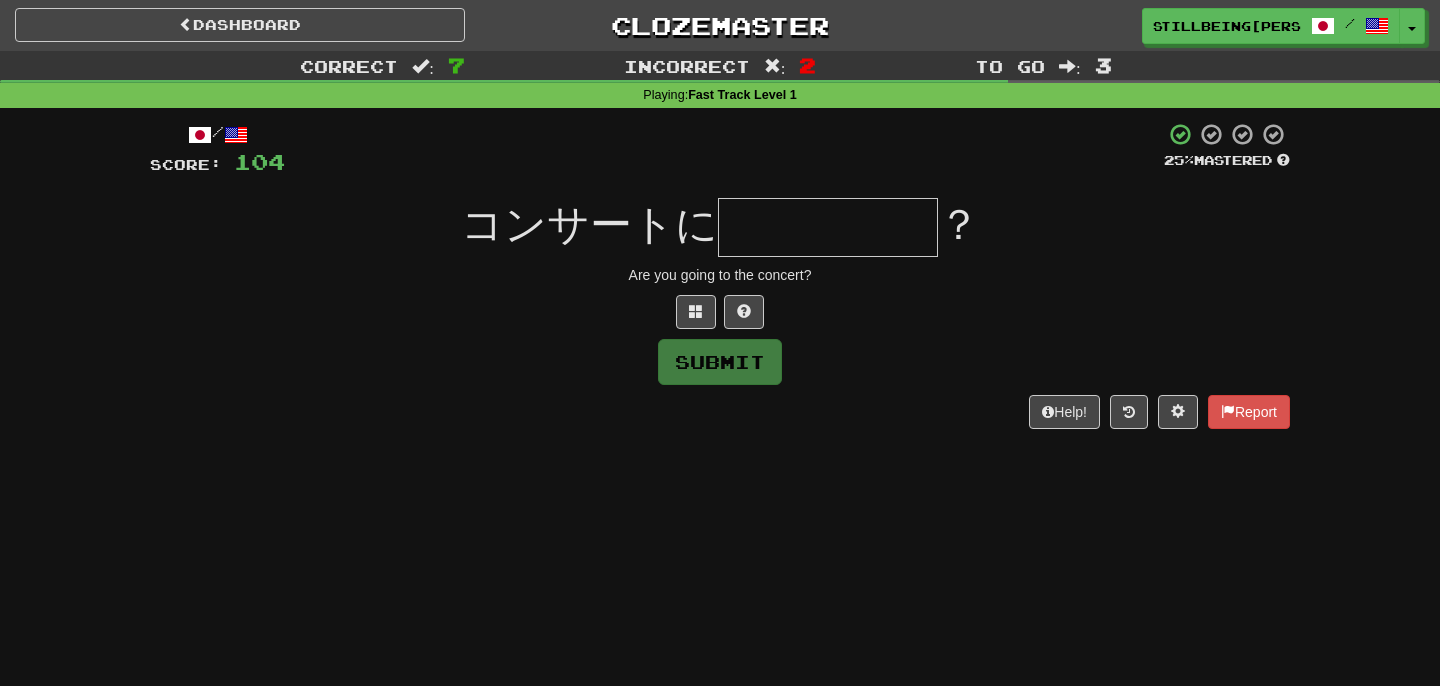 click on "Are you going to the concert?" at bounding box center (720, 275) 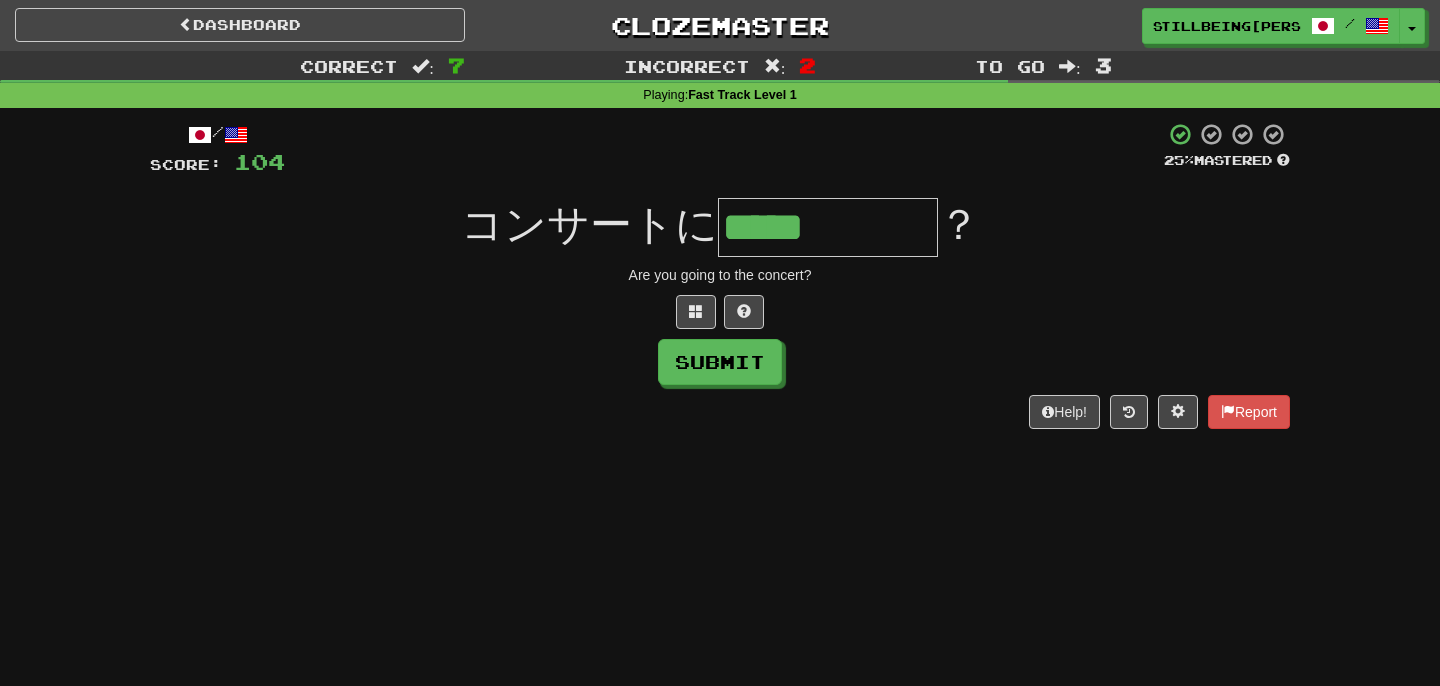 type on "*****" 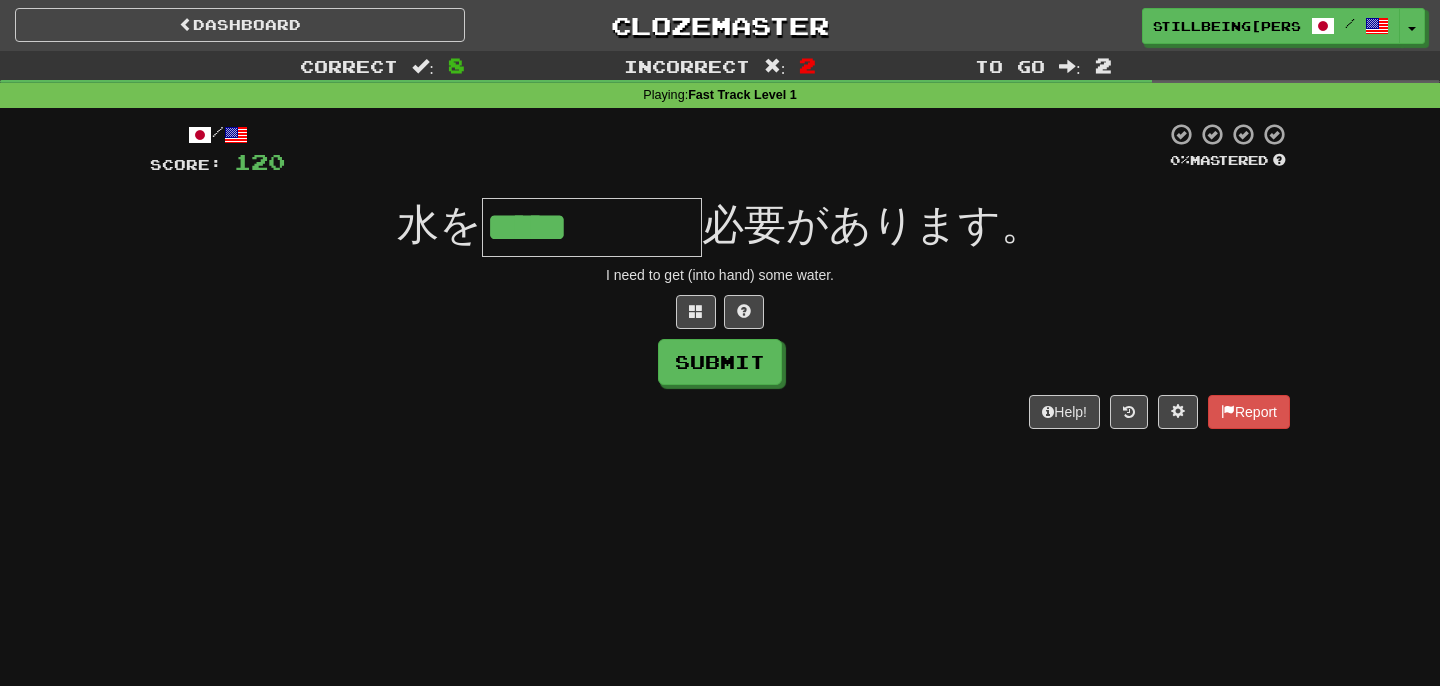 type on "*****" 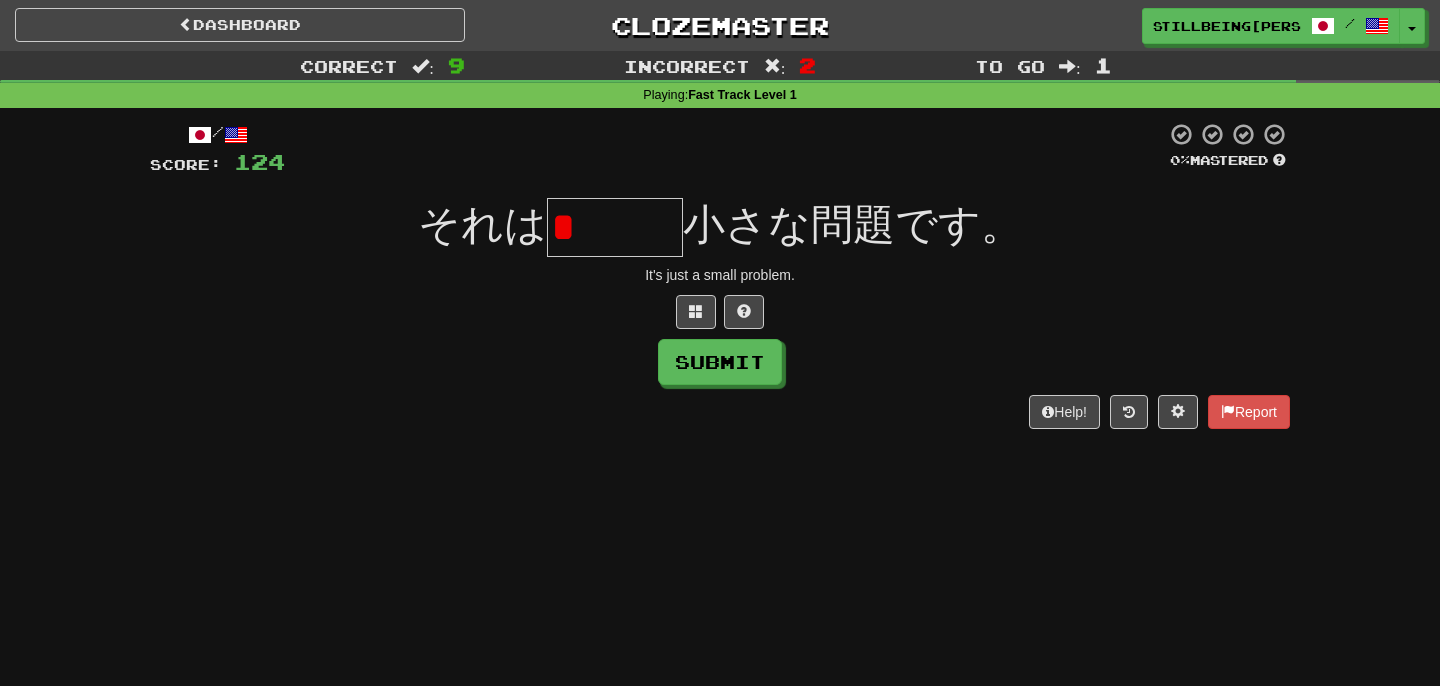 type on "*" 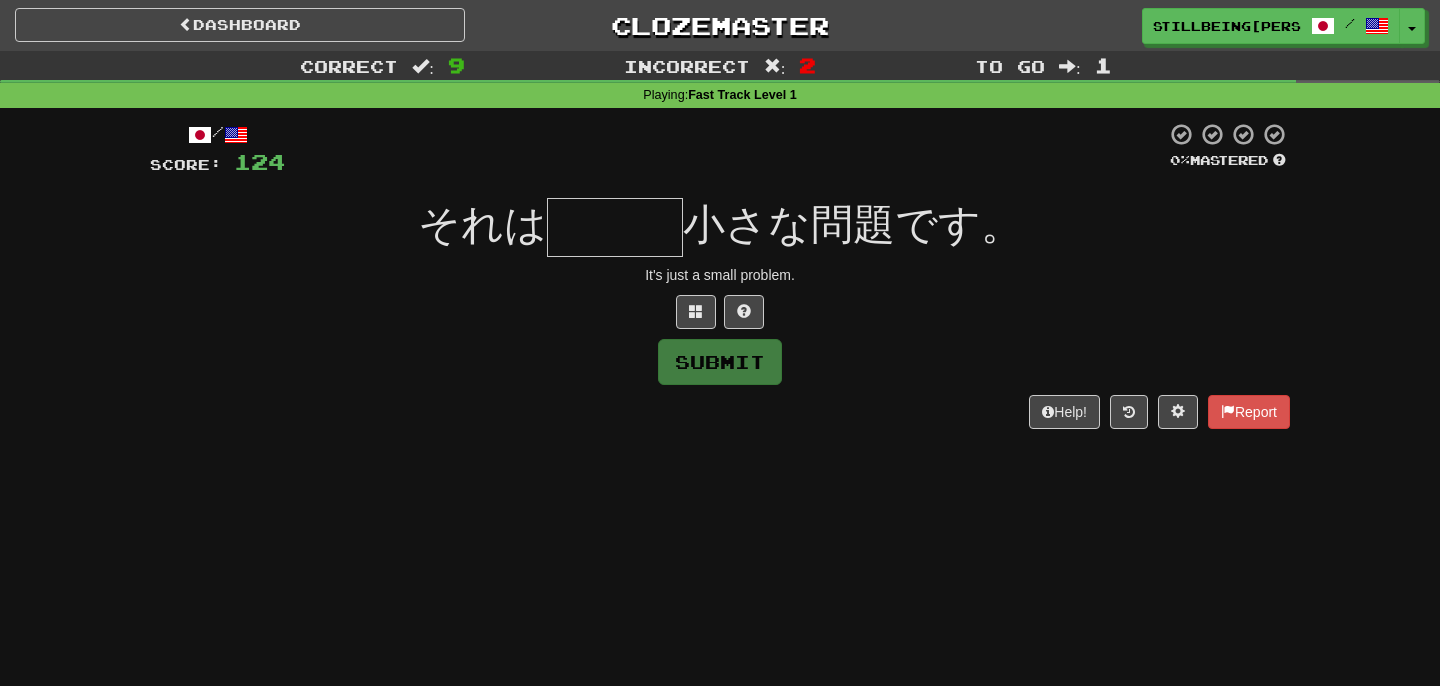 type on "*" 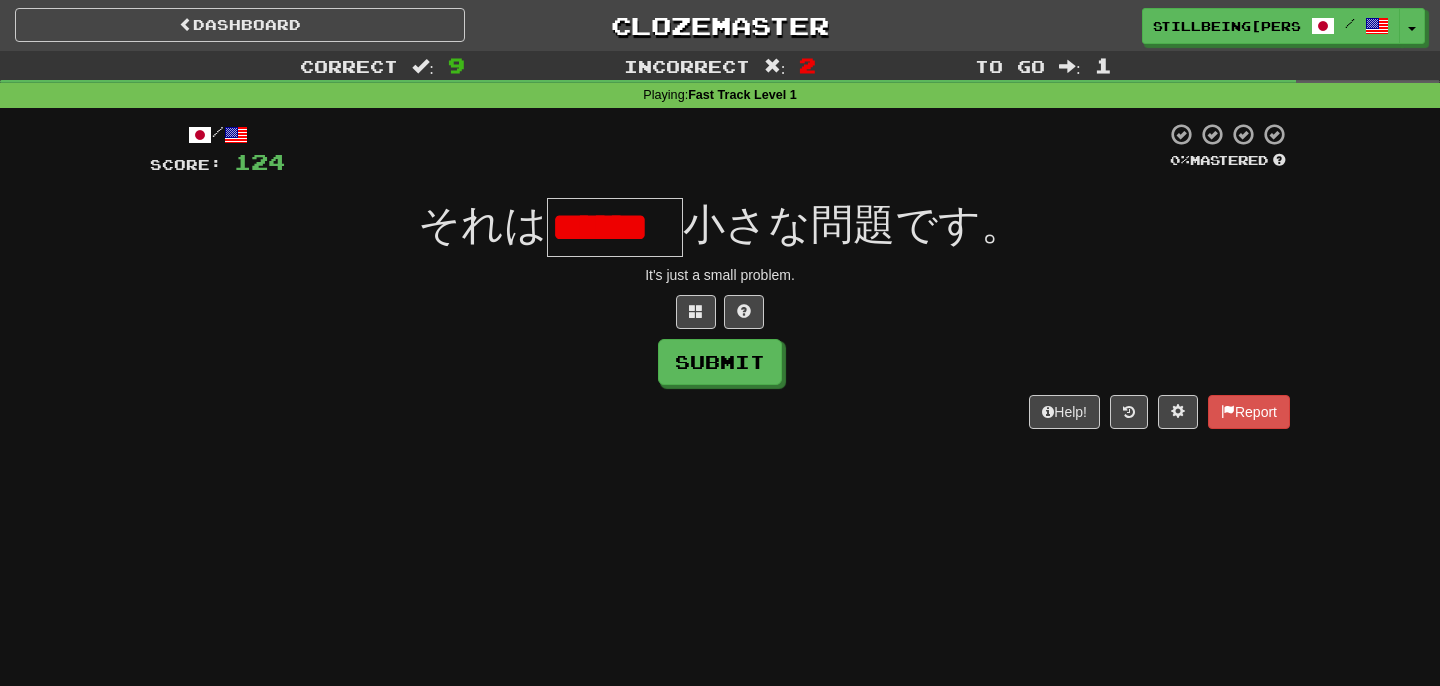 type on "***" 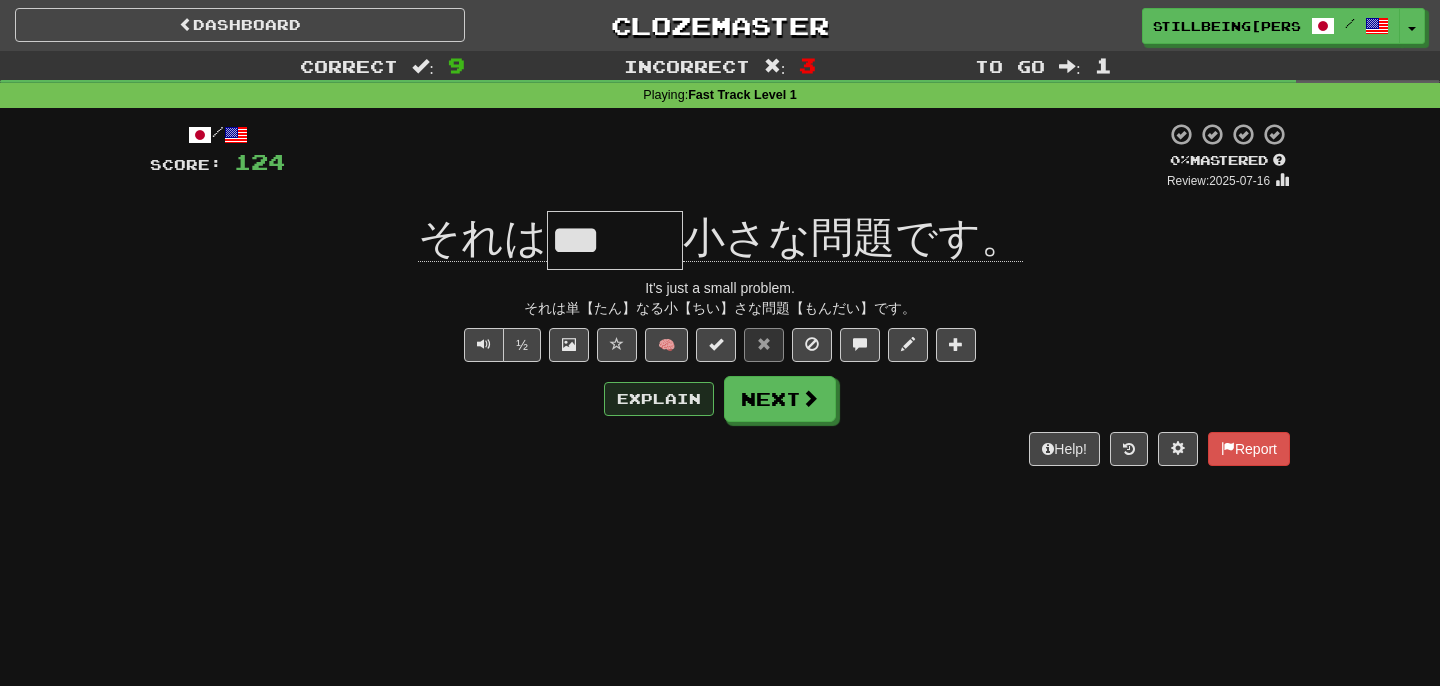 click on "Explain" at bounding box center [659, 399] 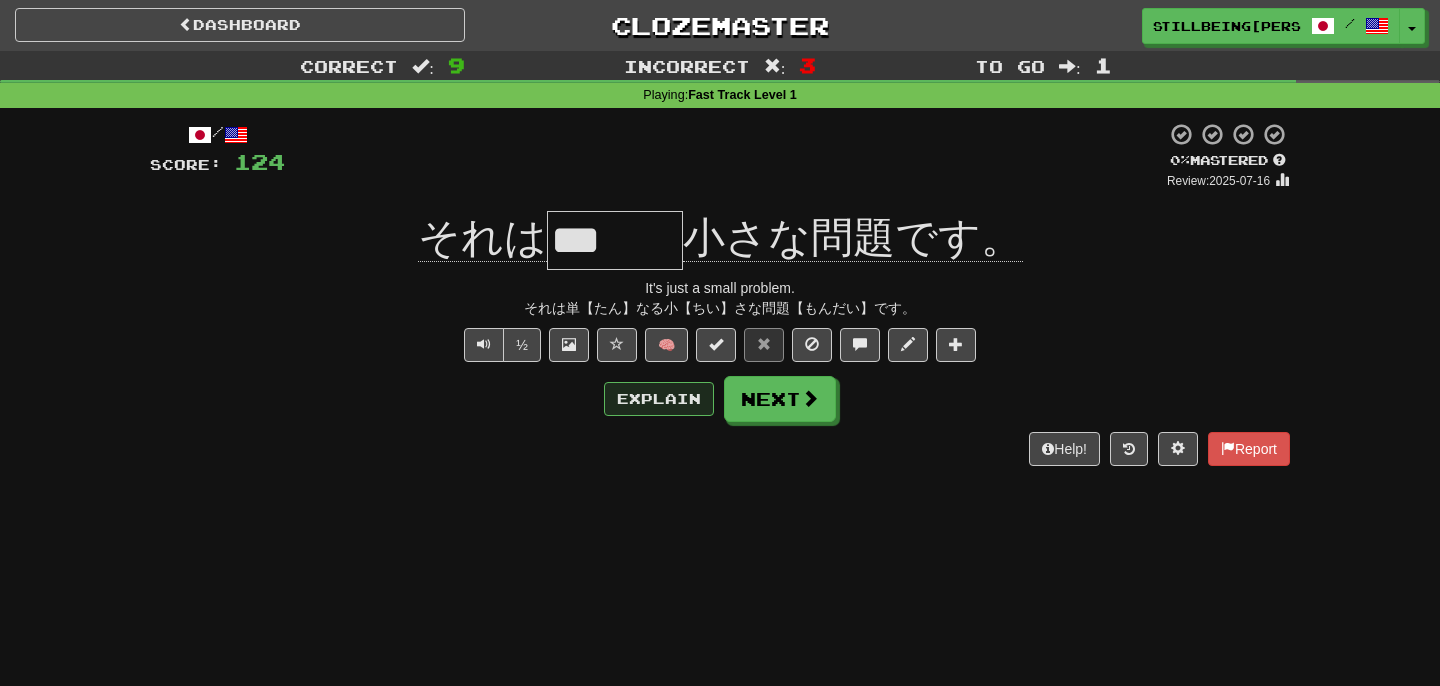 click on "Explain" at bounding box center [659, 399] 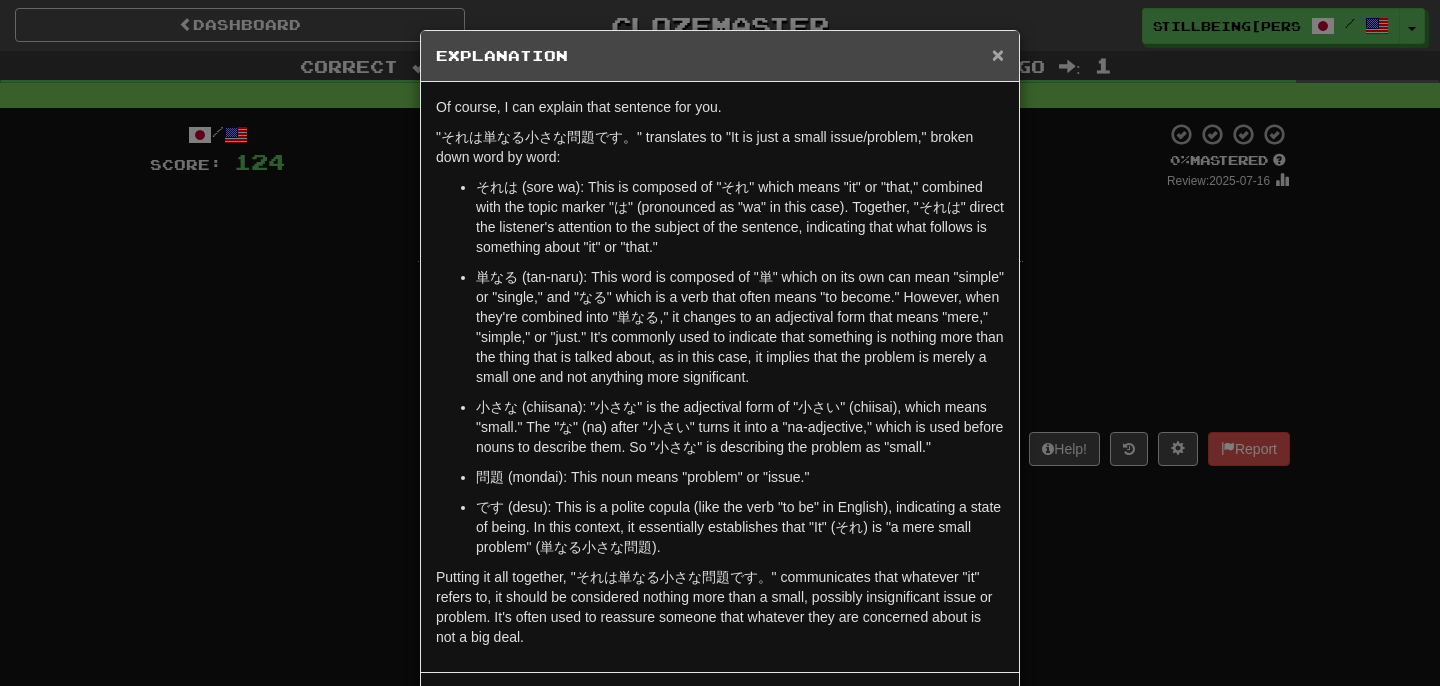 click on "×" at bounding box center (998, 54) 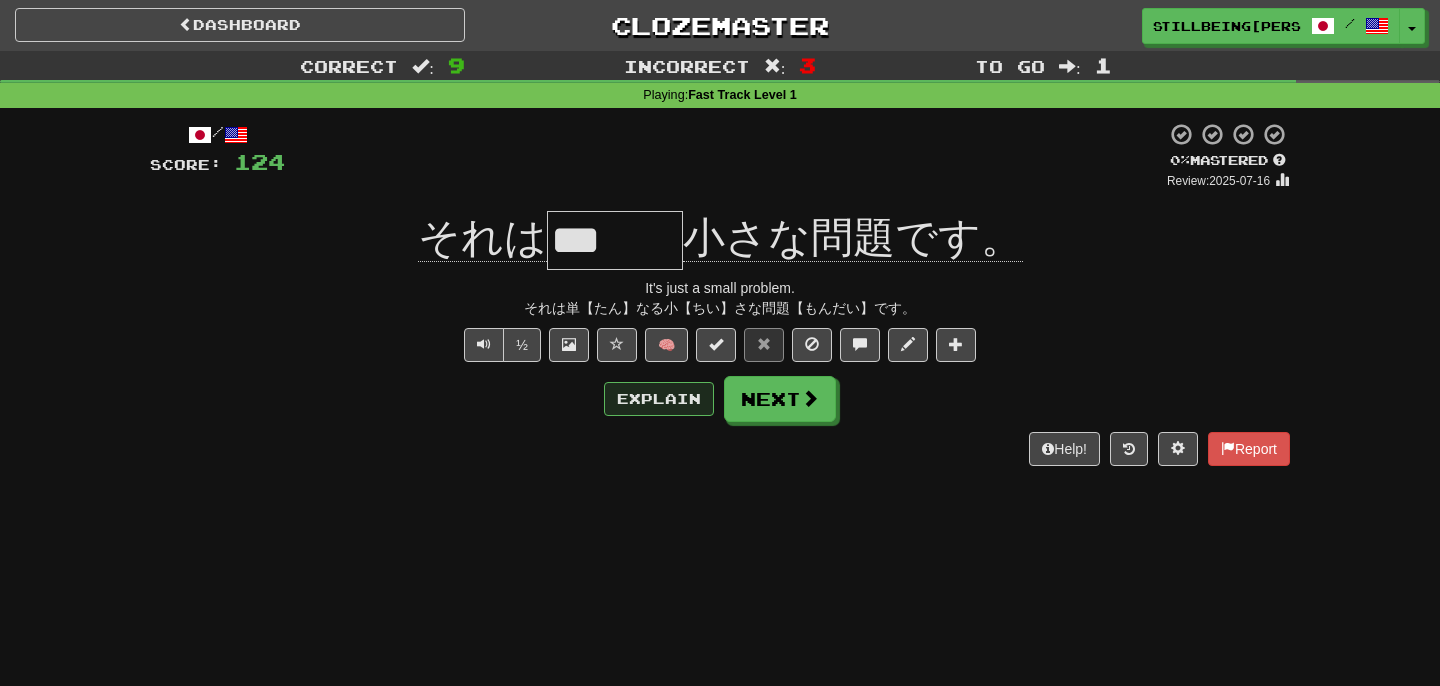 click on "Explain" at bounding box center [659, 399] 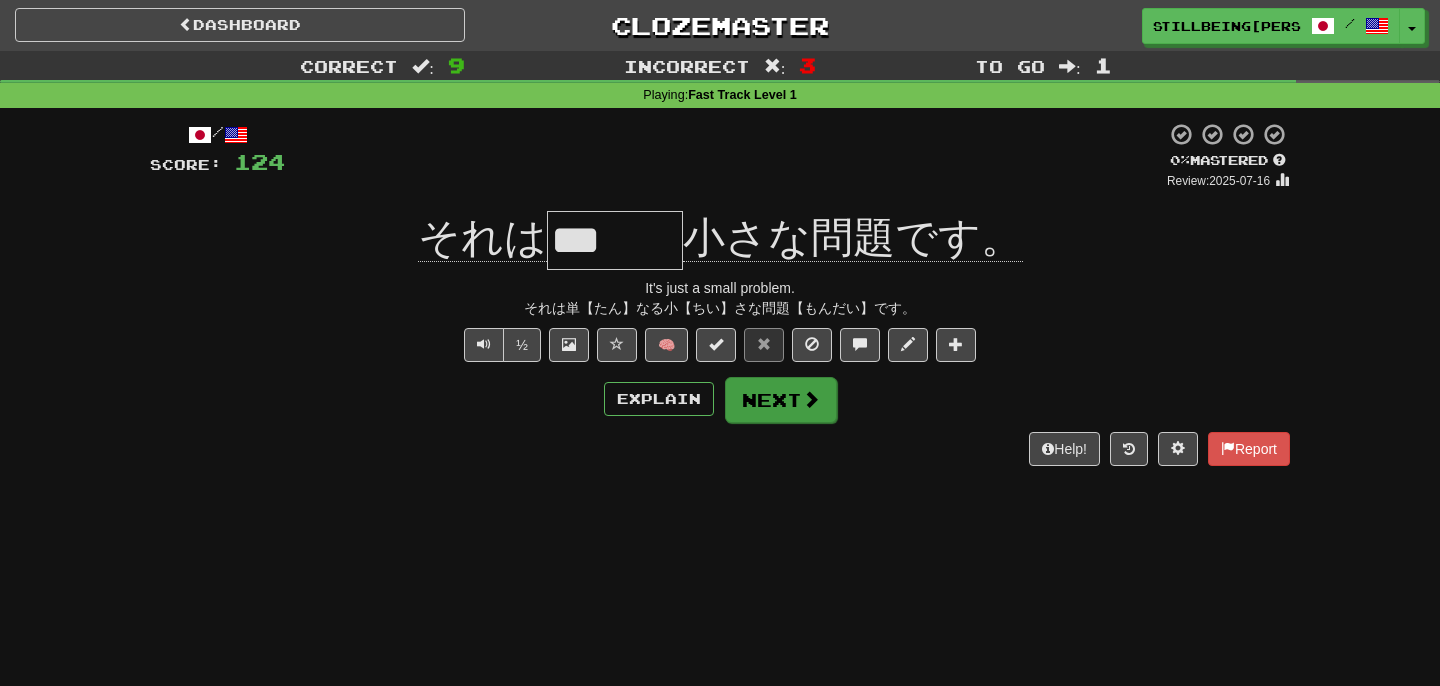 click on "Next" at bounding box center [781, 400] 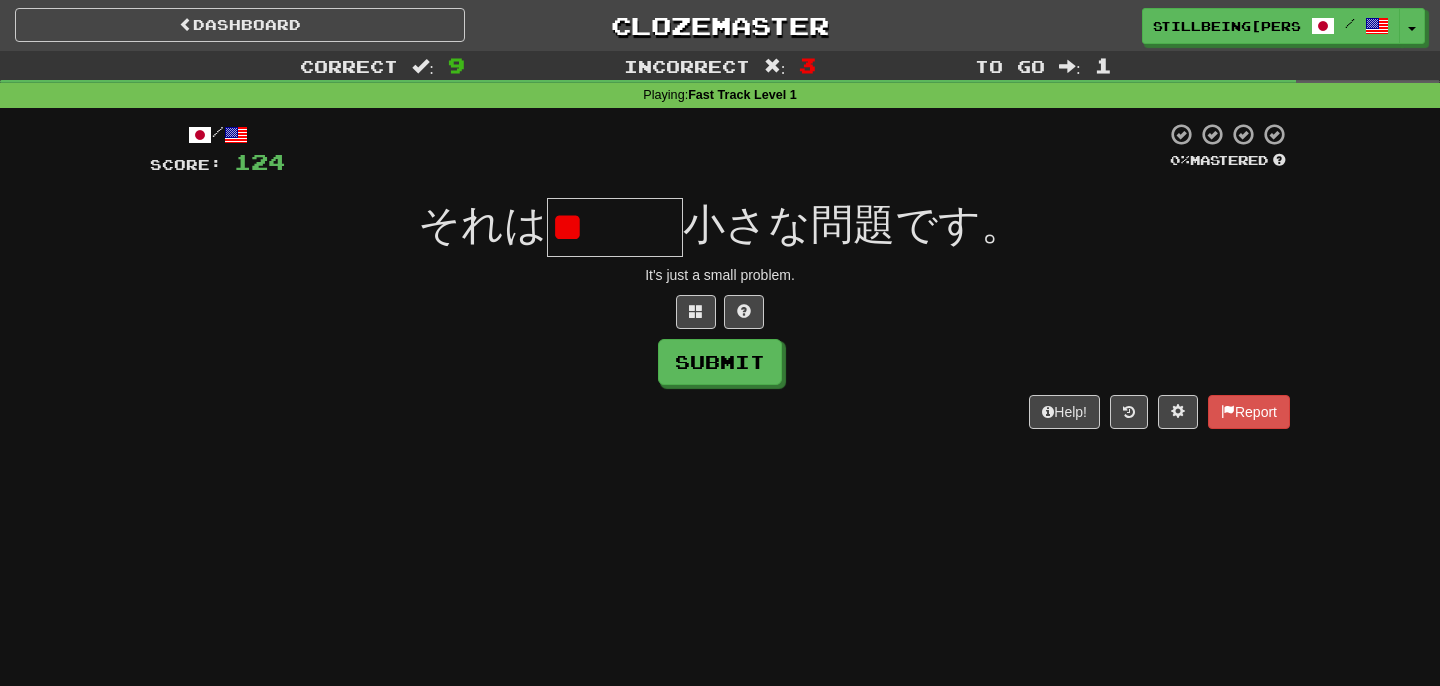 type on "*" 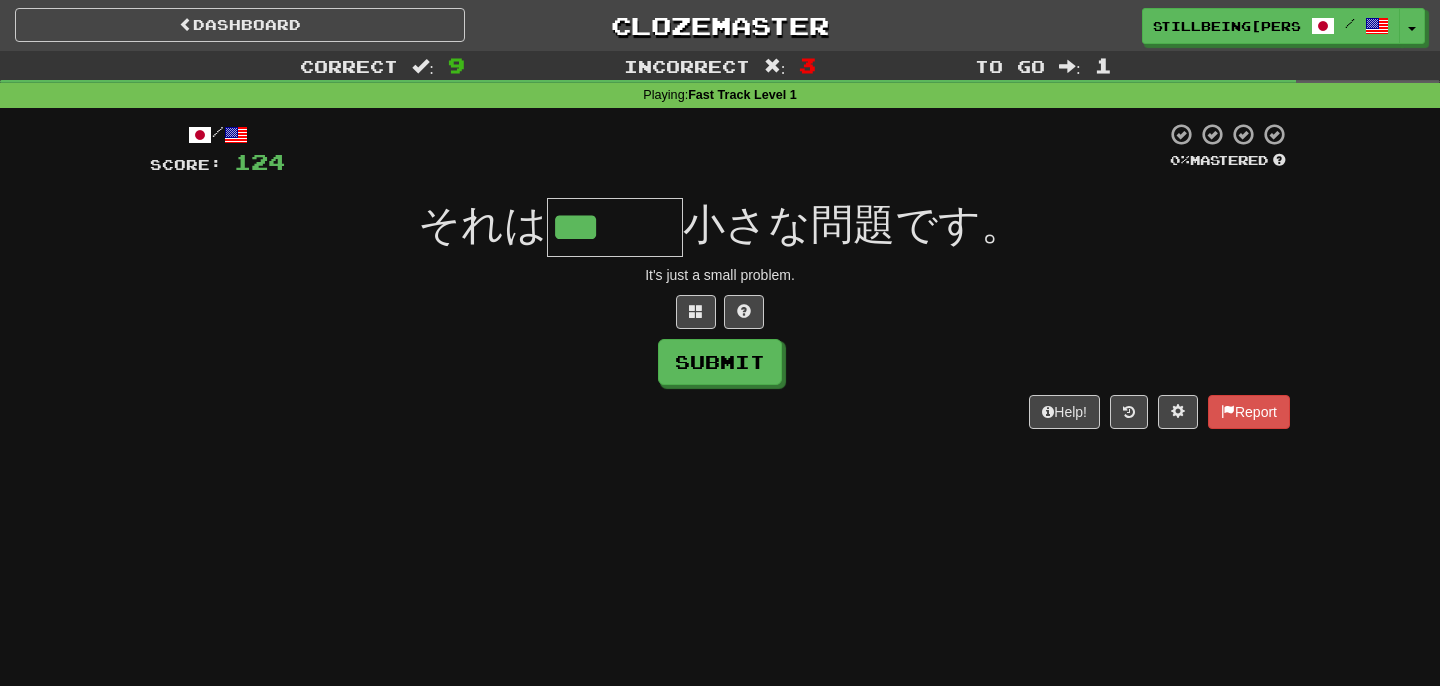 type on "***" 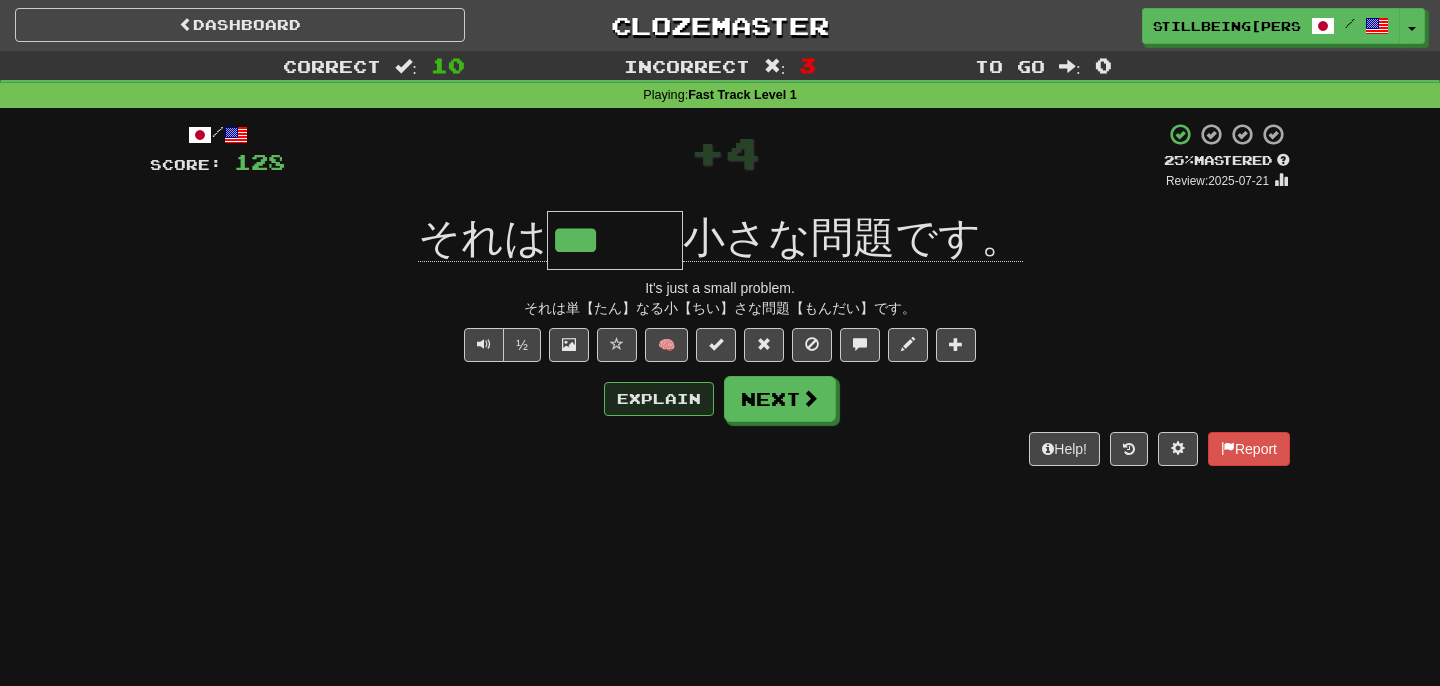 click on "Explain" at bounding box center [659, 399] 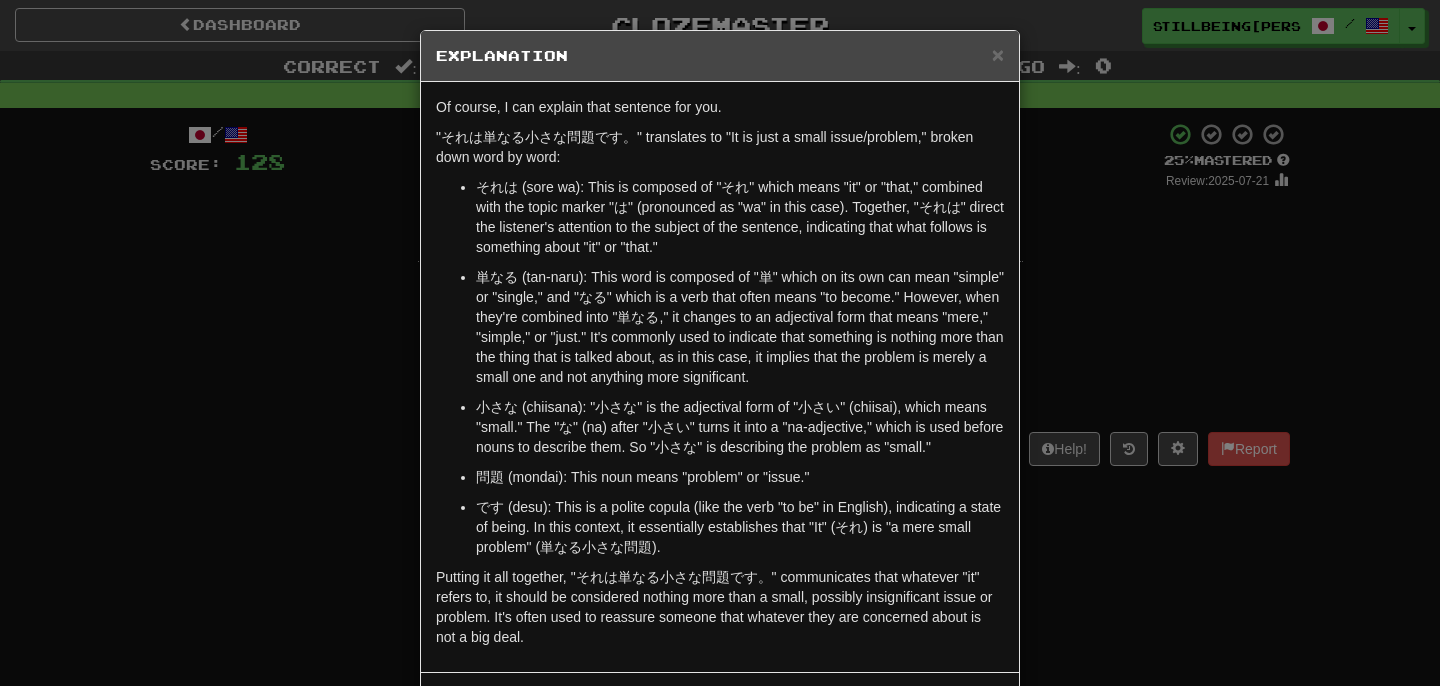 scroll, scrollTop: 1, scrollLeft: 0, axis: vertical 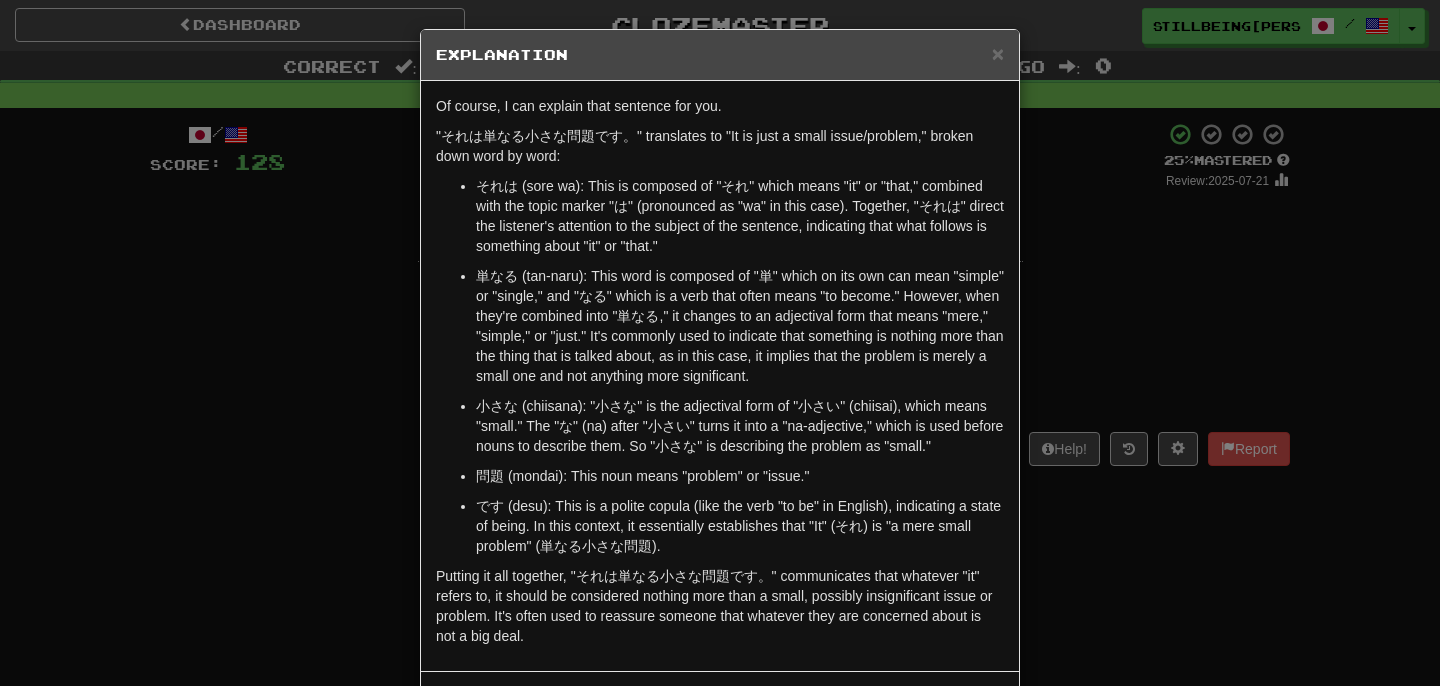 click on "× Explanation" at bounding box center (720, 55) 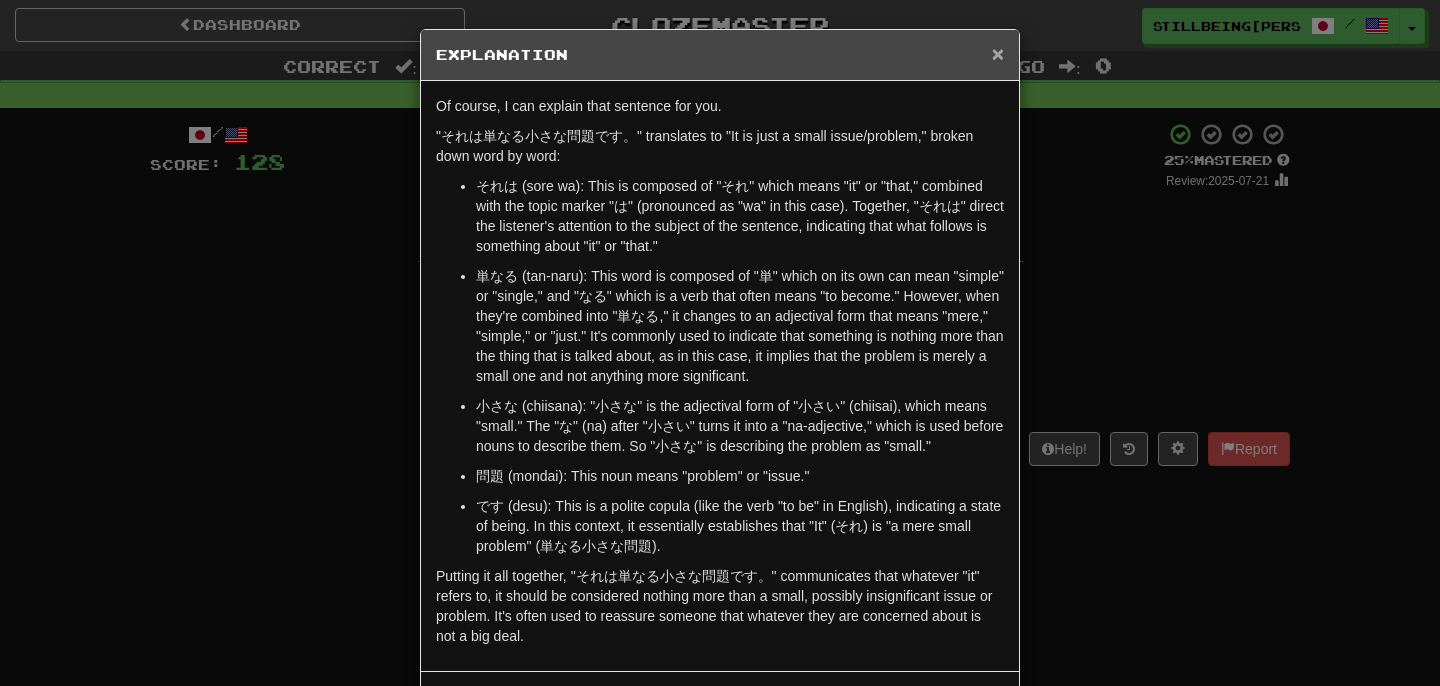 click on "×" at bounding box center (998, 53) 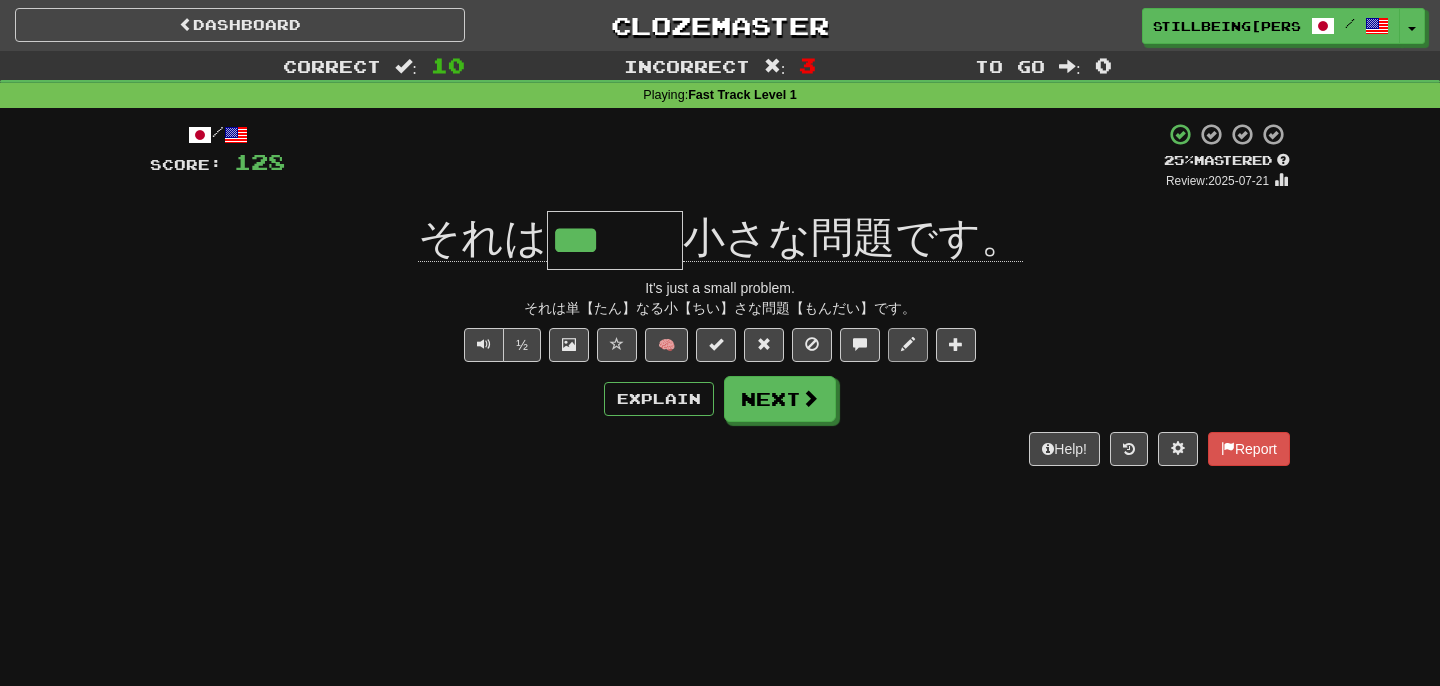 click at bounding box center (908, 344) 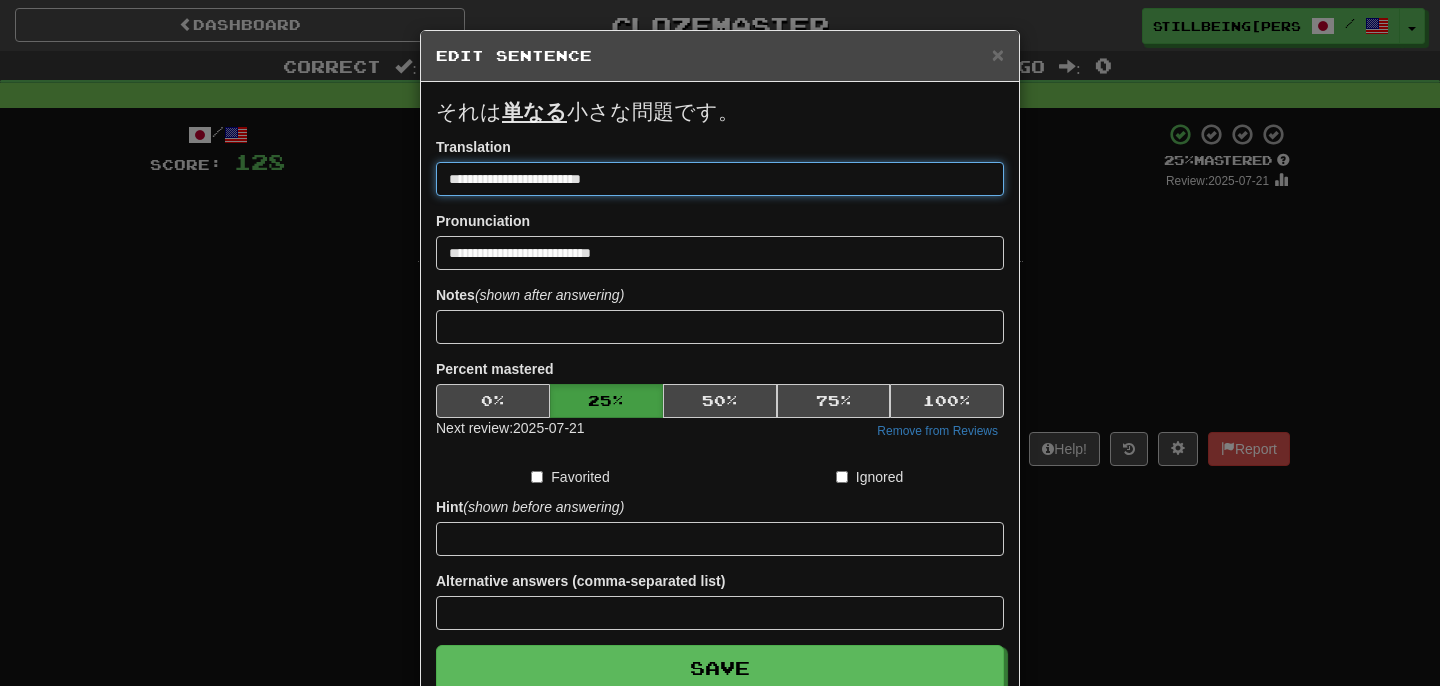 click on "**********" at bounding box center (720, 179) 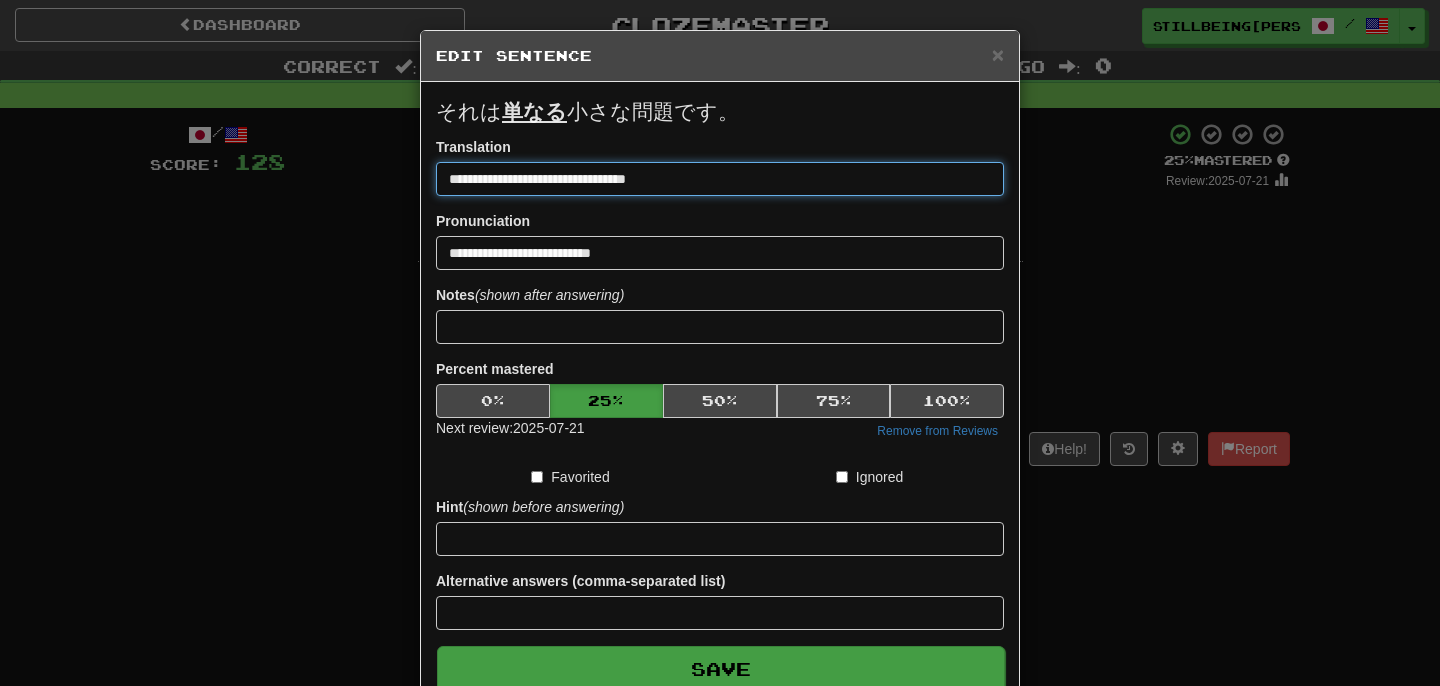 type on "**********" 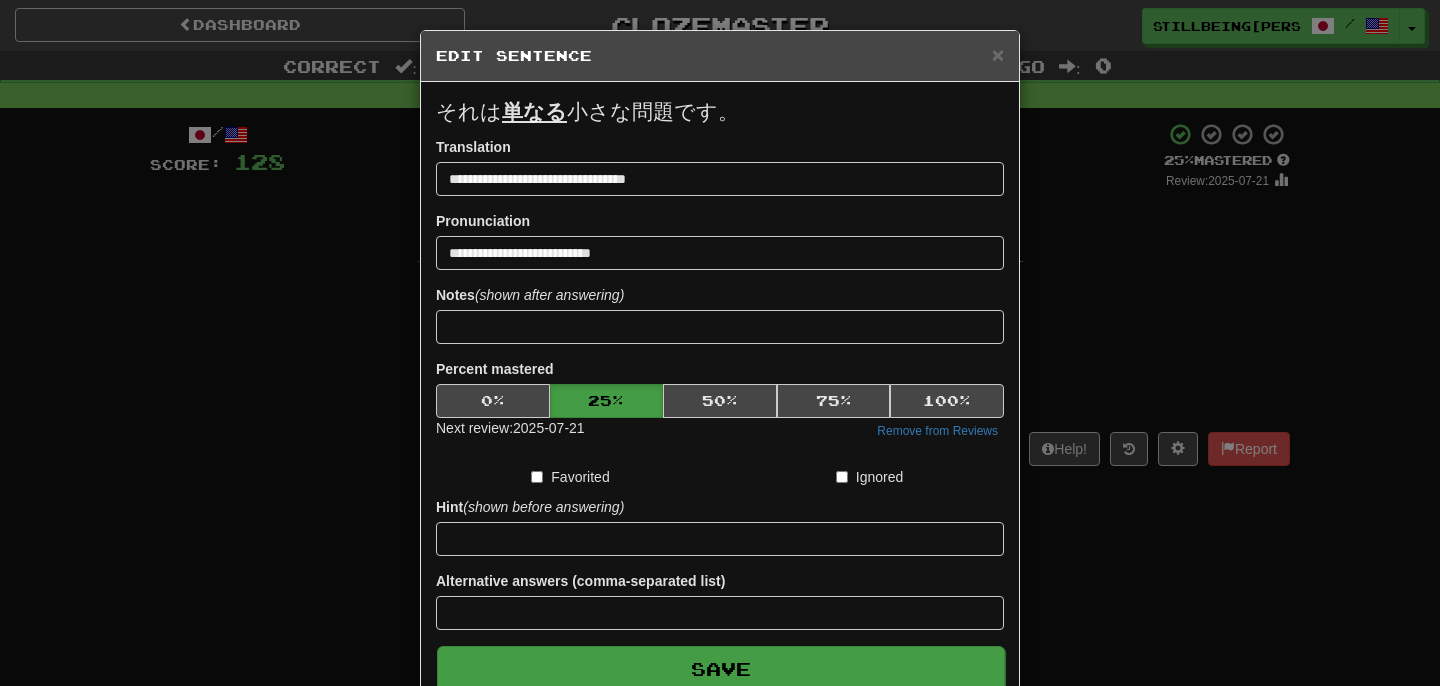 click on "Save" at bounding box center [721, 669] 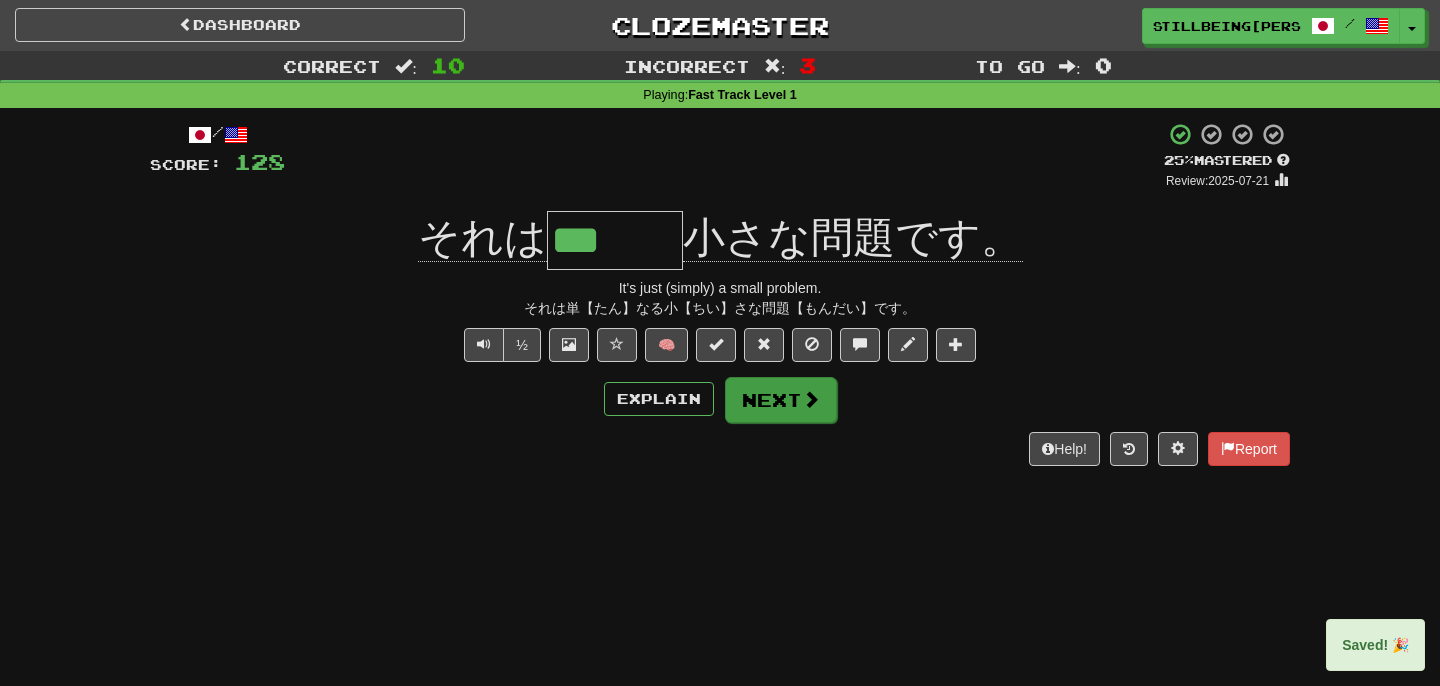 click on "Next" at bounding box center [781, 400] 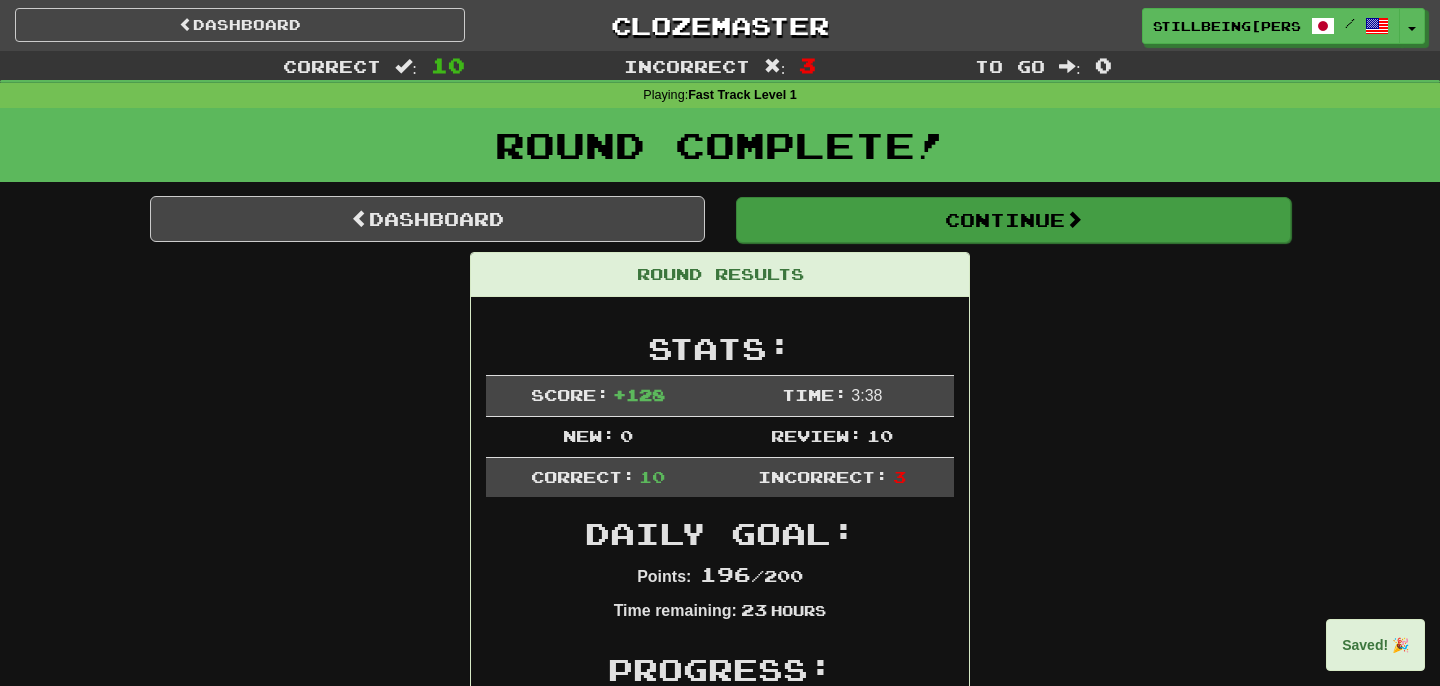 click on "Continue" at bounding box center [1013, 220] 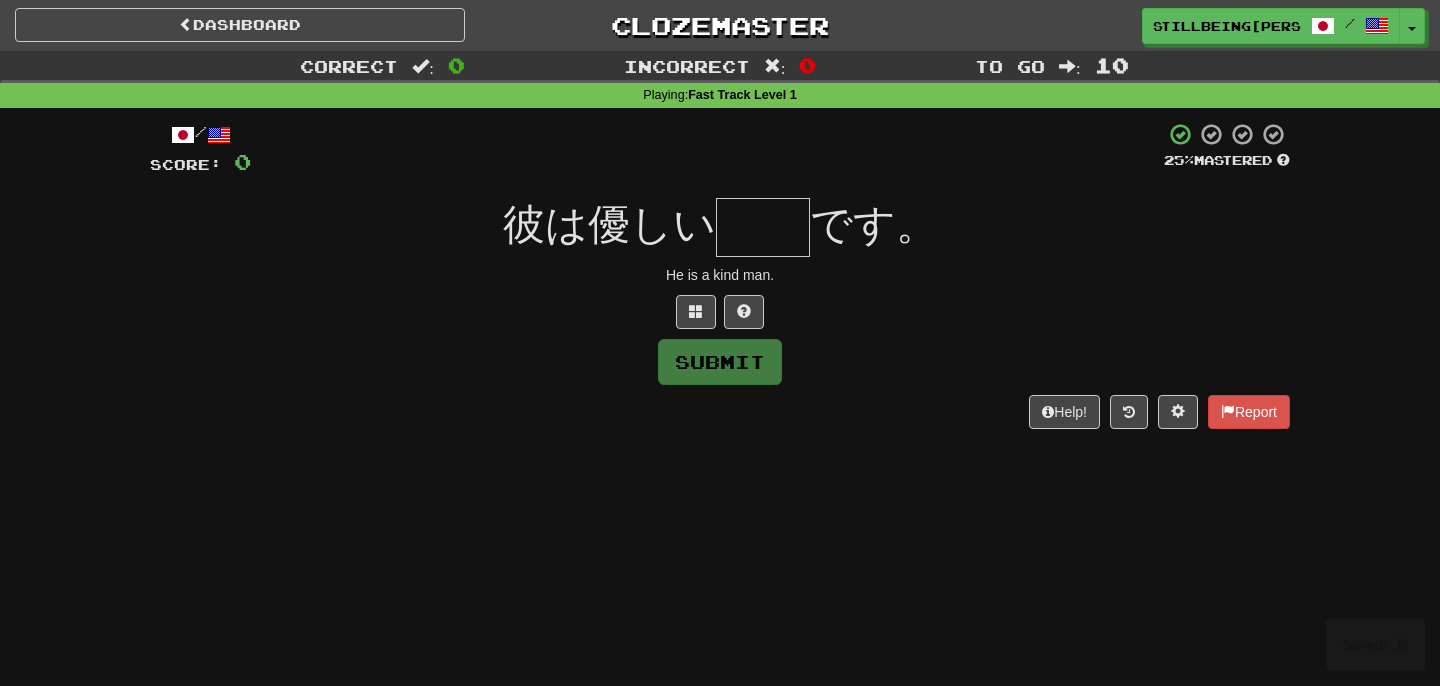 click at bounding box center [763, 227] 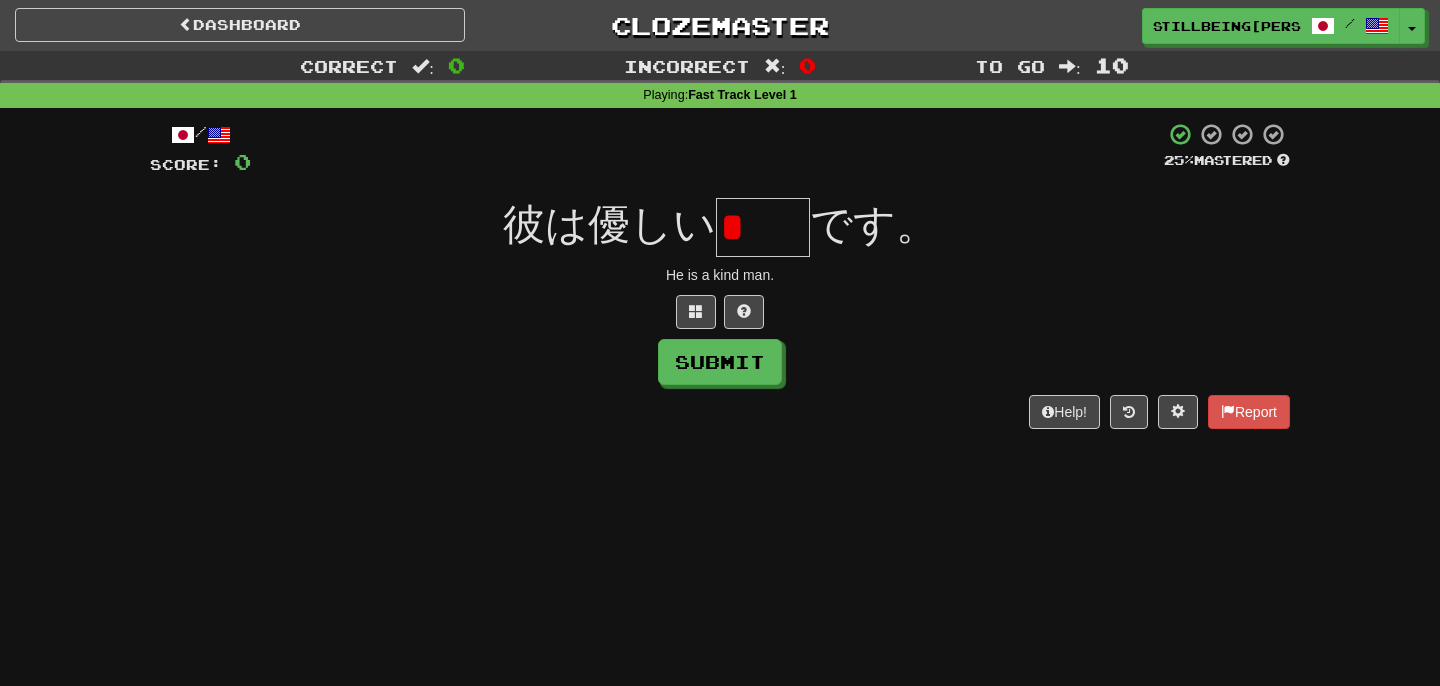 type on "*" 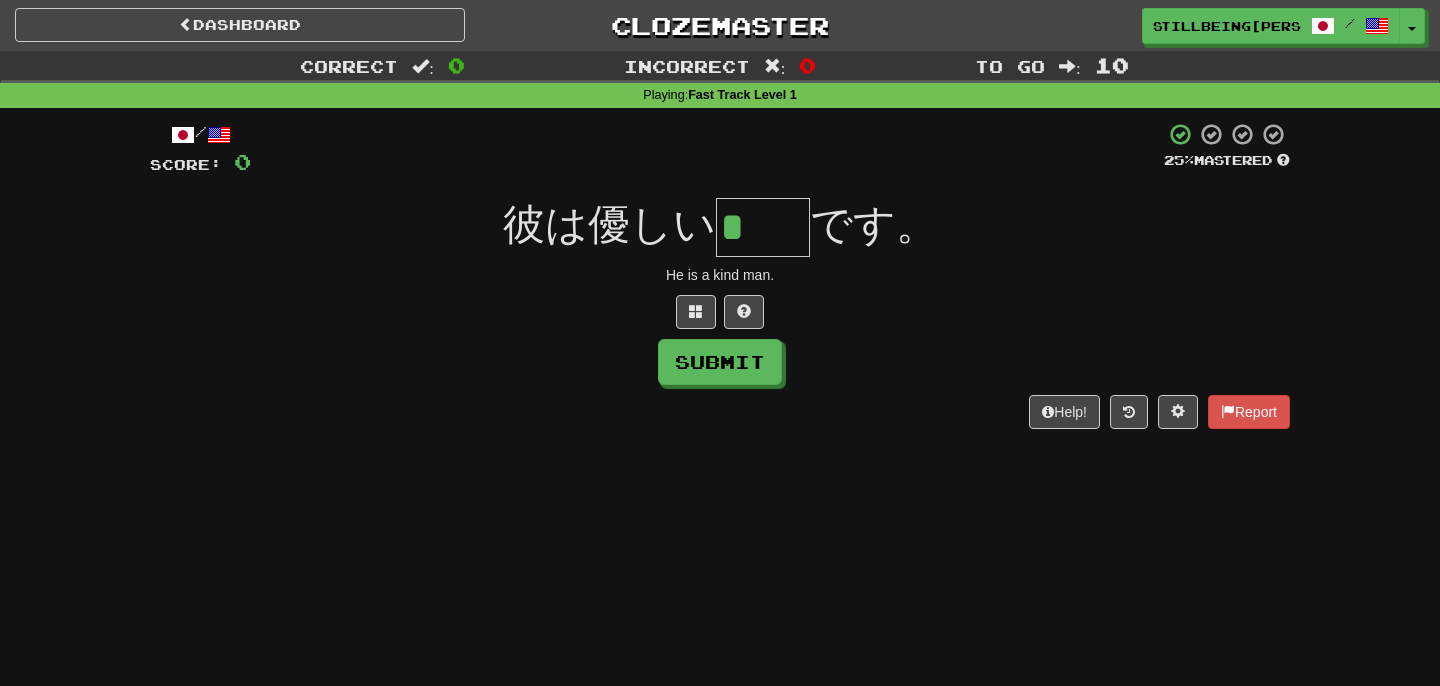 type on "*" 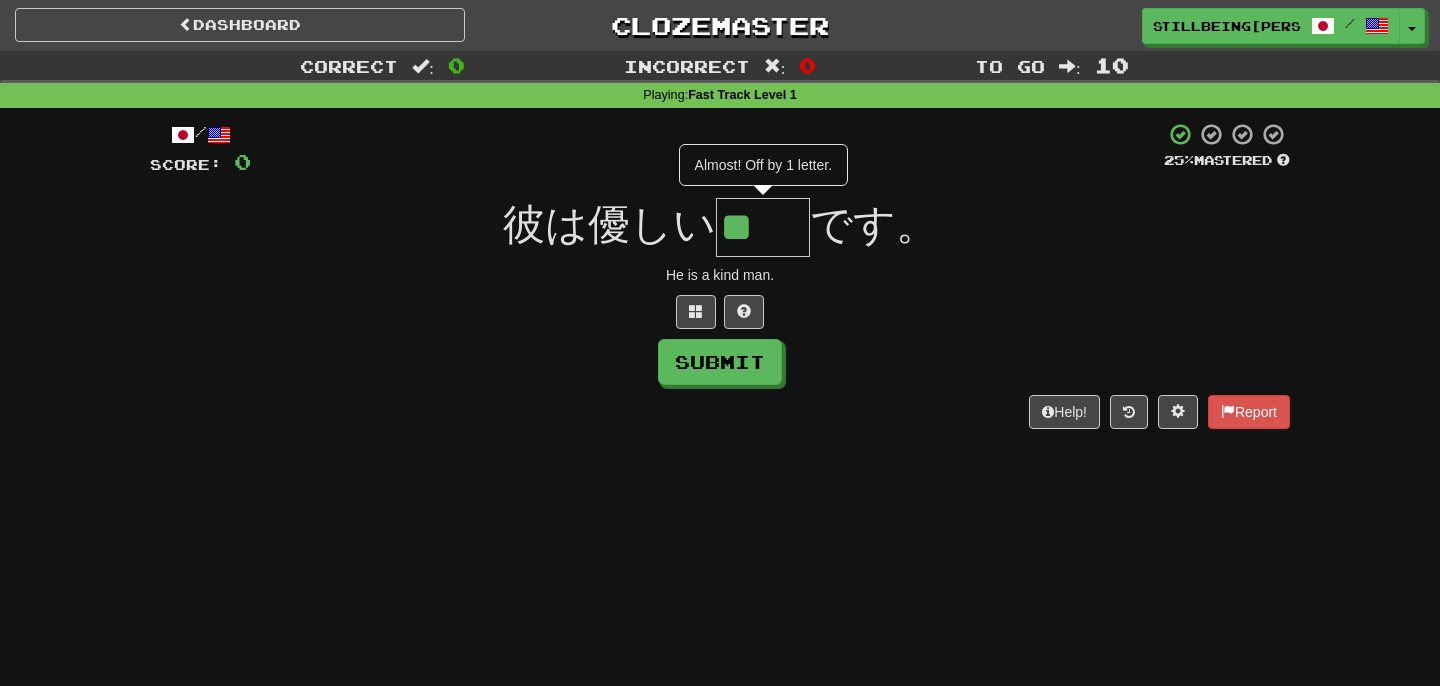type on "*" 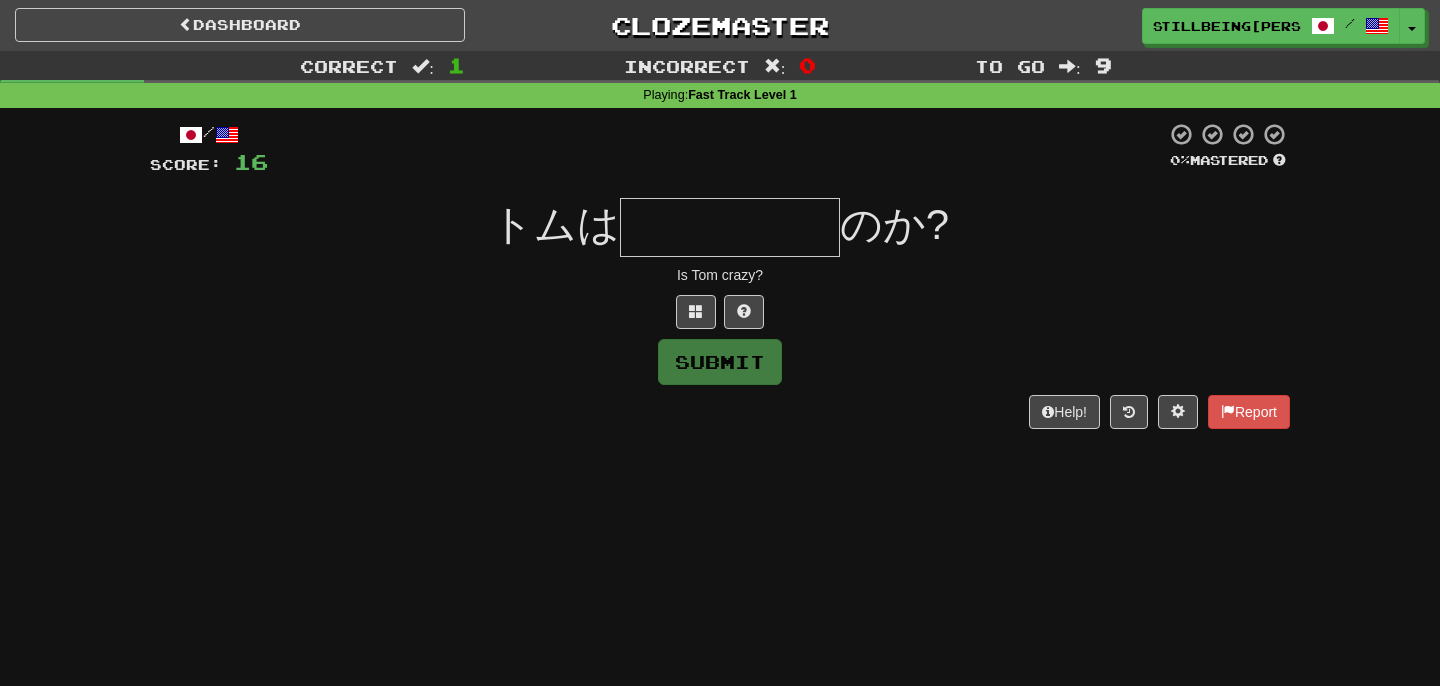 click at bounding box center [730, 227] 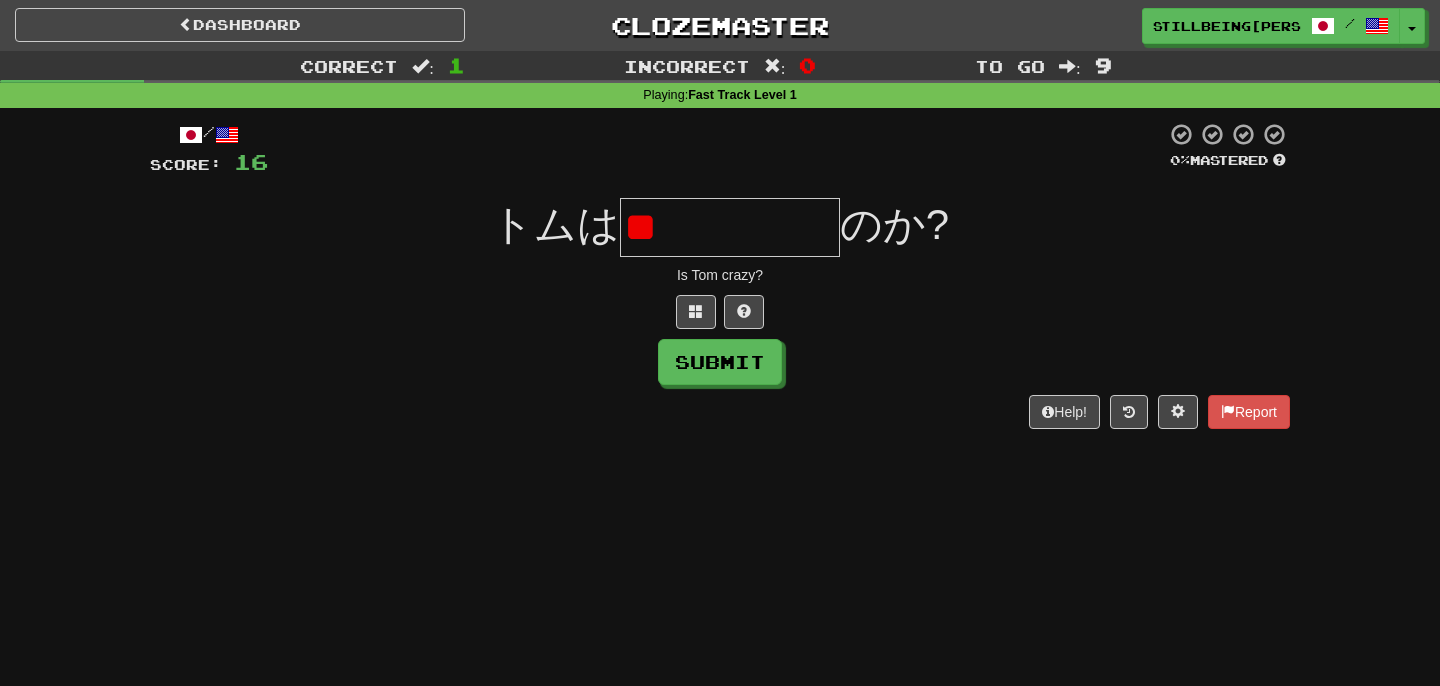 type on "*" 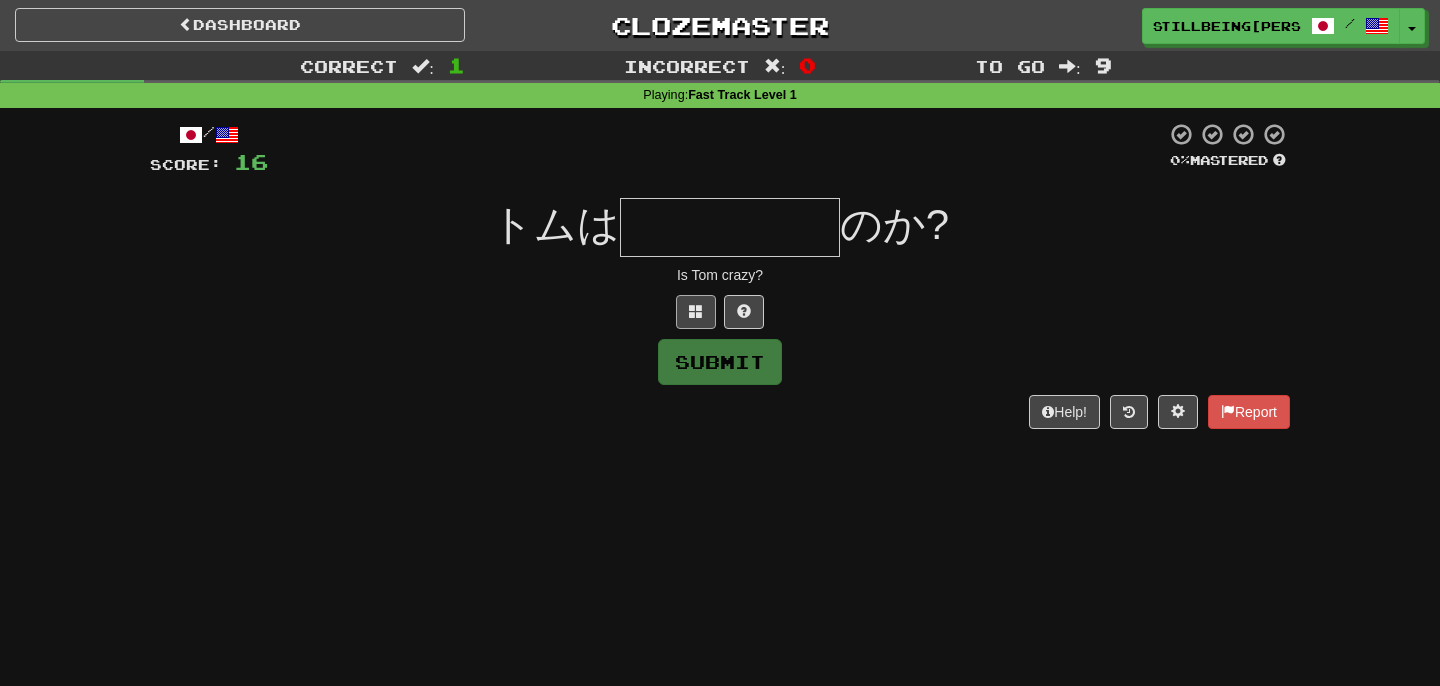 click at bounding box center [696, 312] 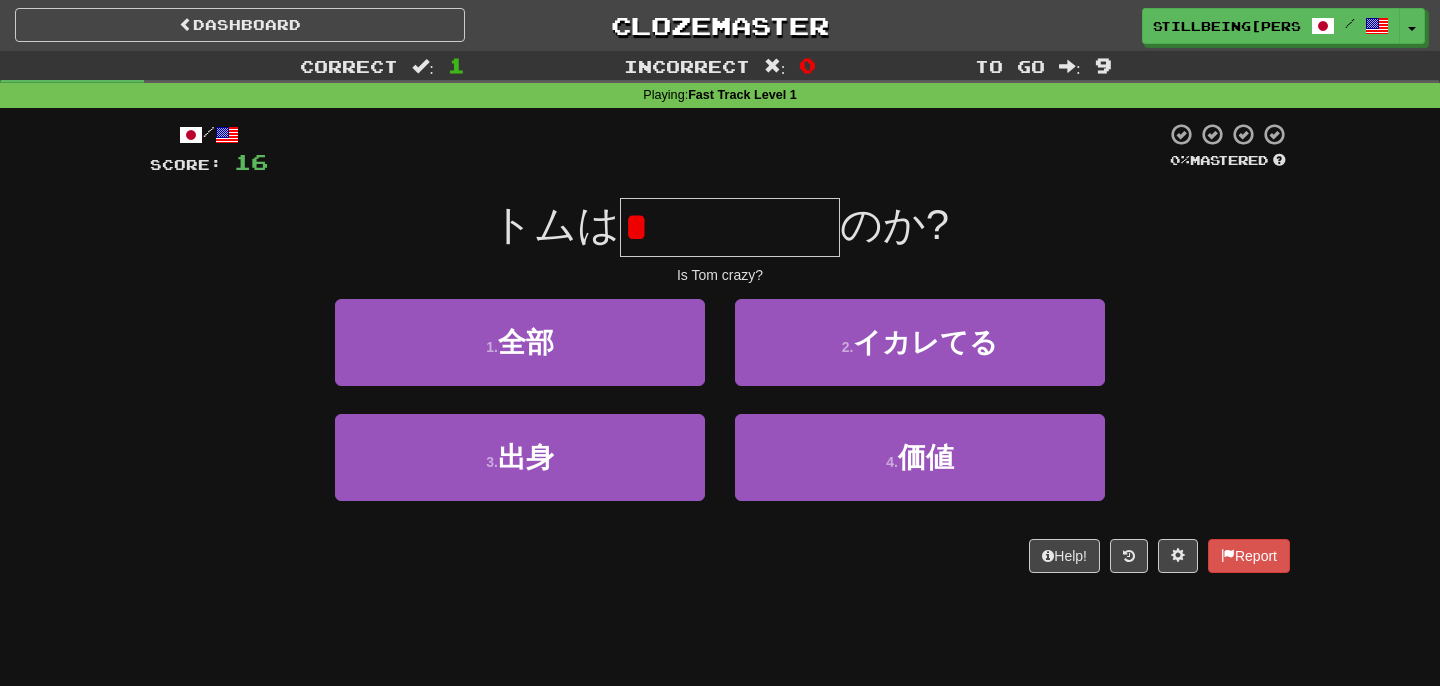 type on "*****" 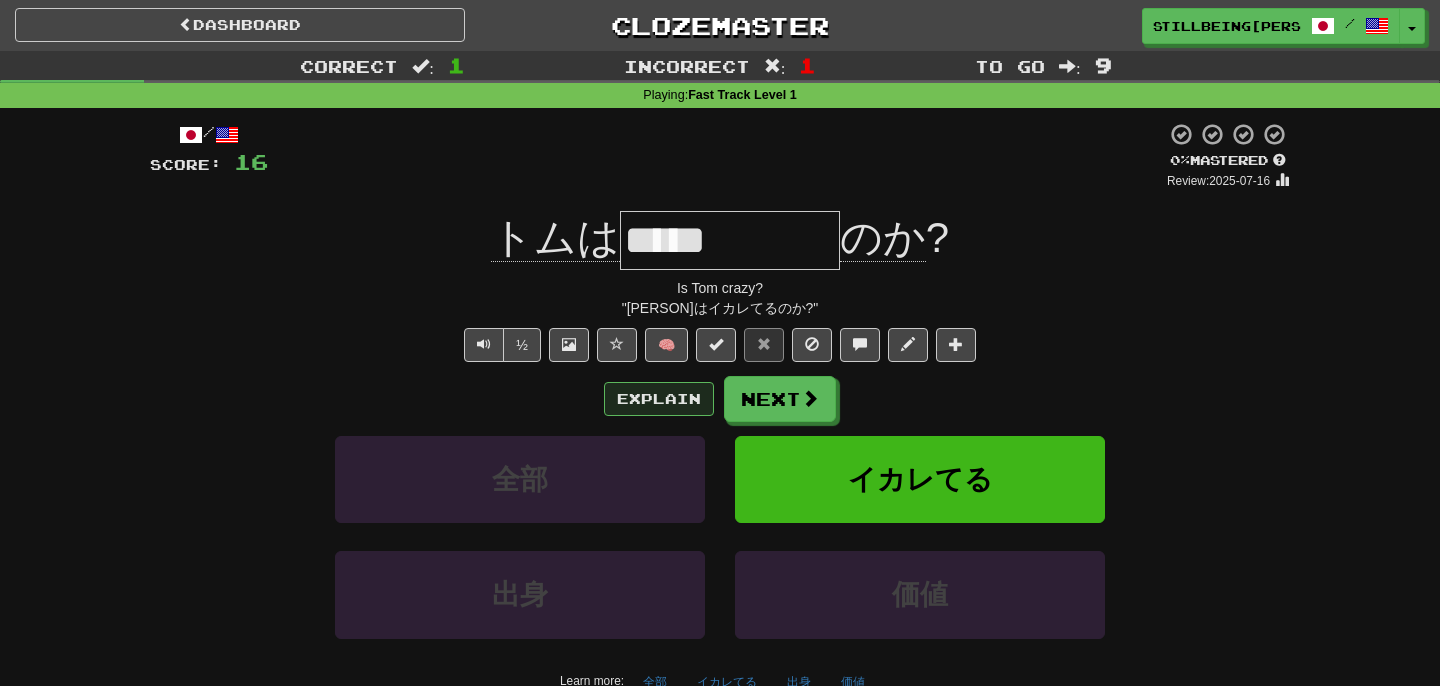 click on "Explain" at bounding box center [659, 399] 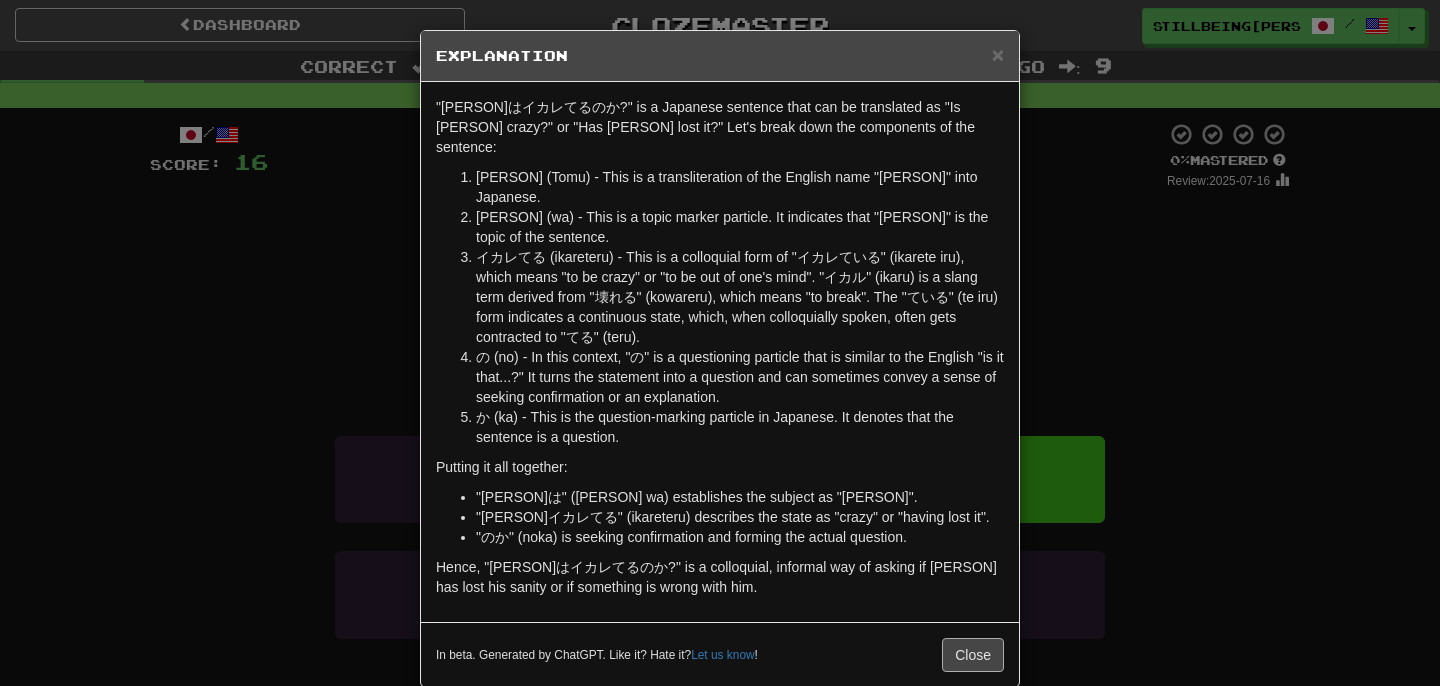 click on "Close" at bounding box center [973, 655] 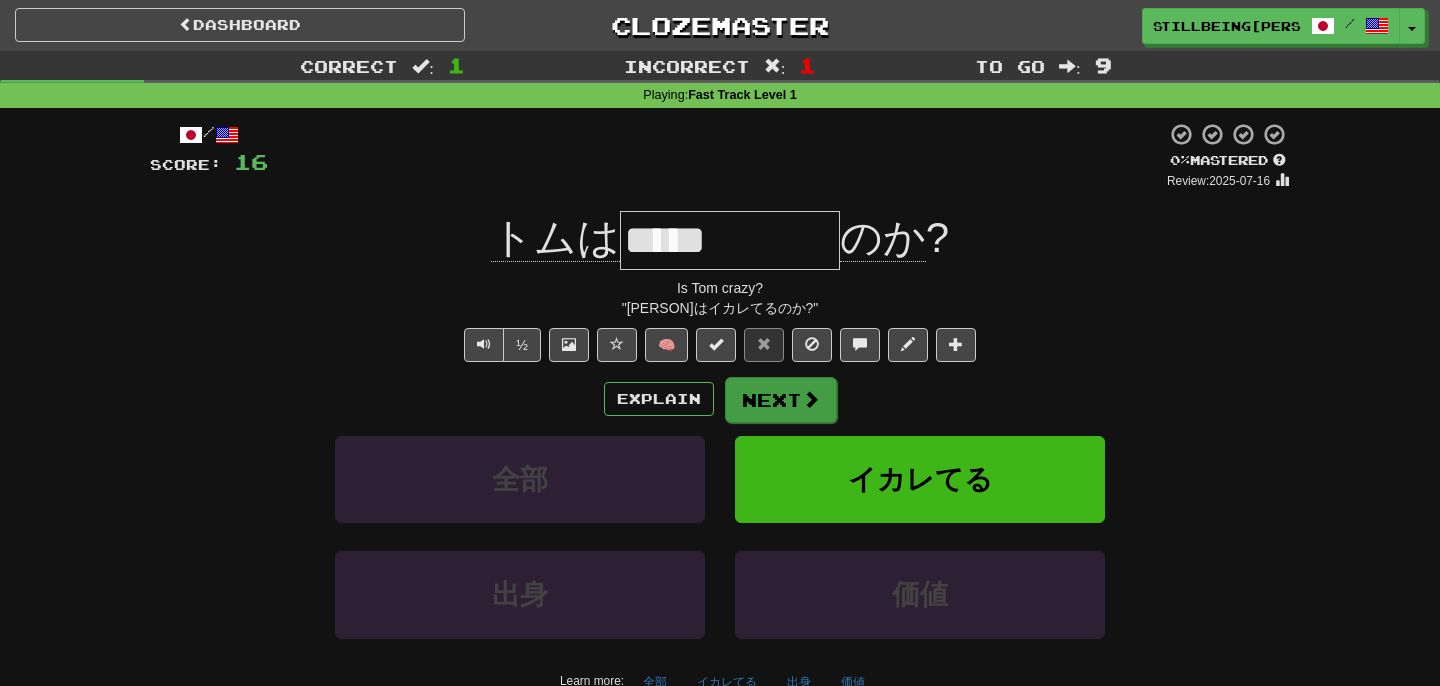click on "Next" at bounding box center (781, 400) 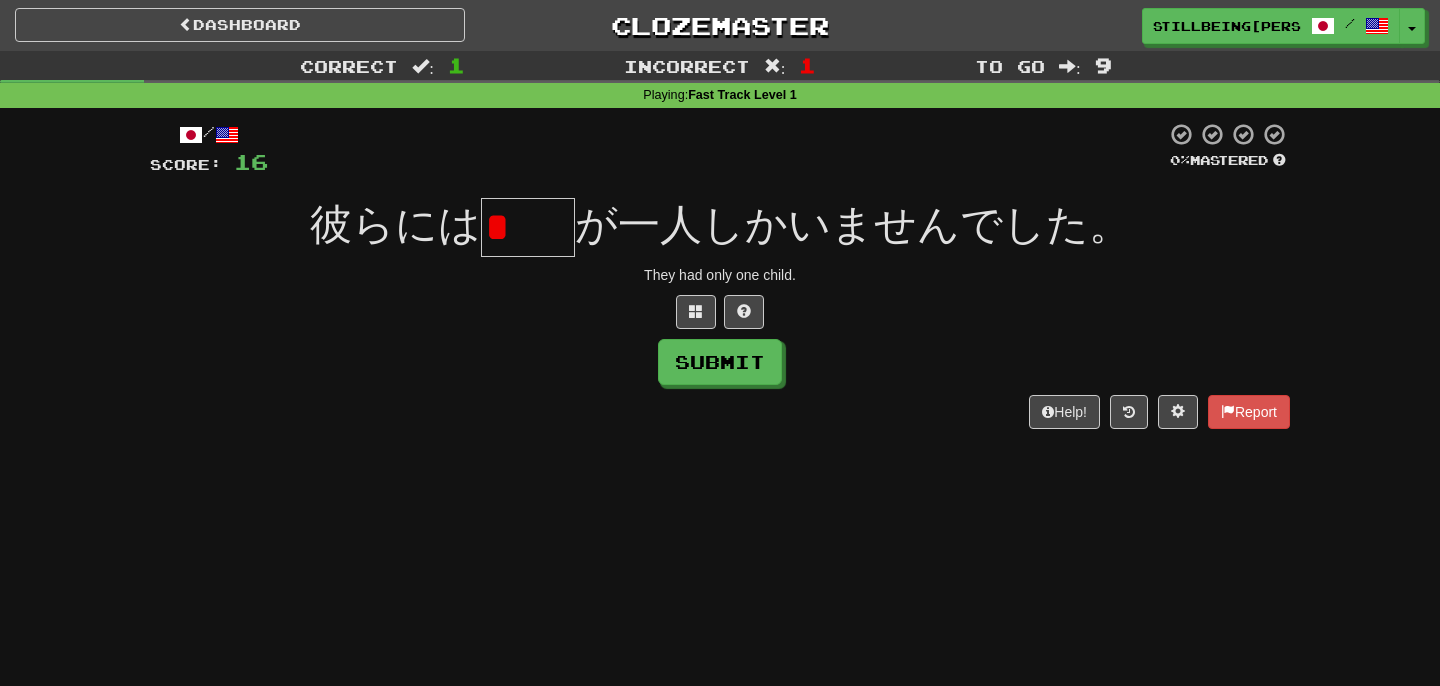 type on "*" 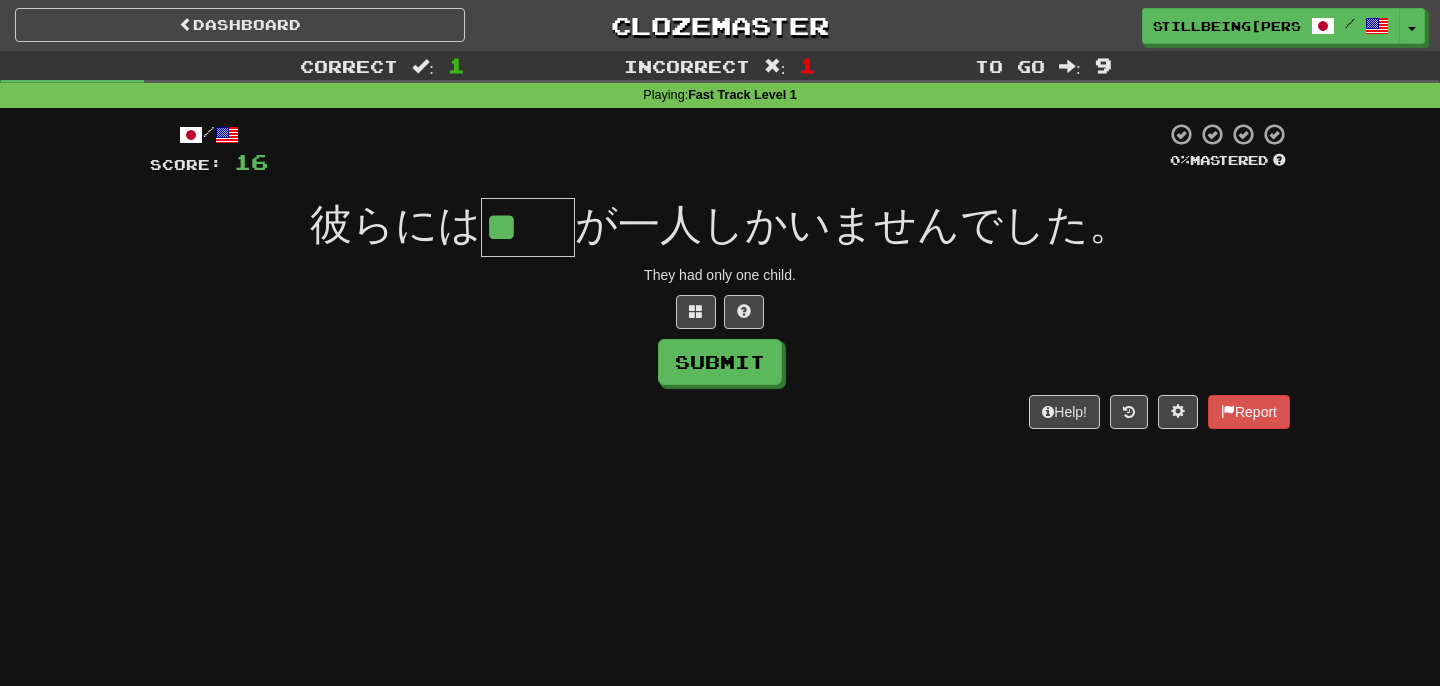 type on "**" 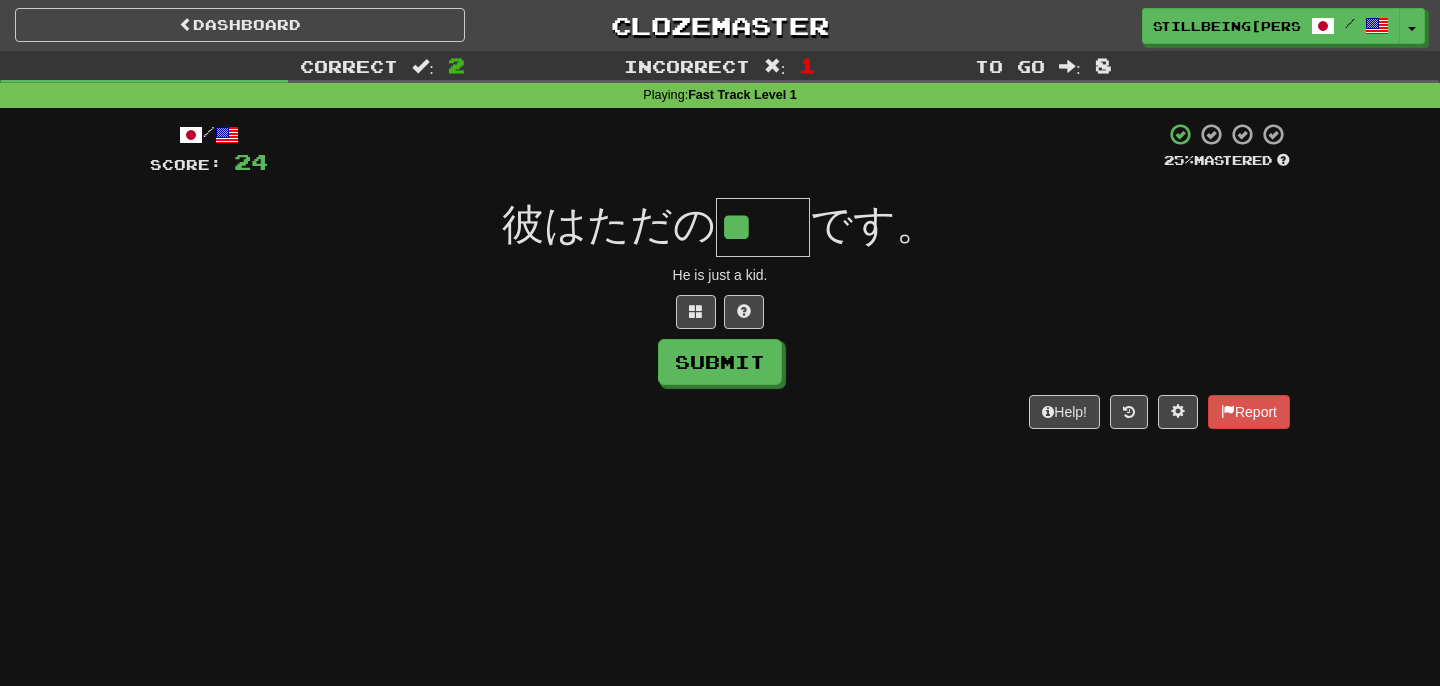 type on "**" 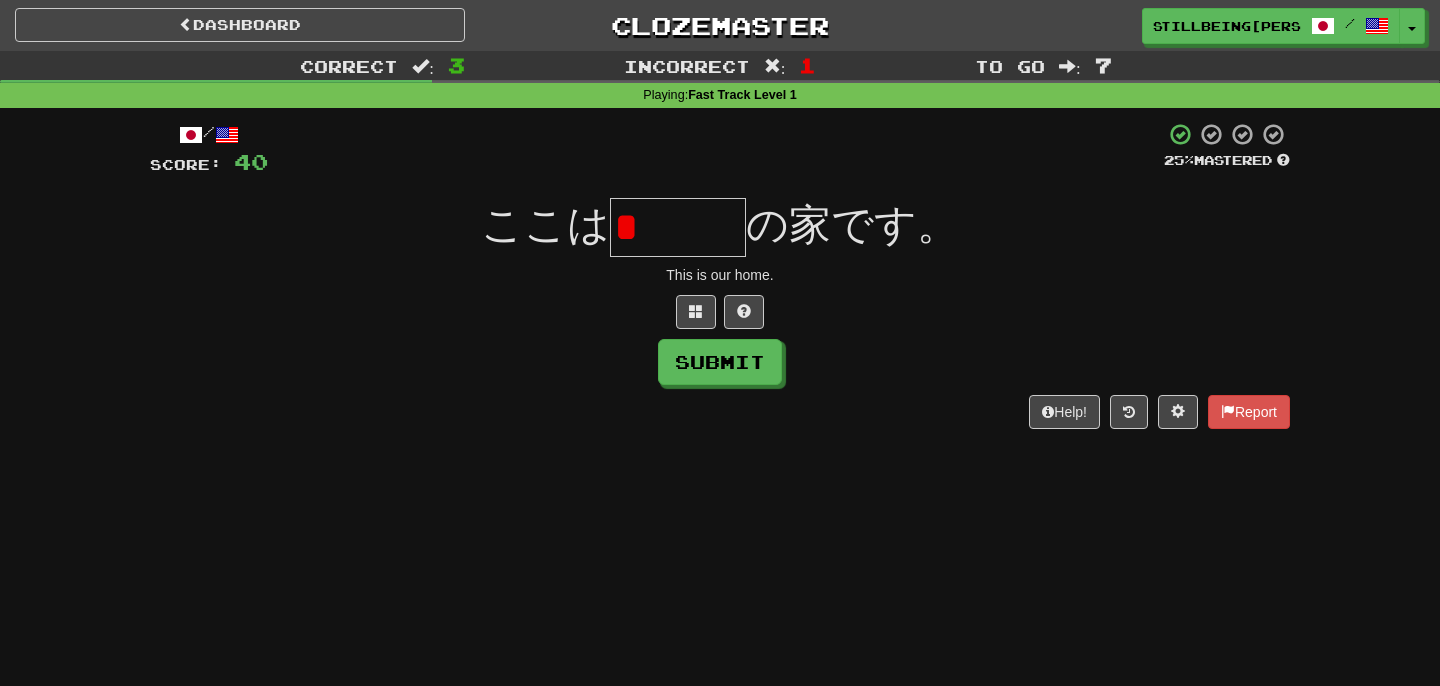 type on "*" 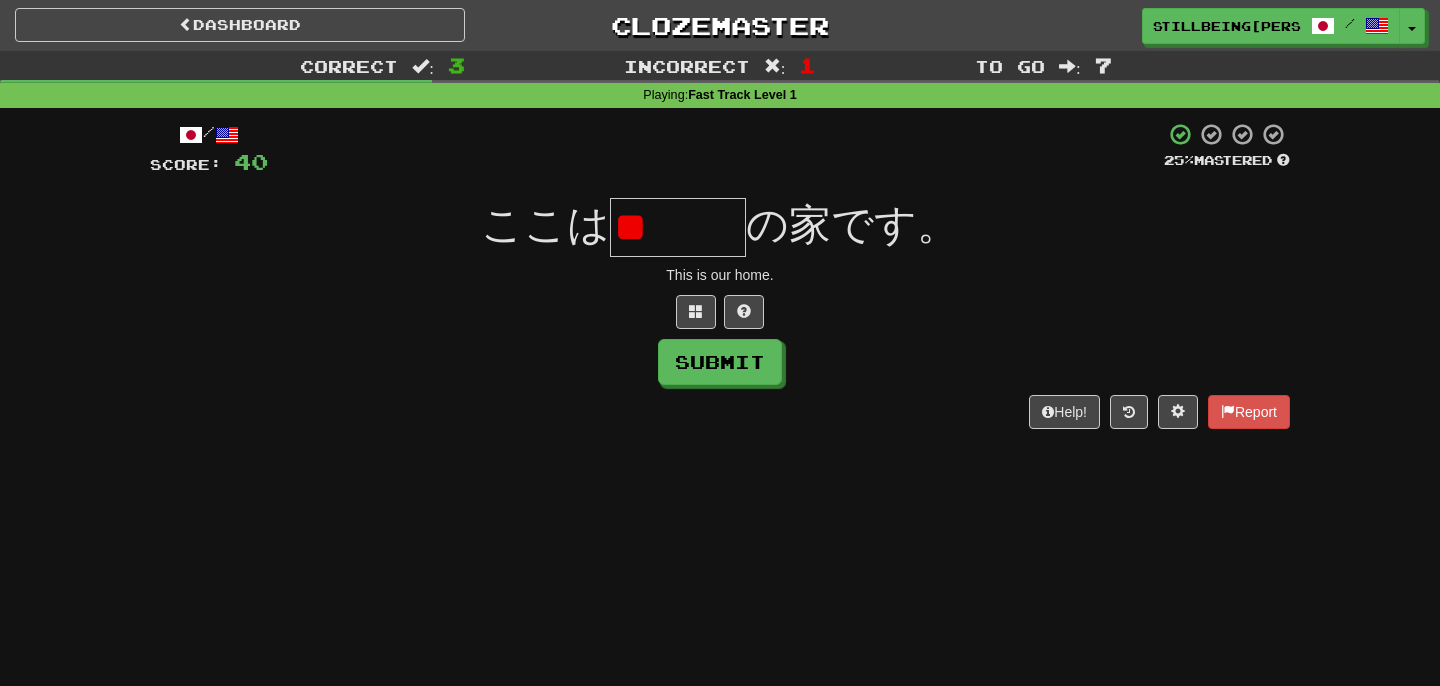 type on "*" 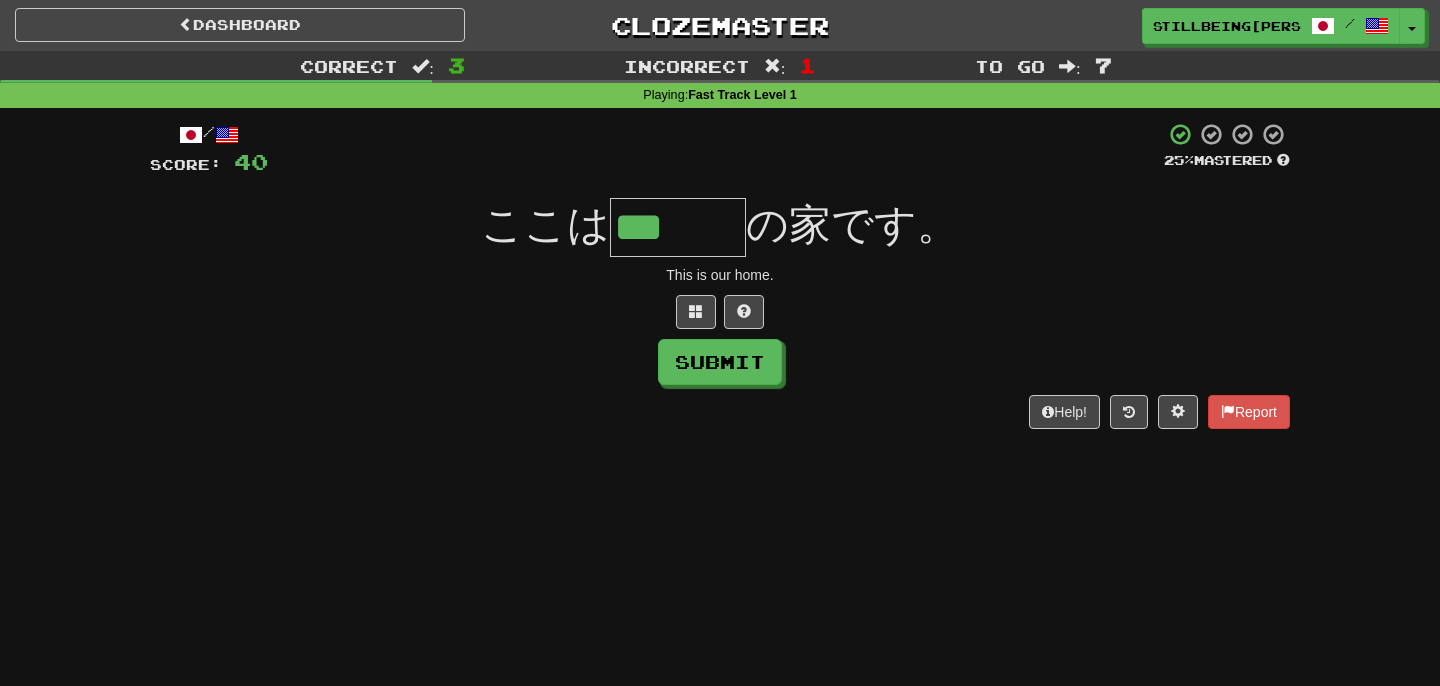 type on "***" 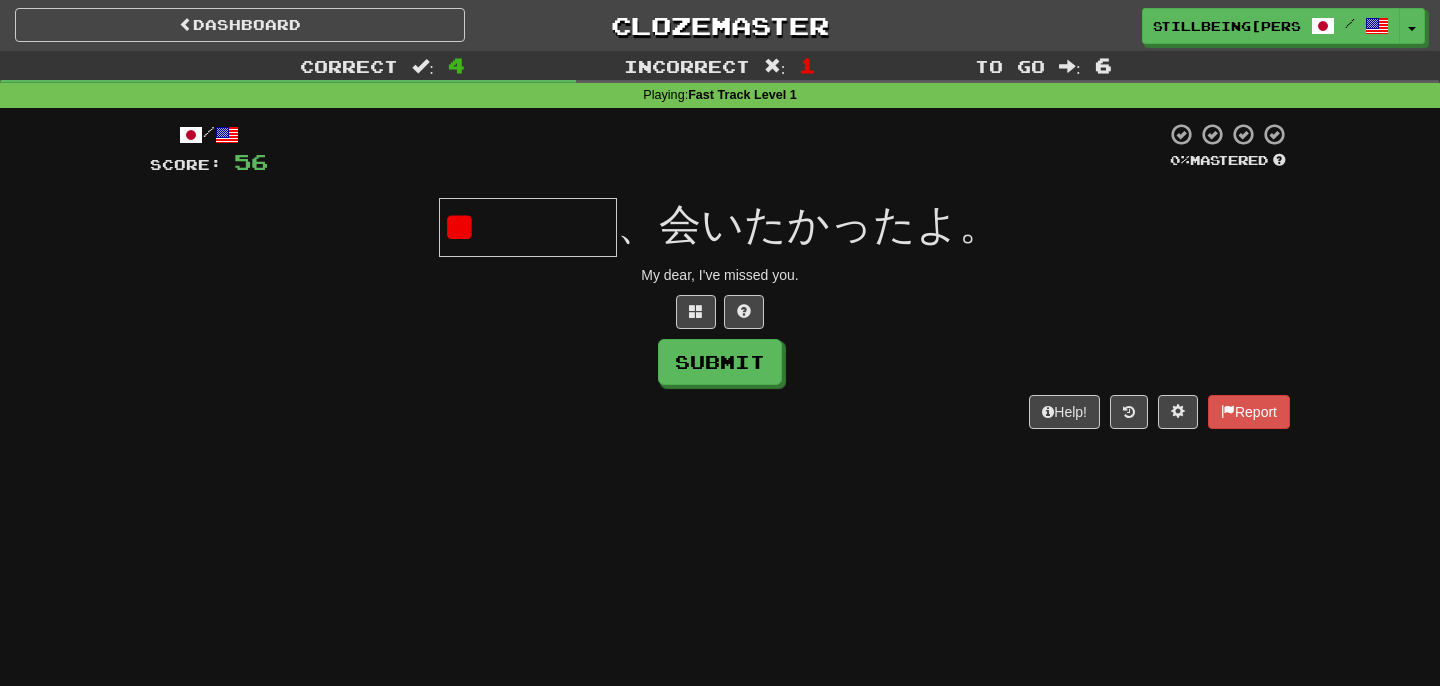 type on "*" 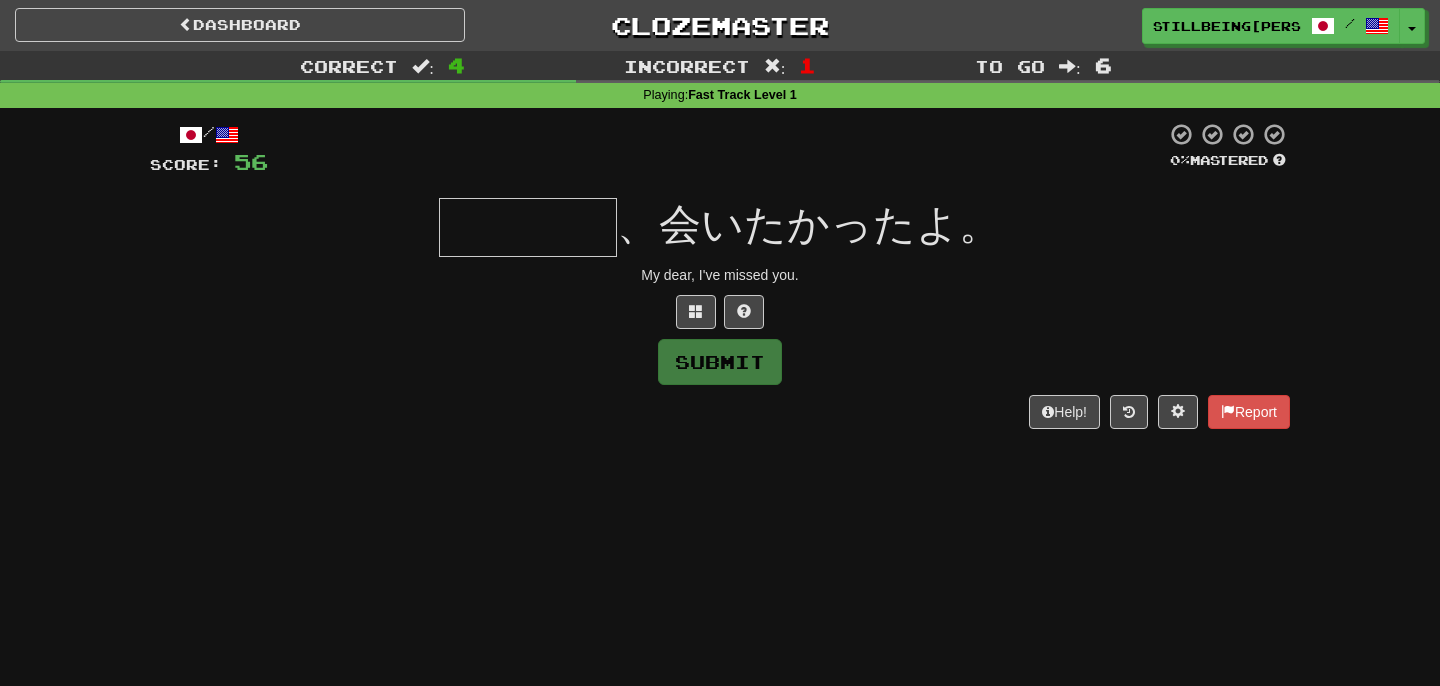 type on "****" 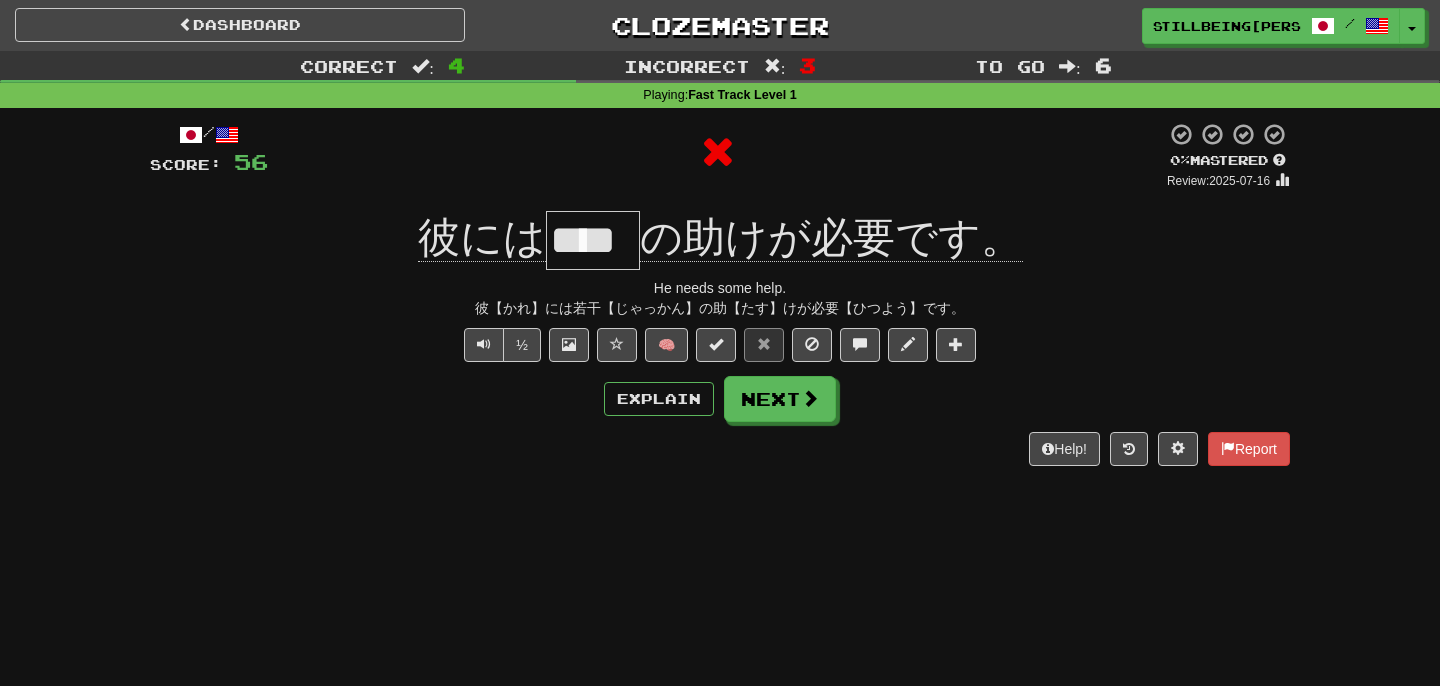 type on "**" 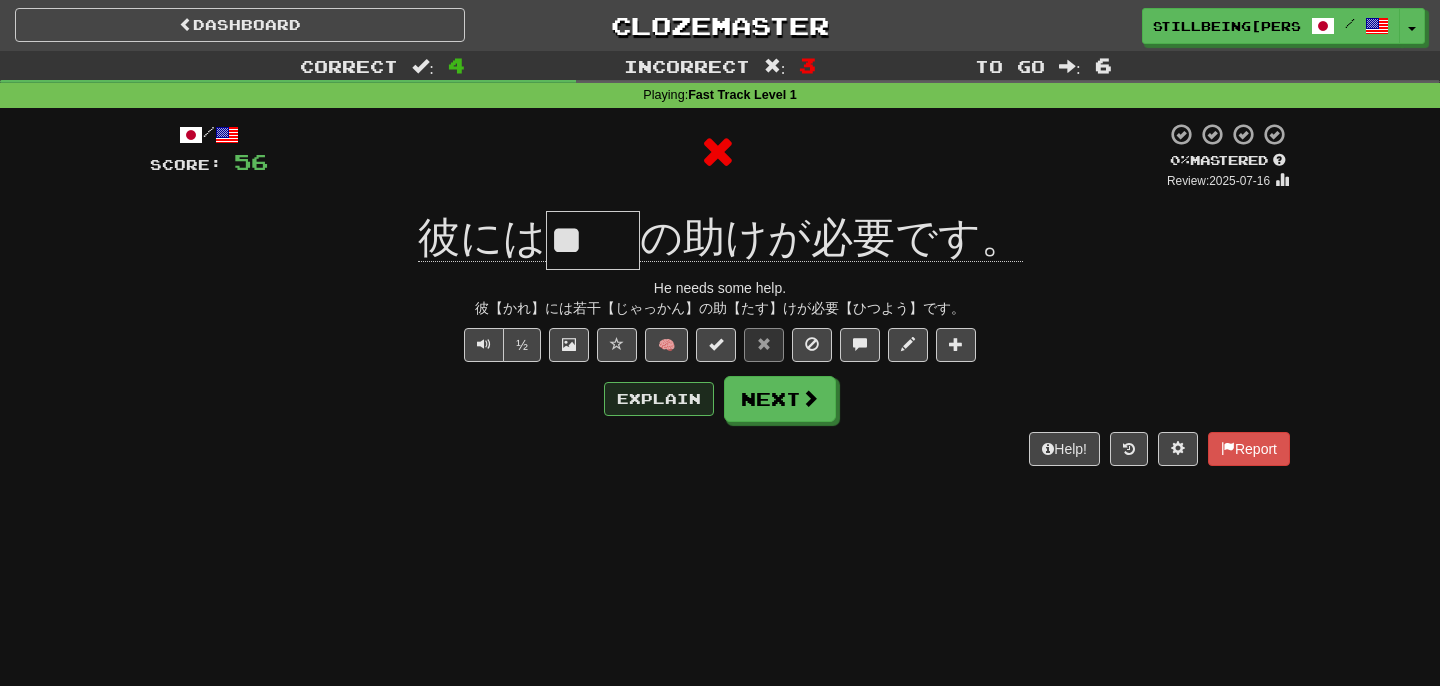 click on "Explain" at bounding box center (659, 399) 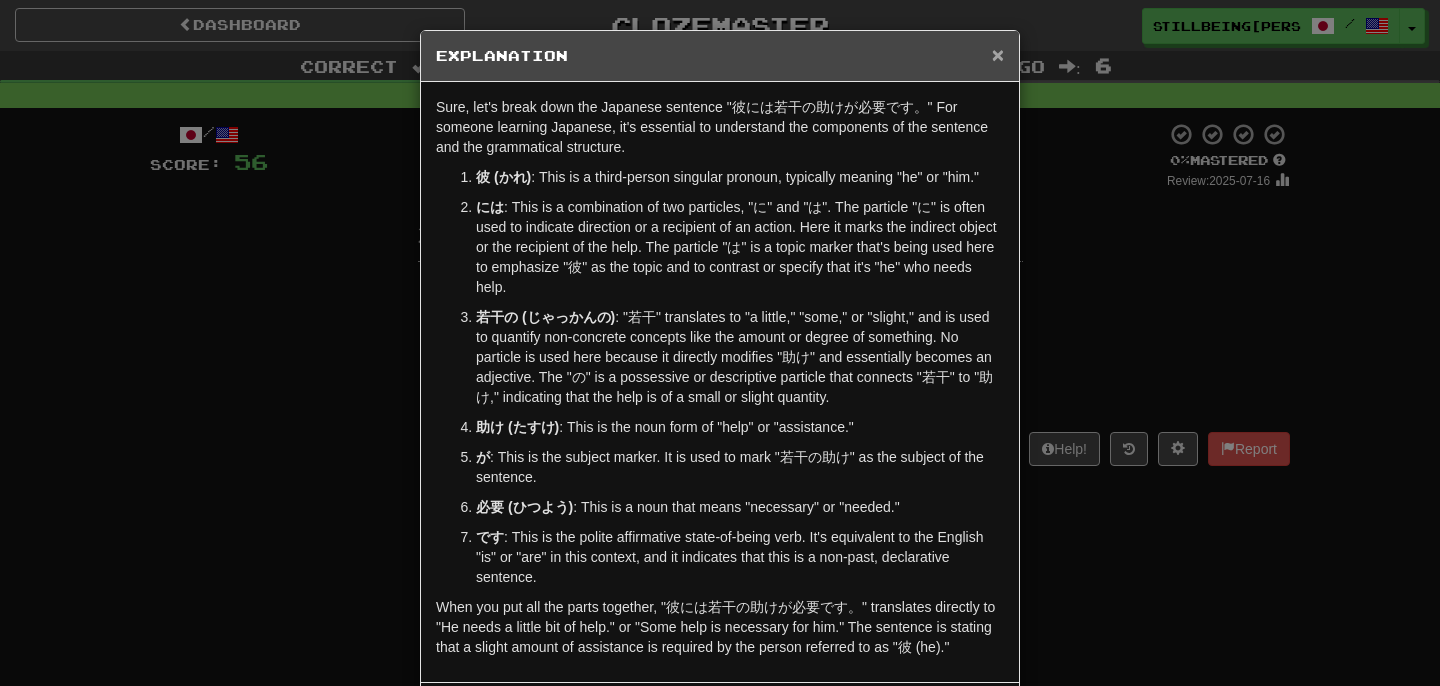click on "×" at bounding box center [998, 54] 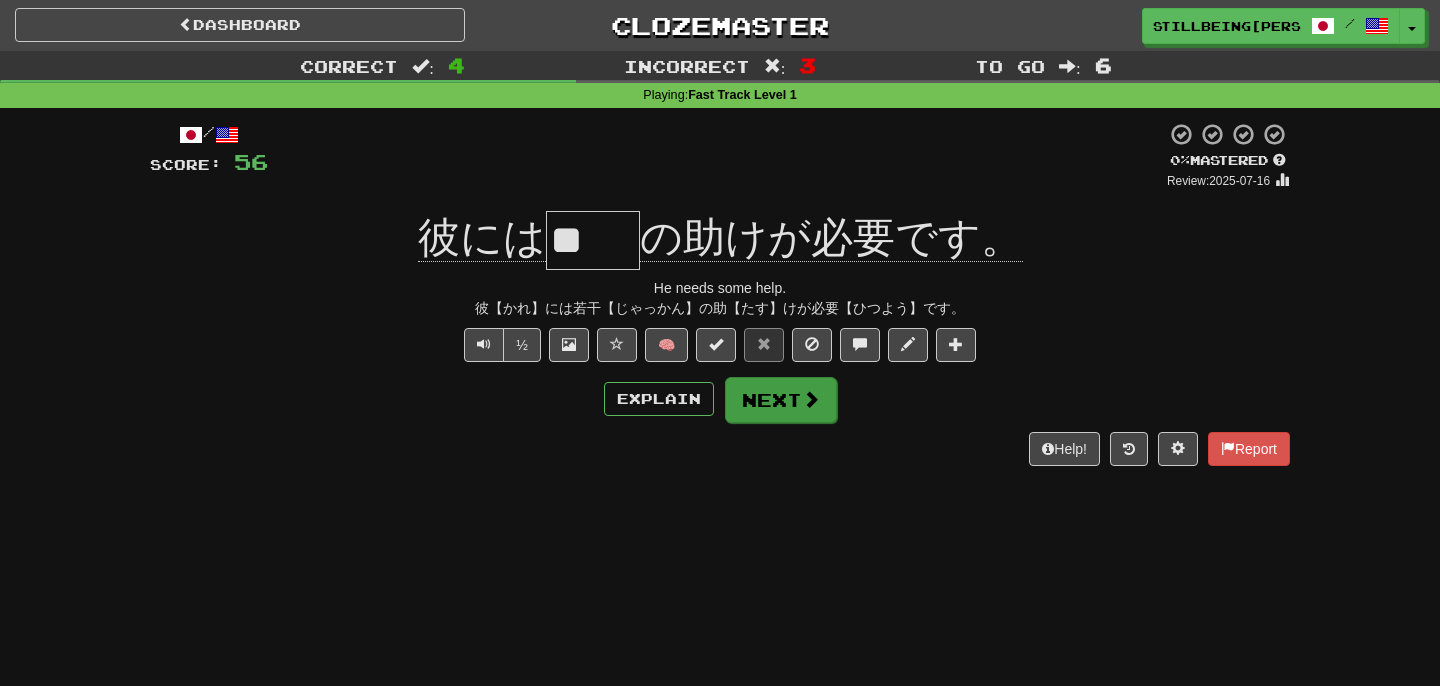 click on "Next" at bounding box center [781, 400] 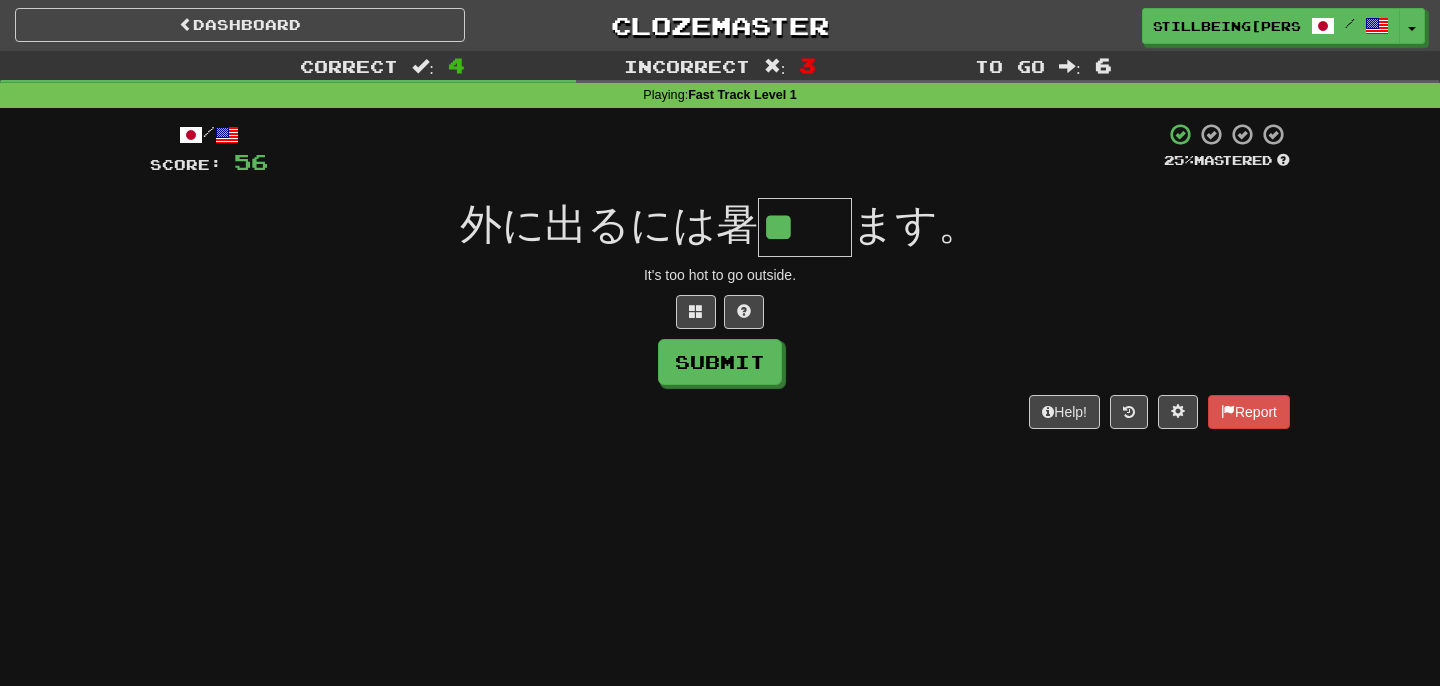 type on "**" 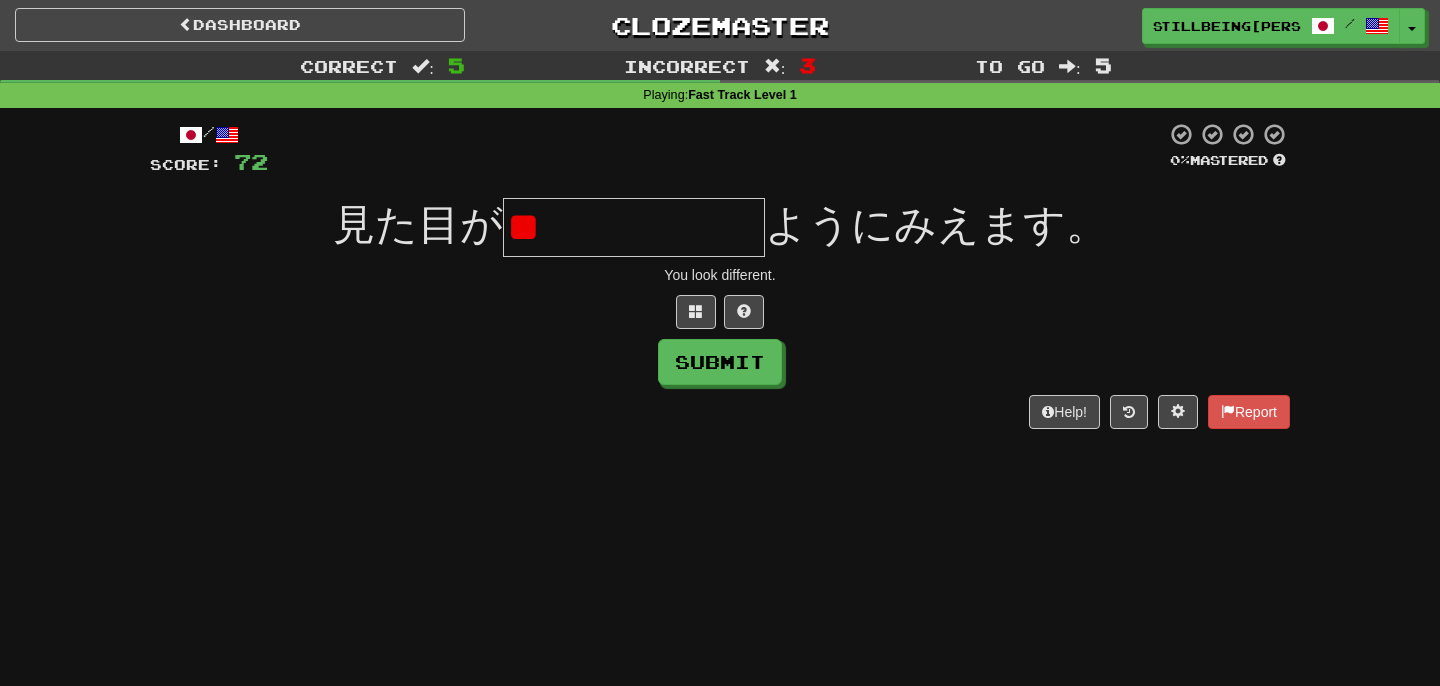 type on "*" 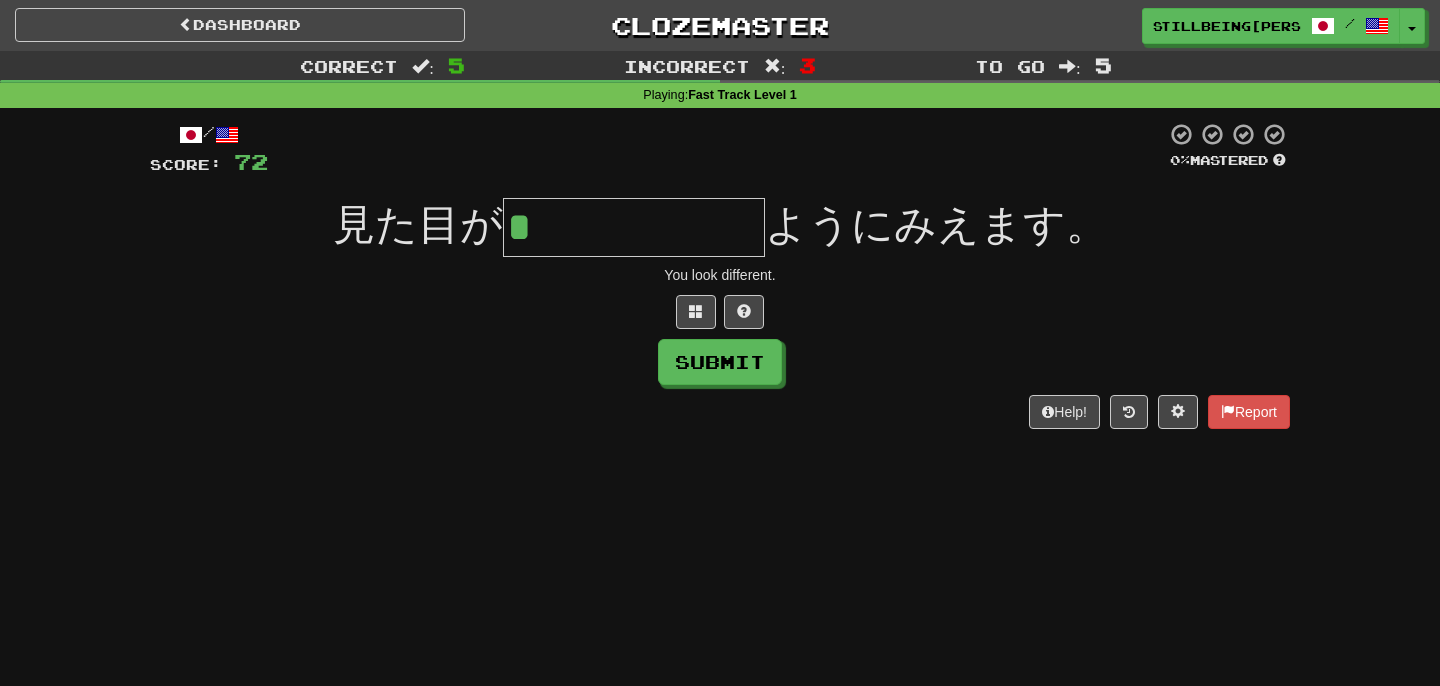 type on "******" 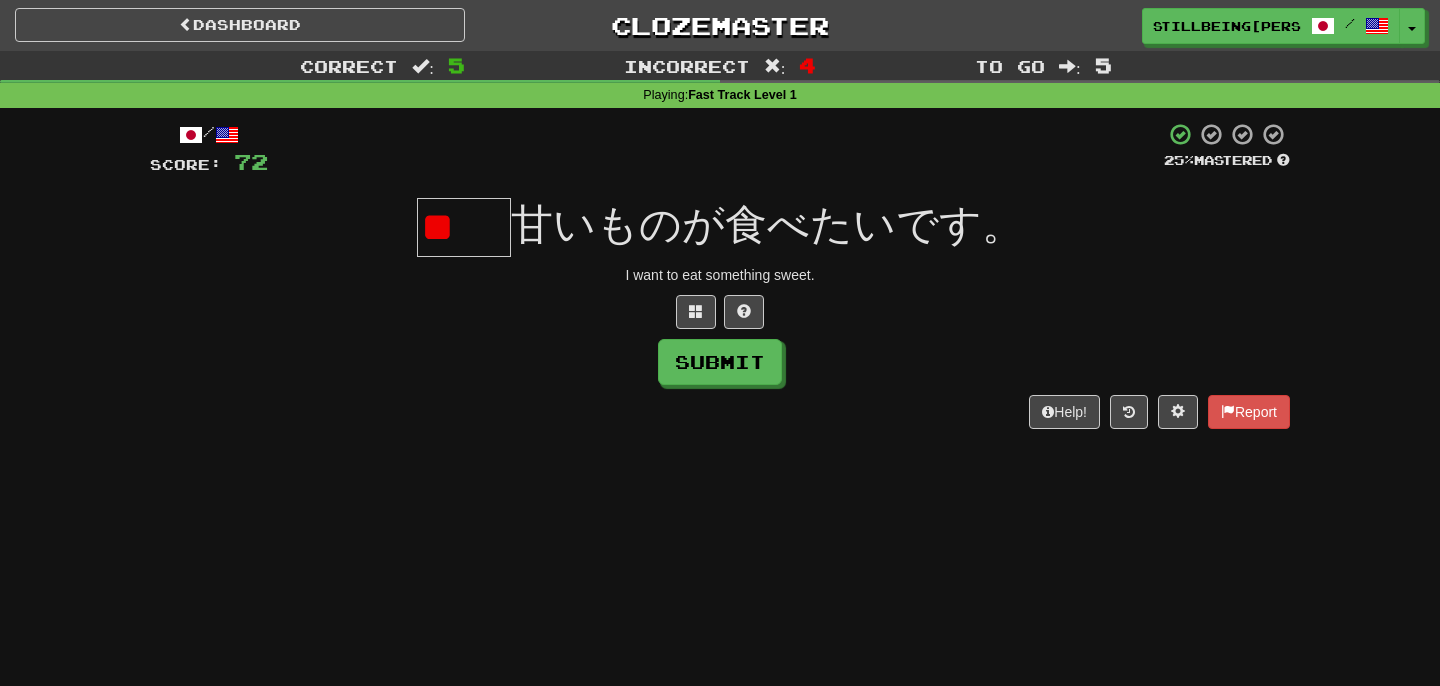 type on "*" 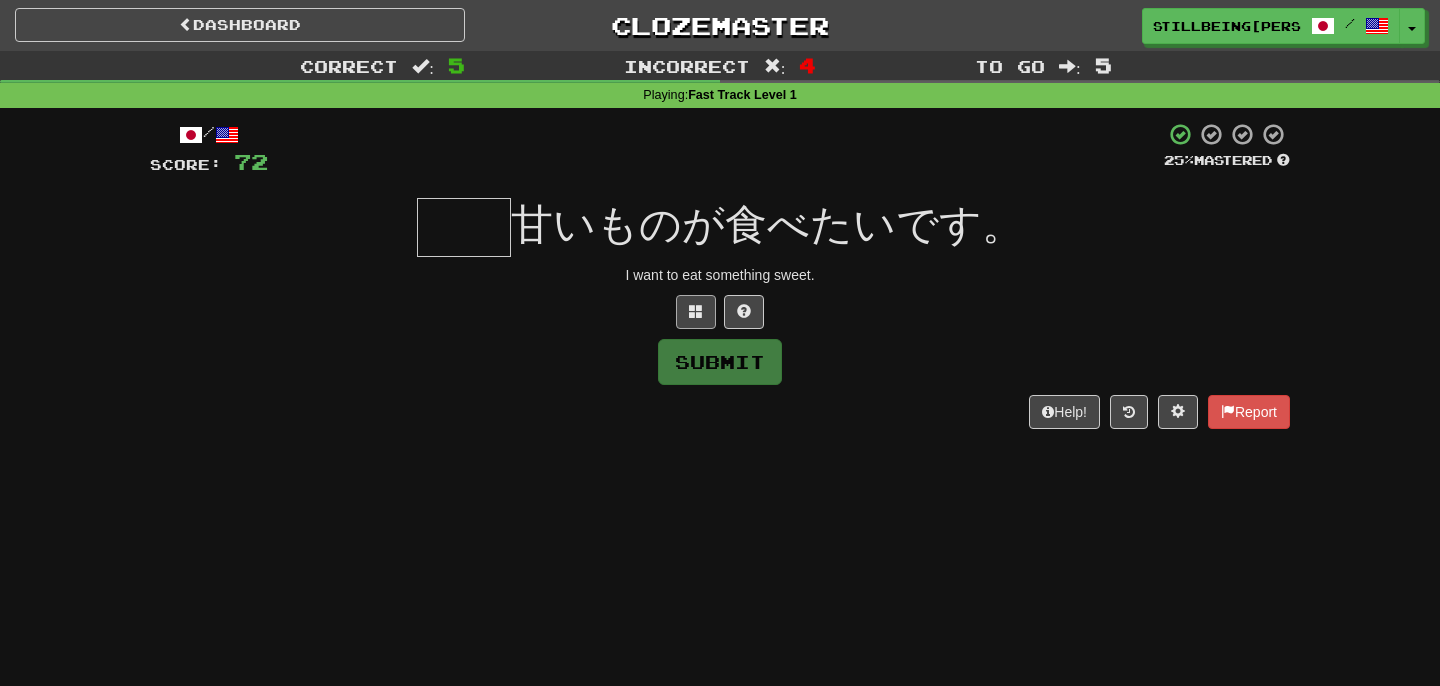 click at bounding box center [696, 312] 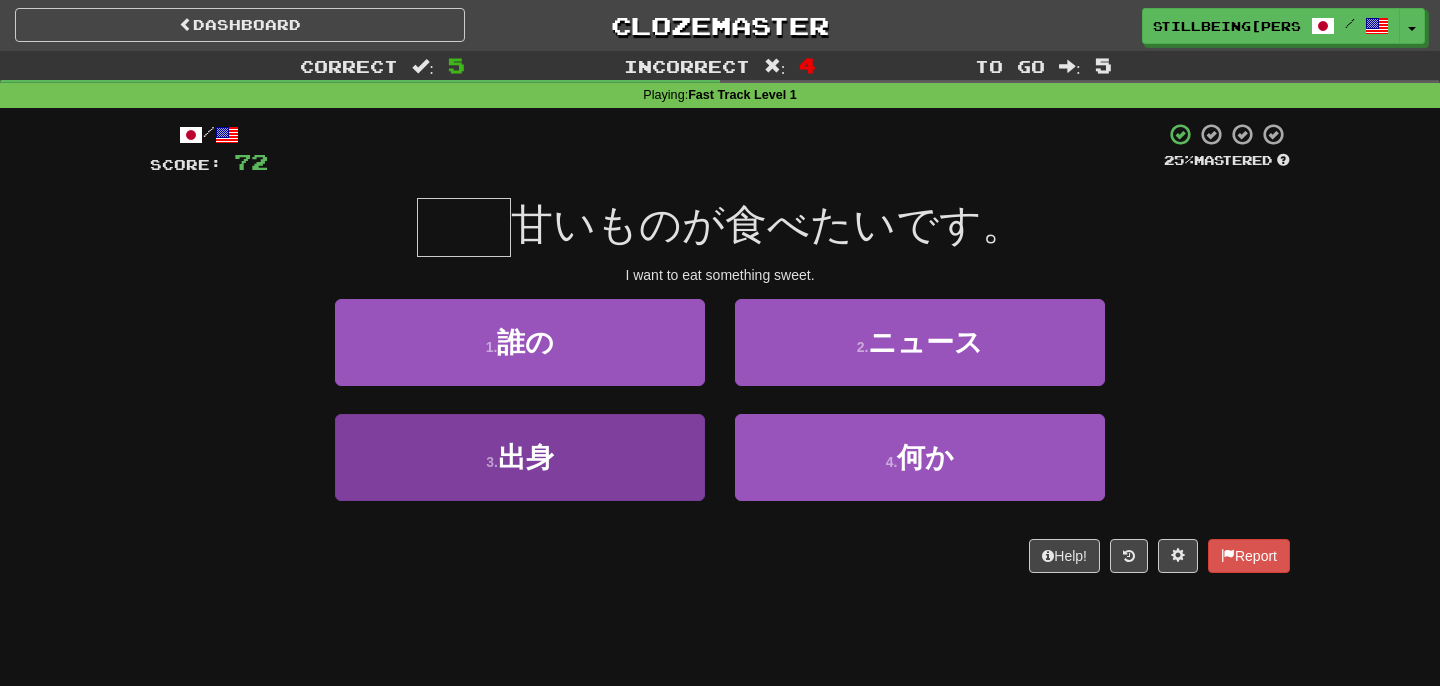 click on "3 .  出身" at bounding box center (520, 457) 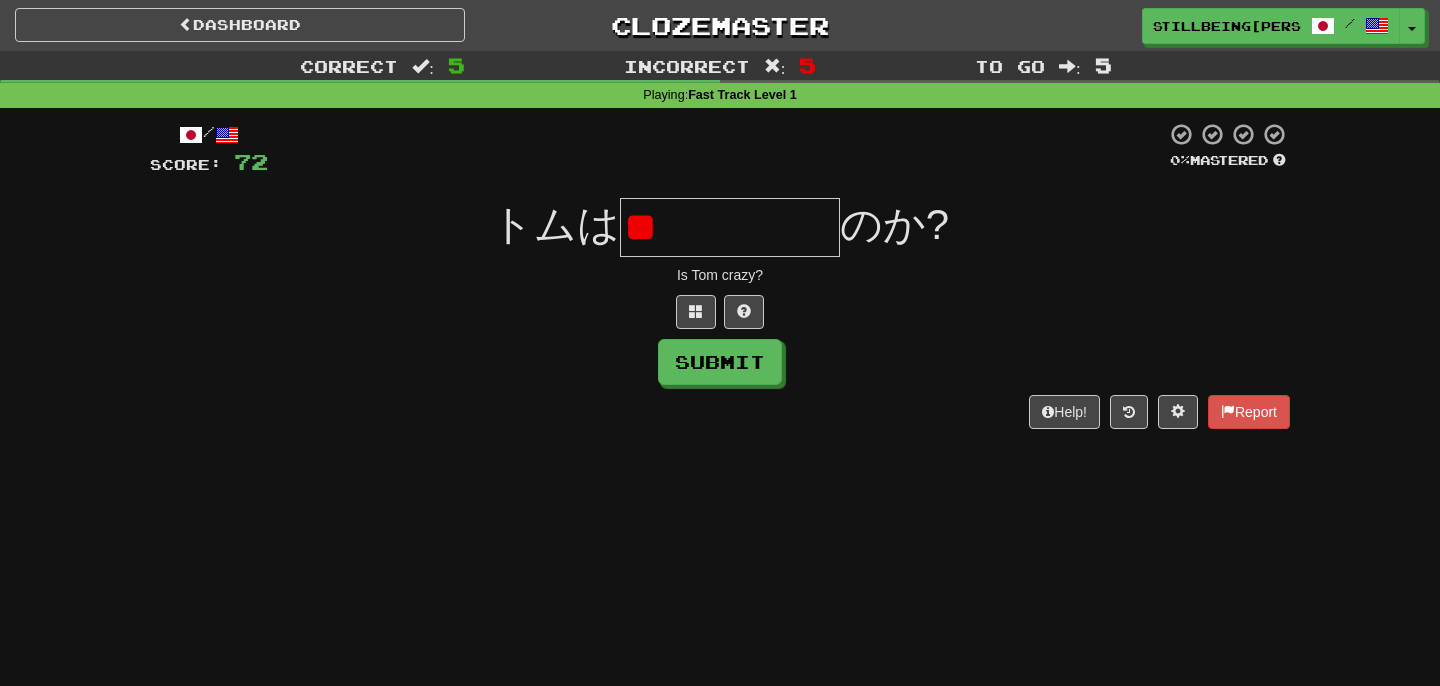 type on "*" 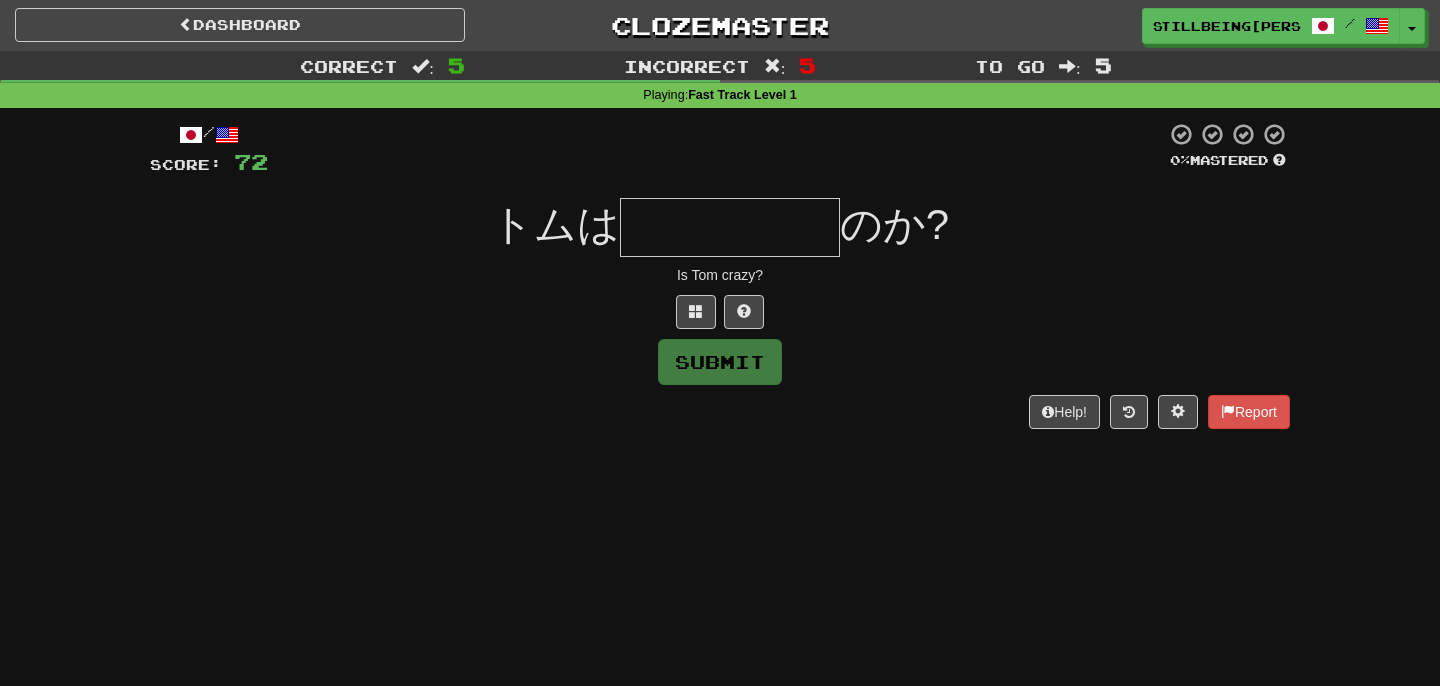 type on "*" 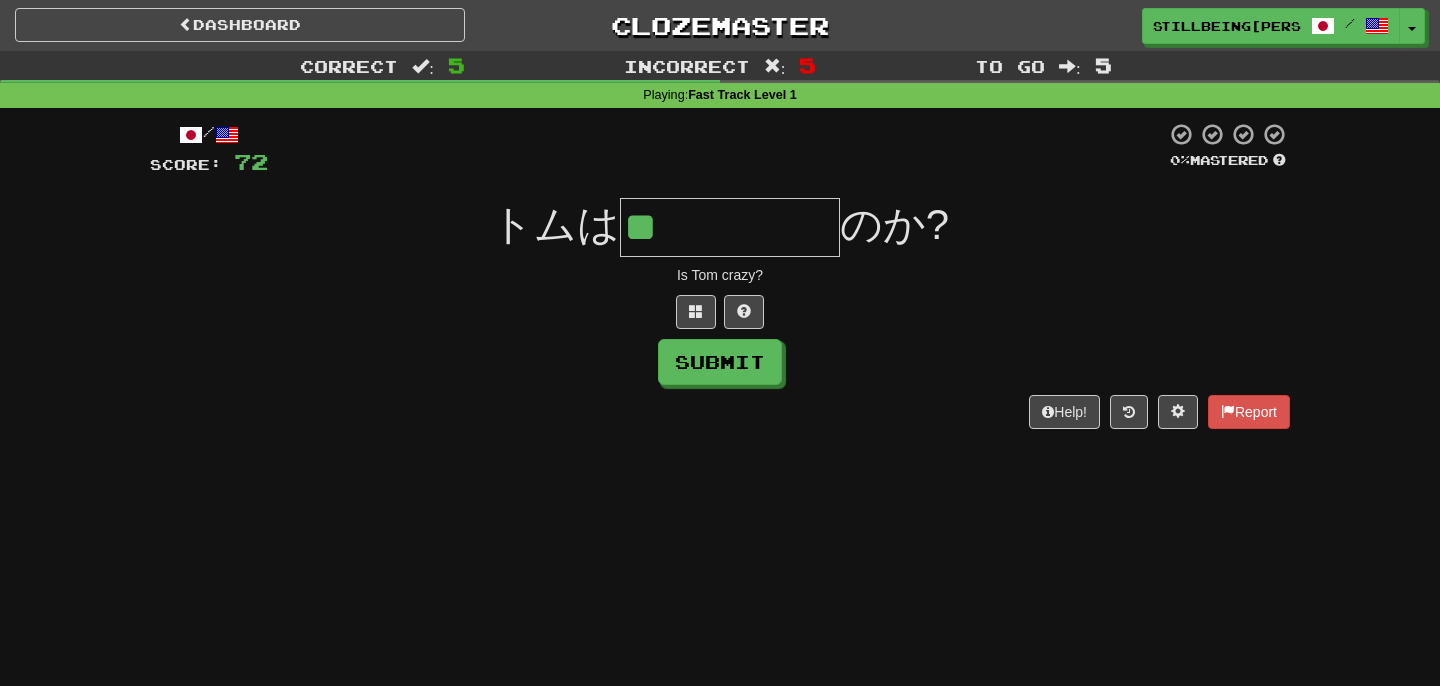 type on "*" 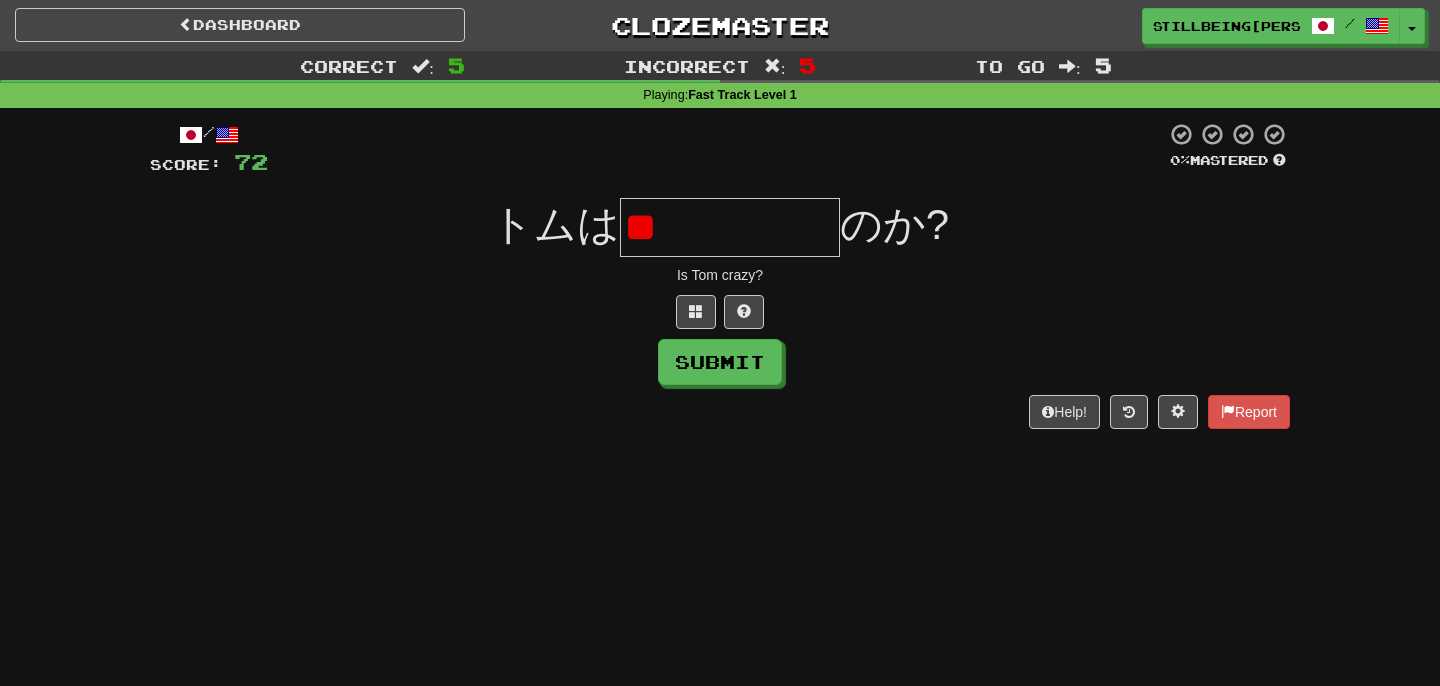 type on "*" 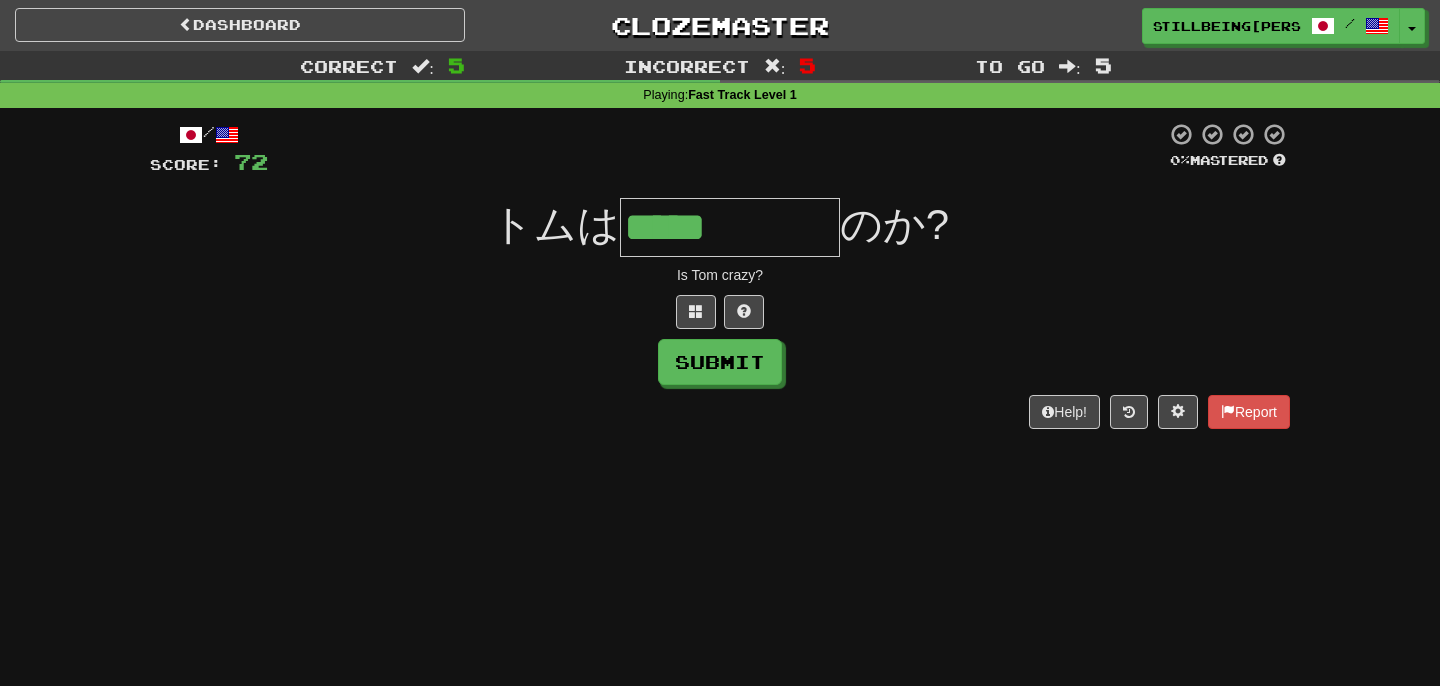 type on "*****" 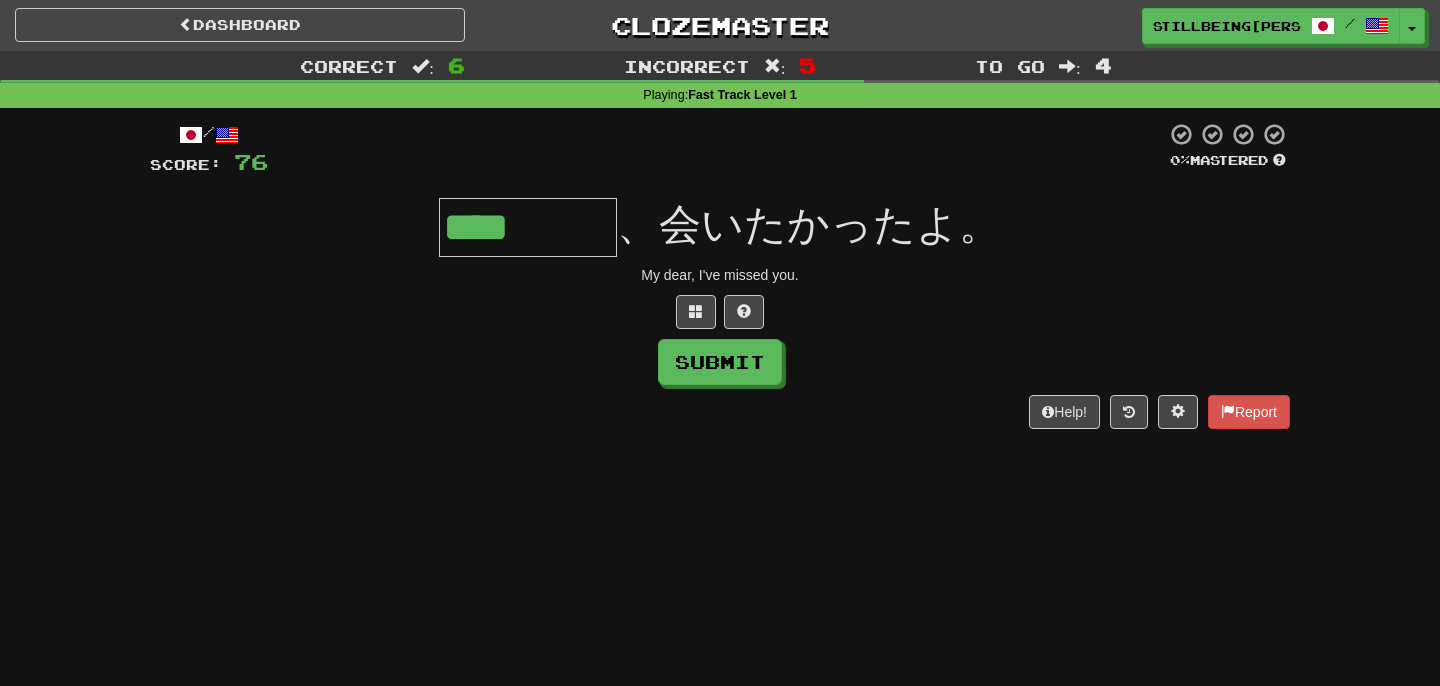 type on "****" 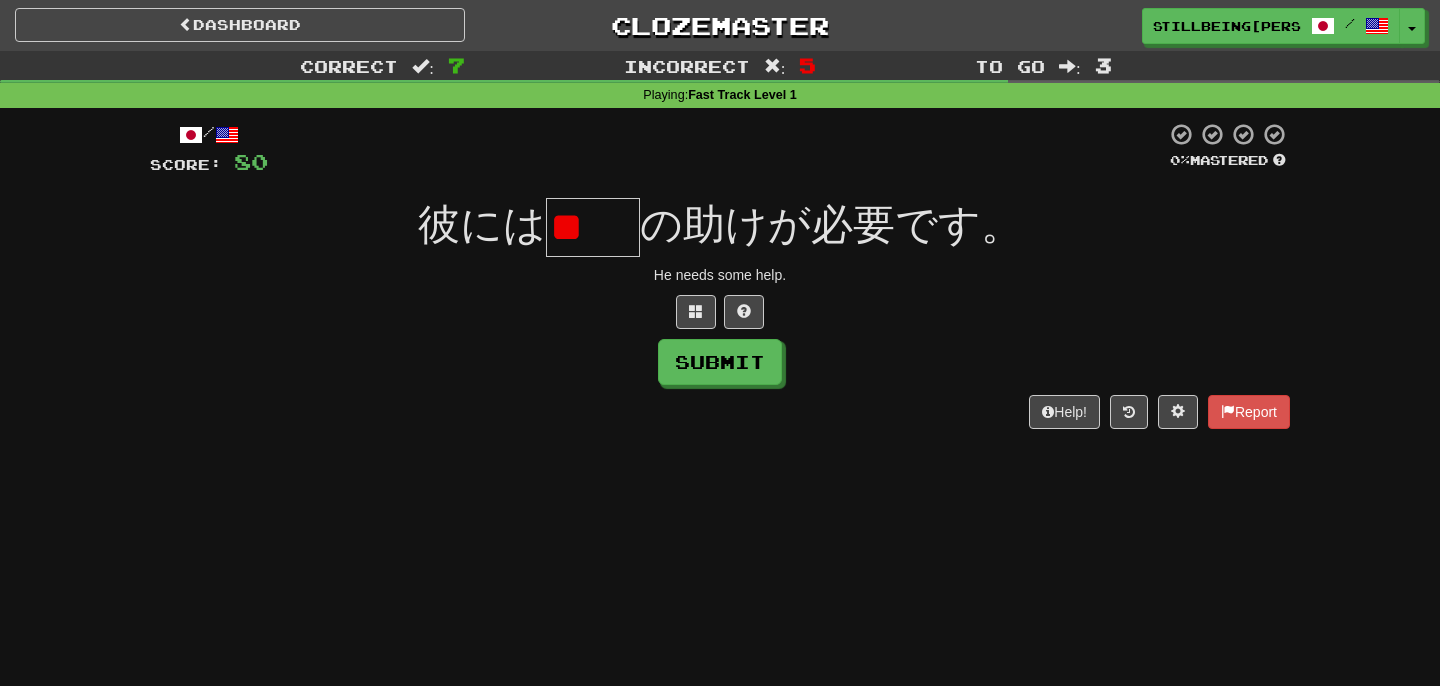 type on "*" 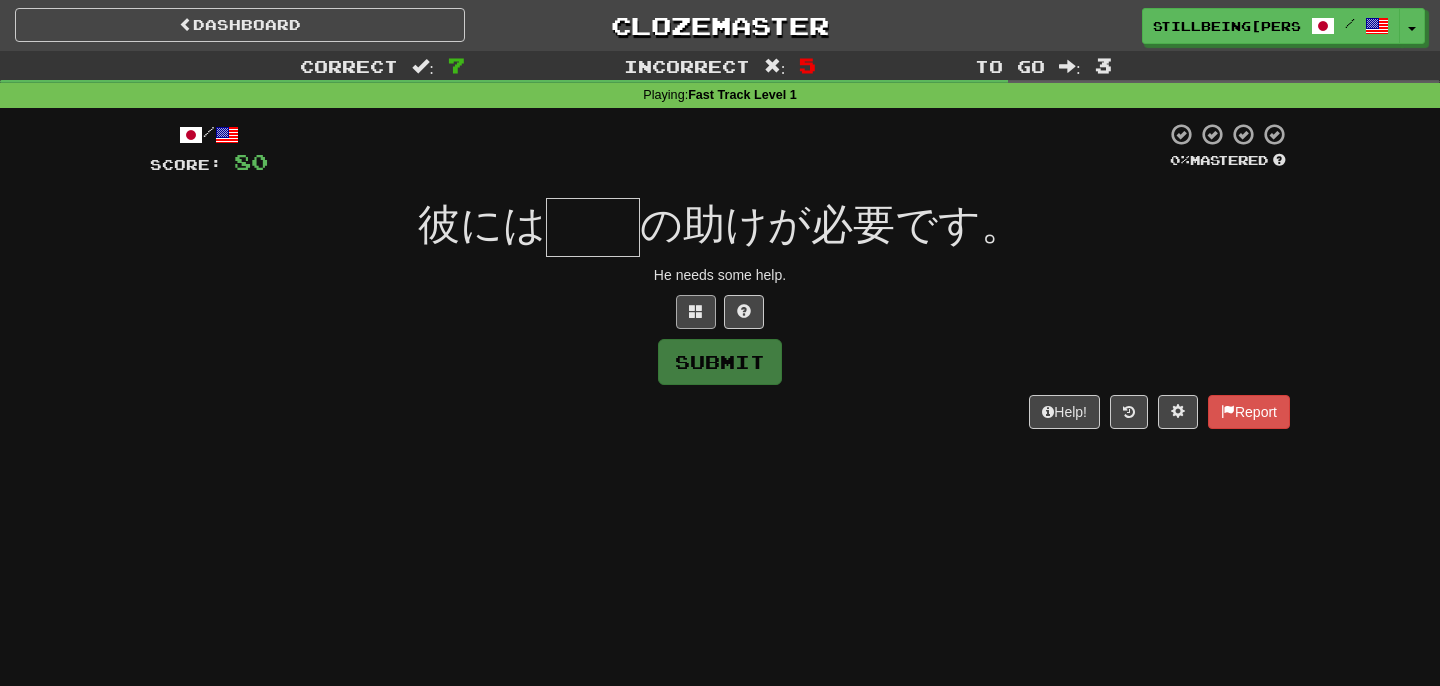 click at bounding box center [696, 311] 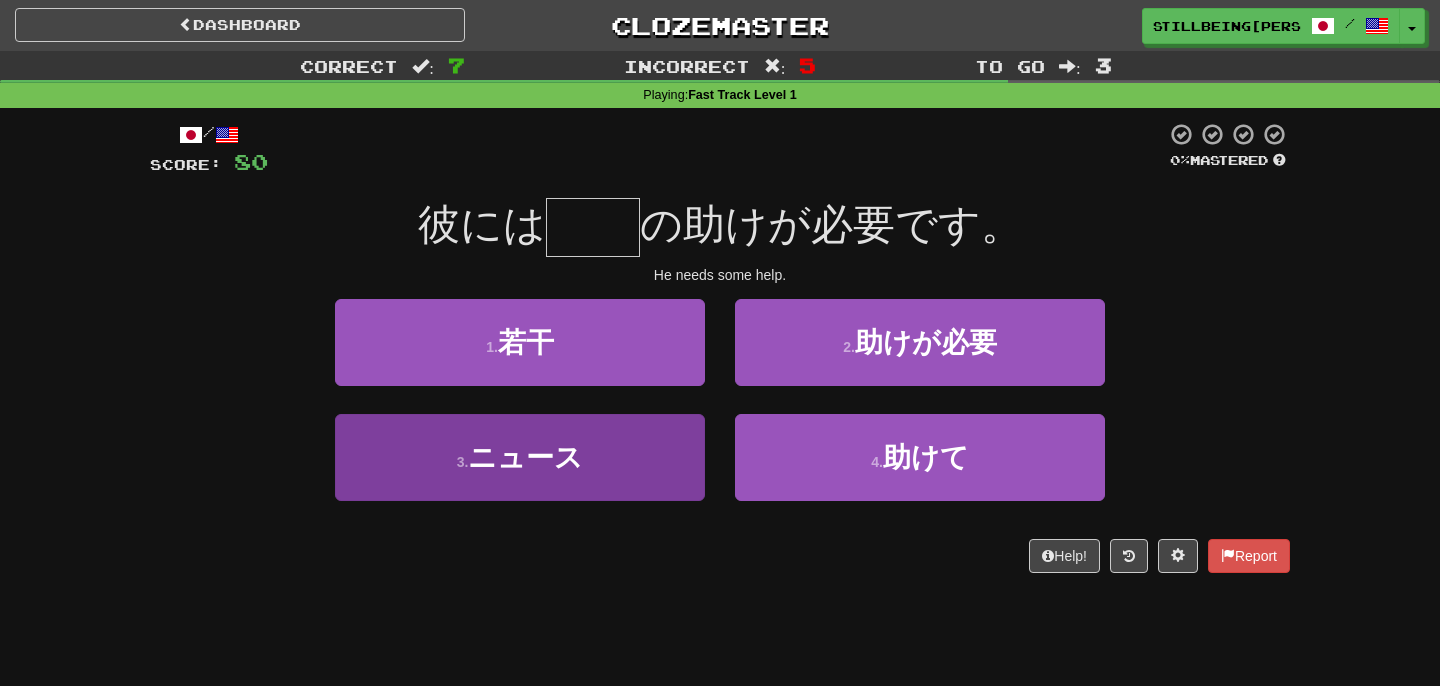 click on "3 .  ニュース" at bounding box center [520, 457] 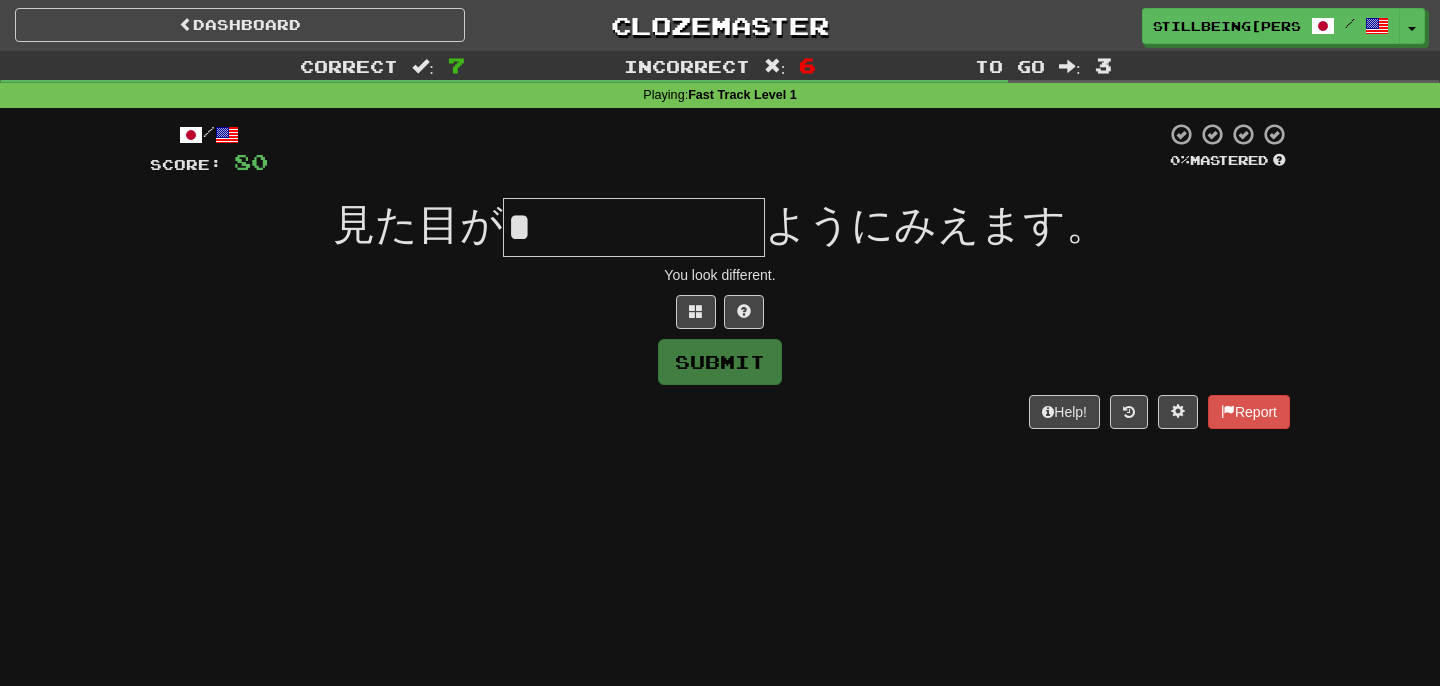 type on "*" 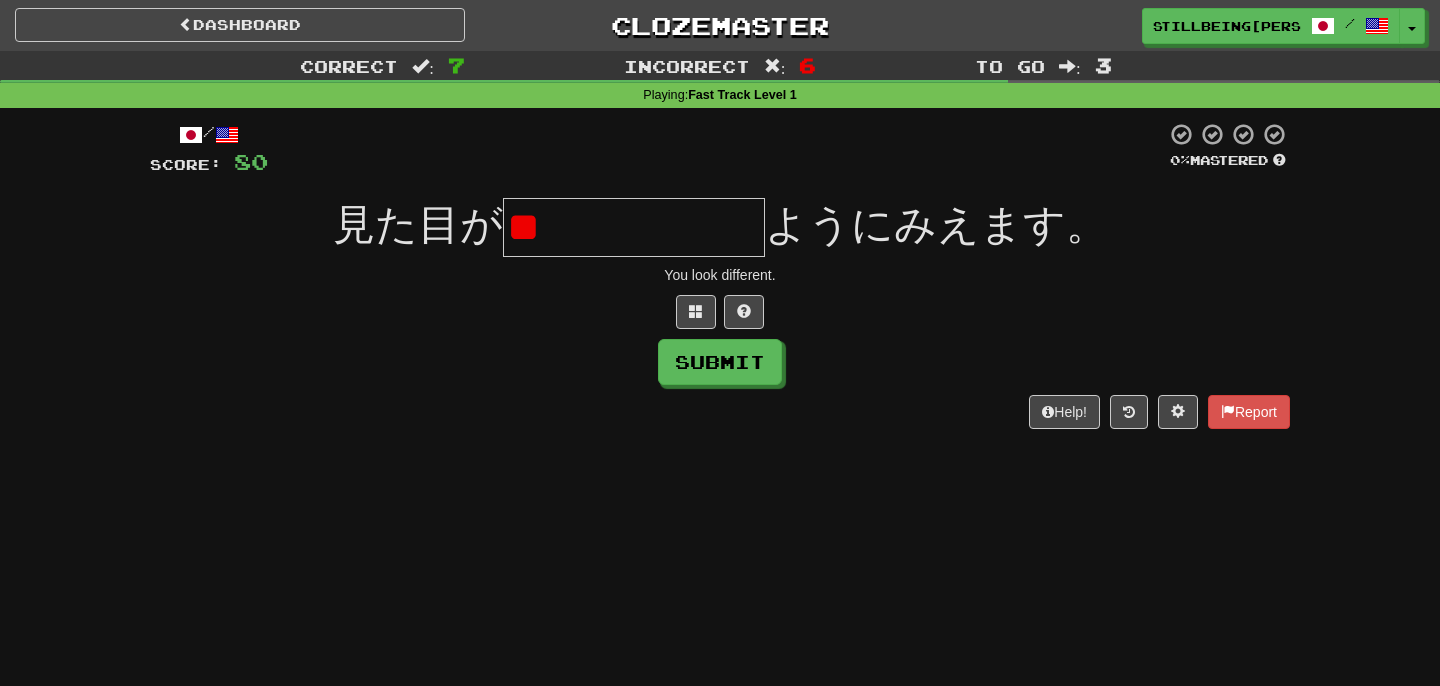 type on "*" 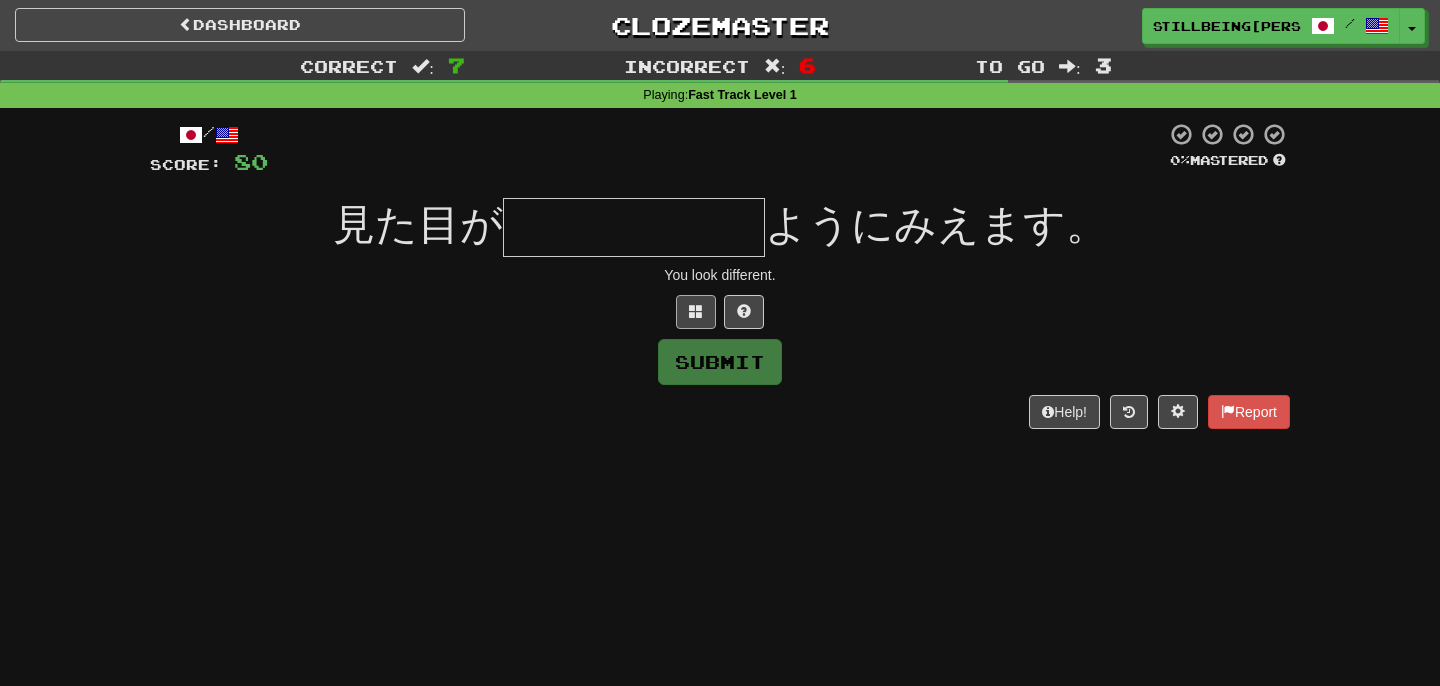 click at bounding box center [696, 311] 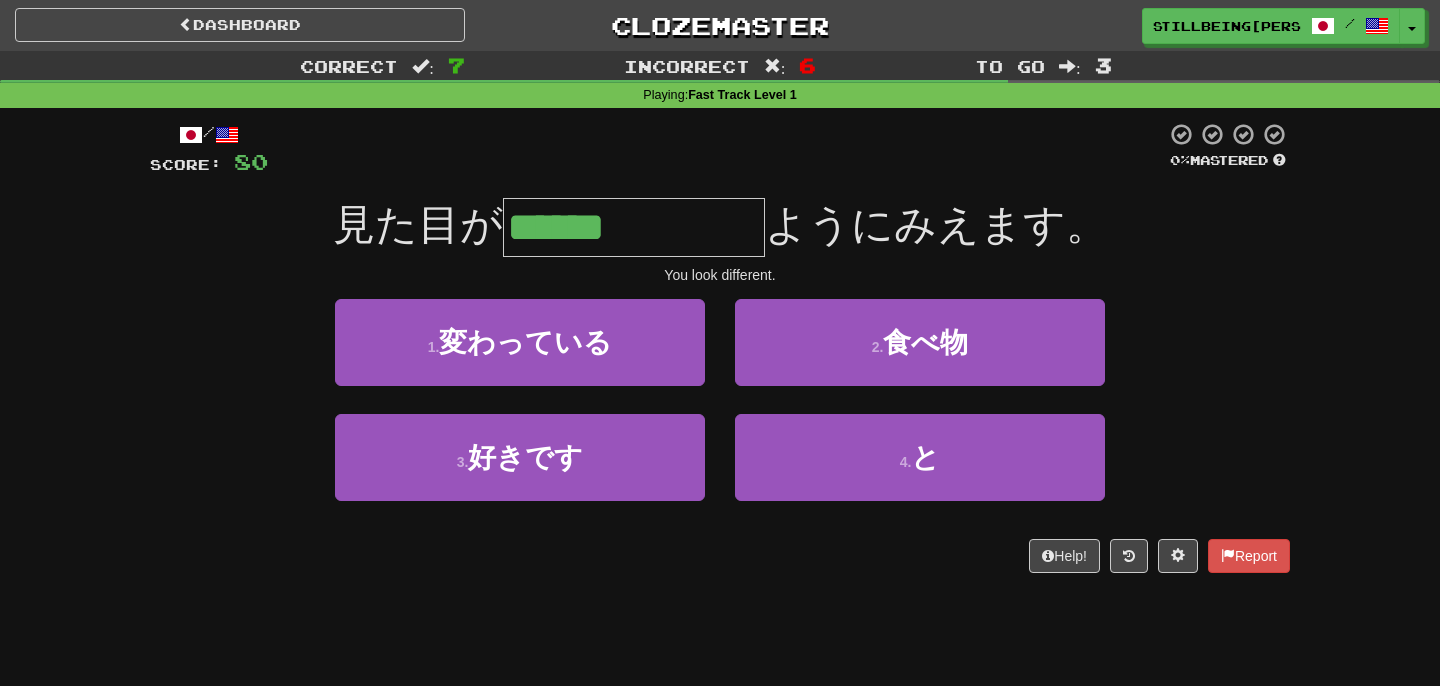 type on "******" 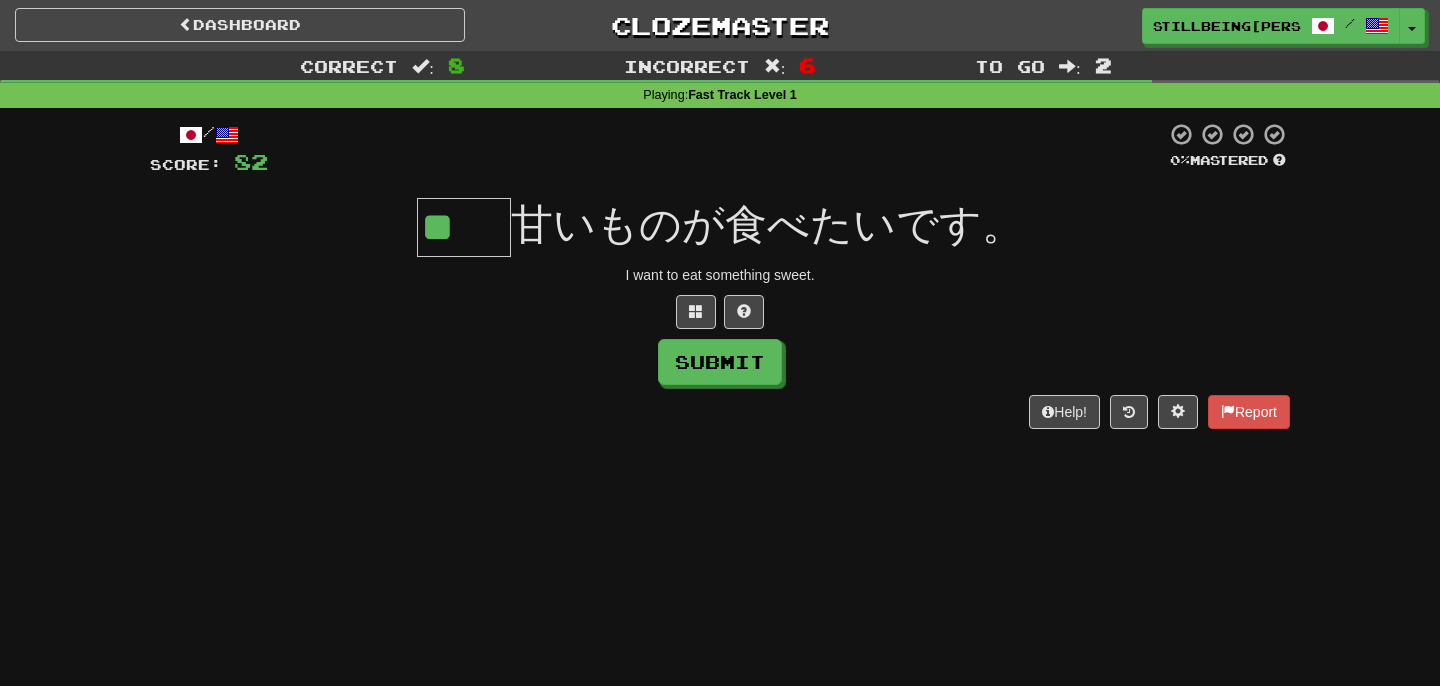 type on "**" 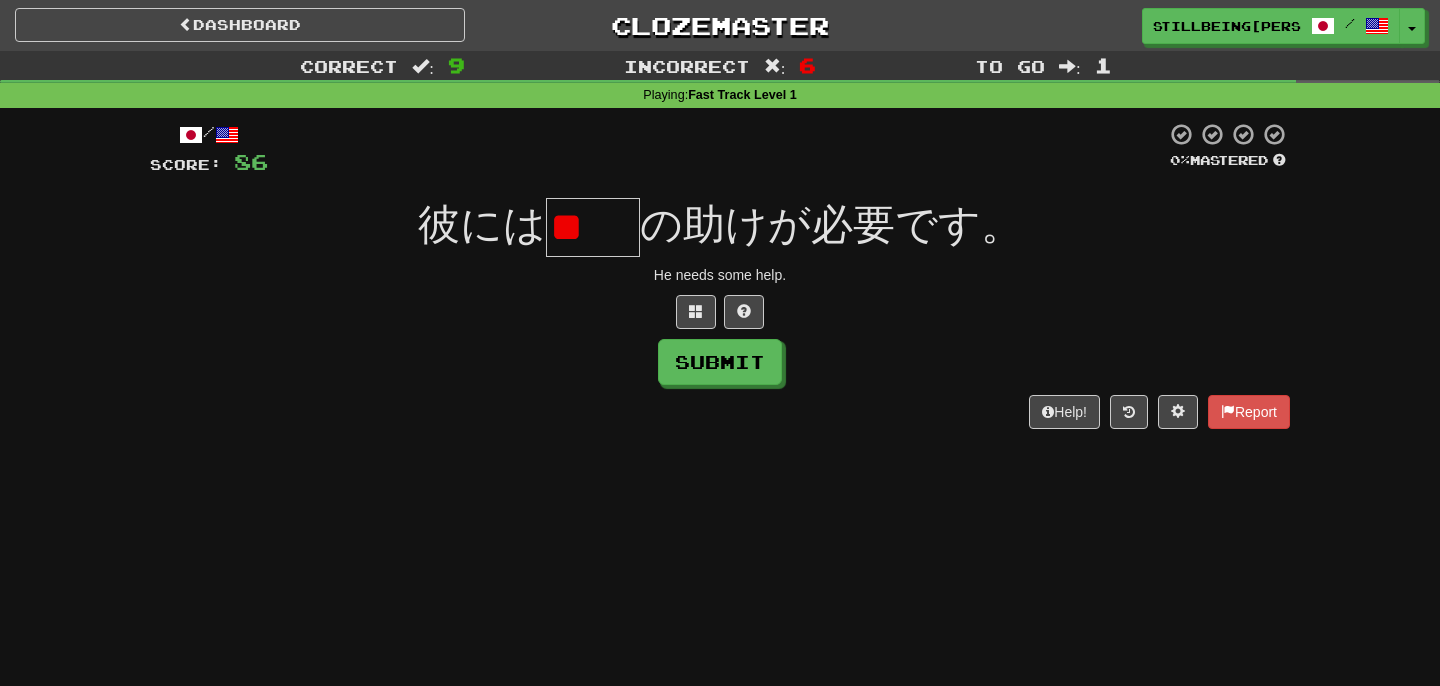 type on "*" 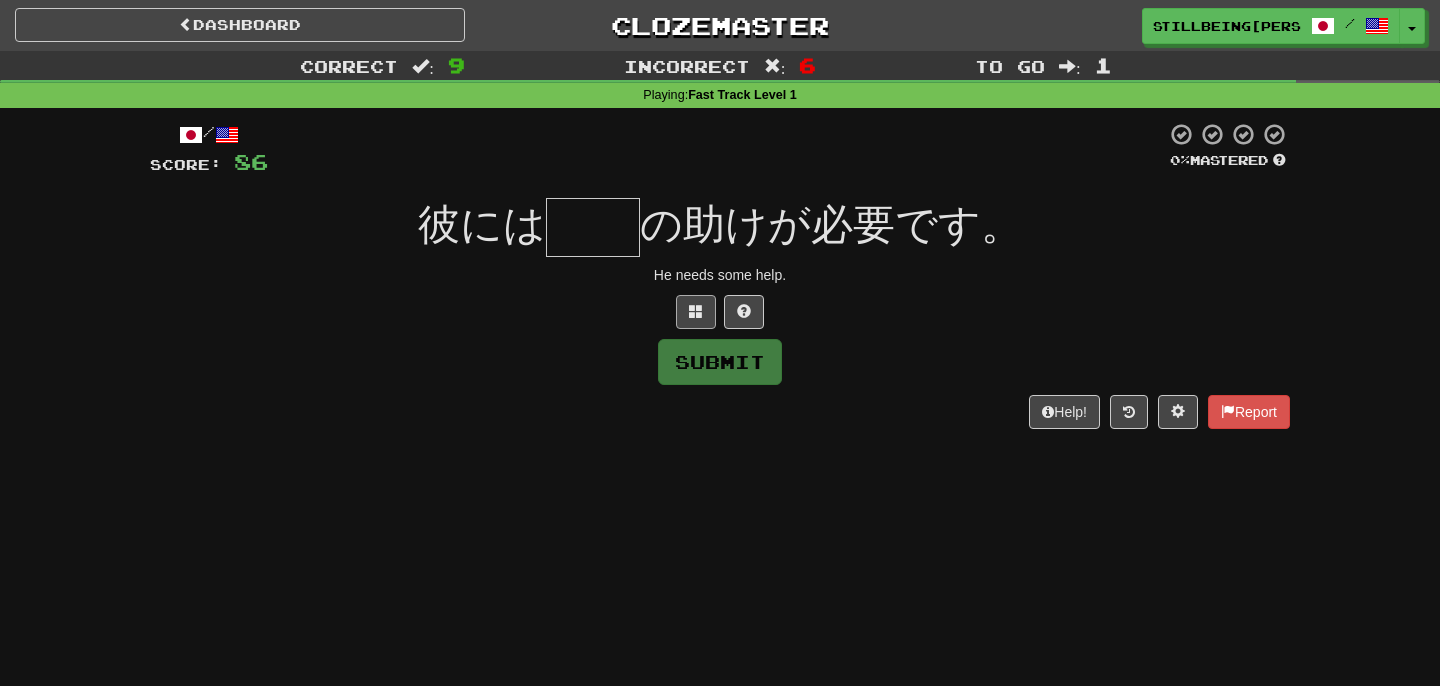 click at bounding box center (696, 312) 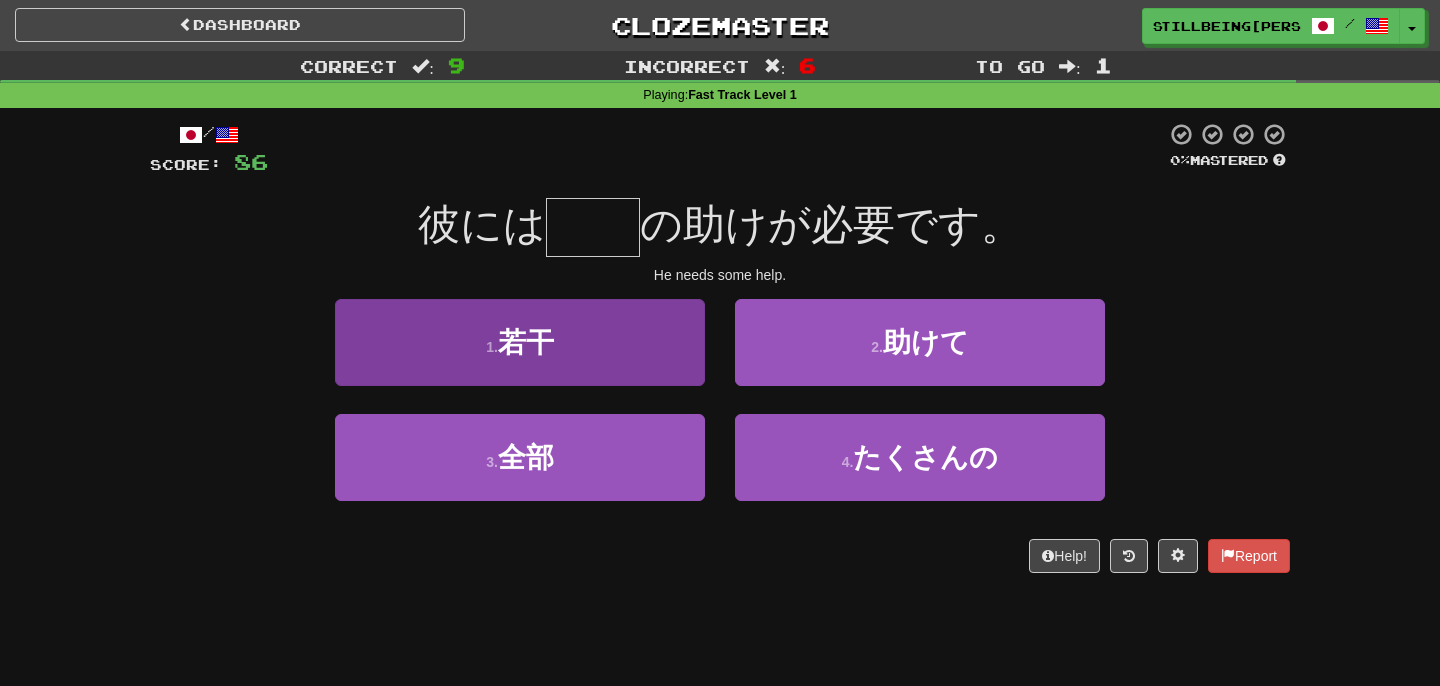 click on "若干" at bounding box center [526, 342] 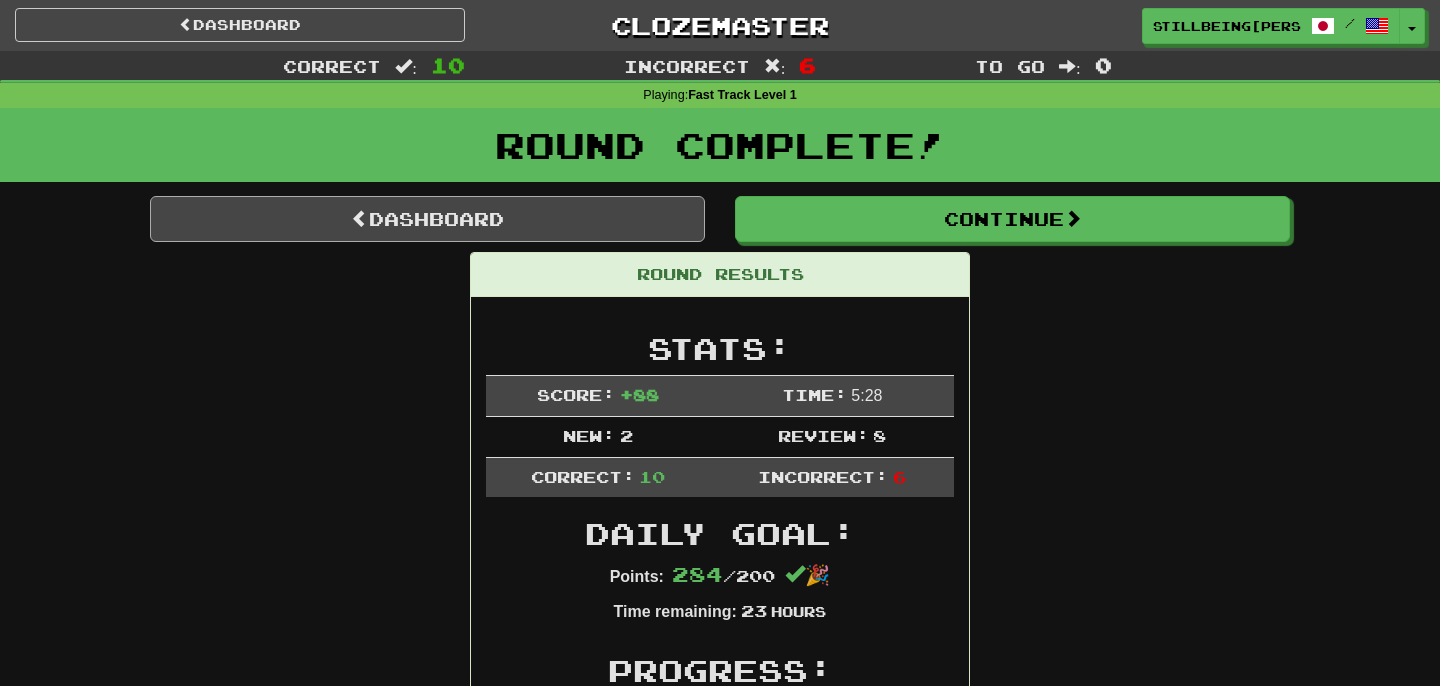 click on "Dashboard" at bounding box center (427, 219) 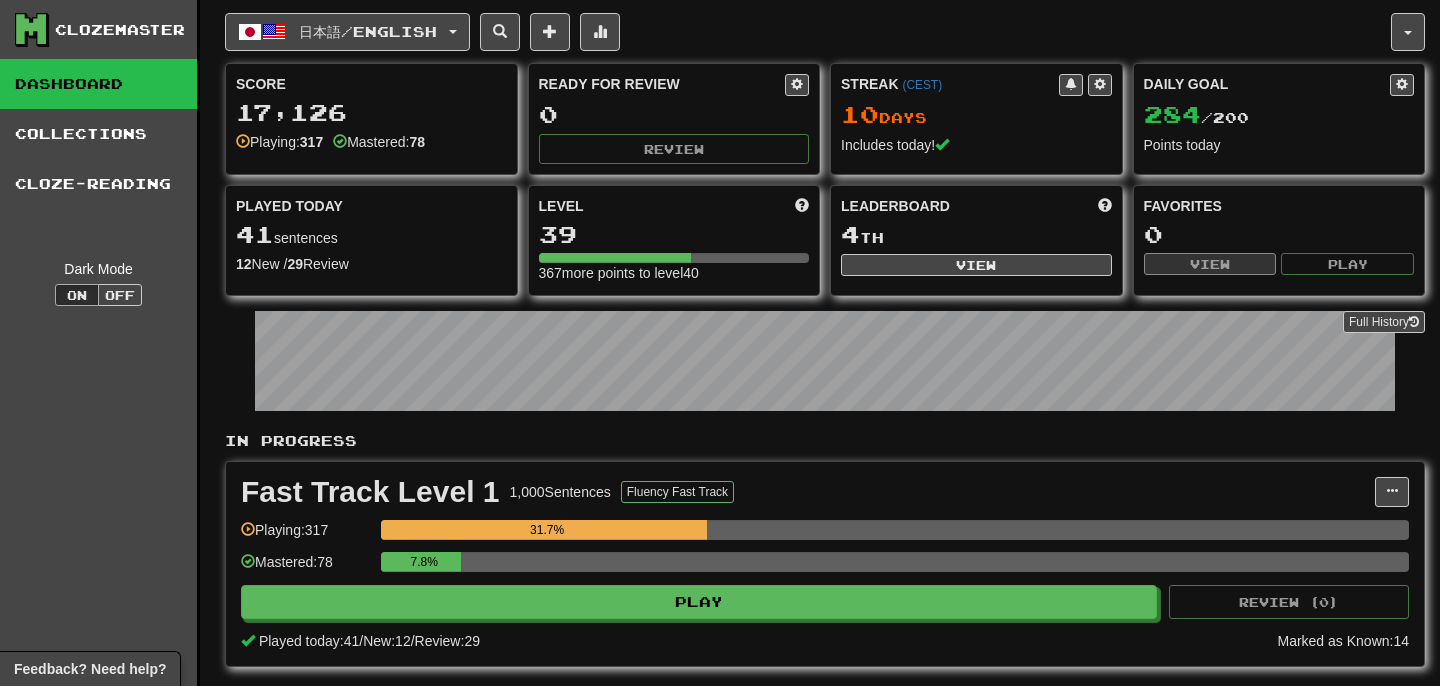 scroll, scrollTop: 0, scrollLeft: 0, axis: both 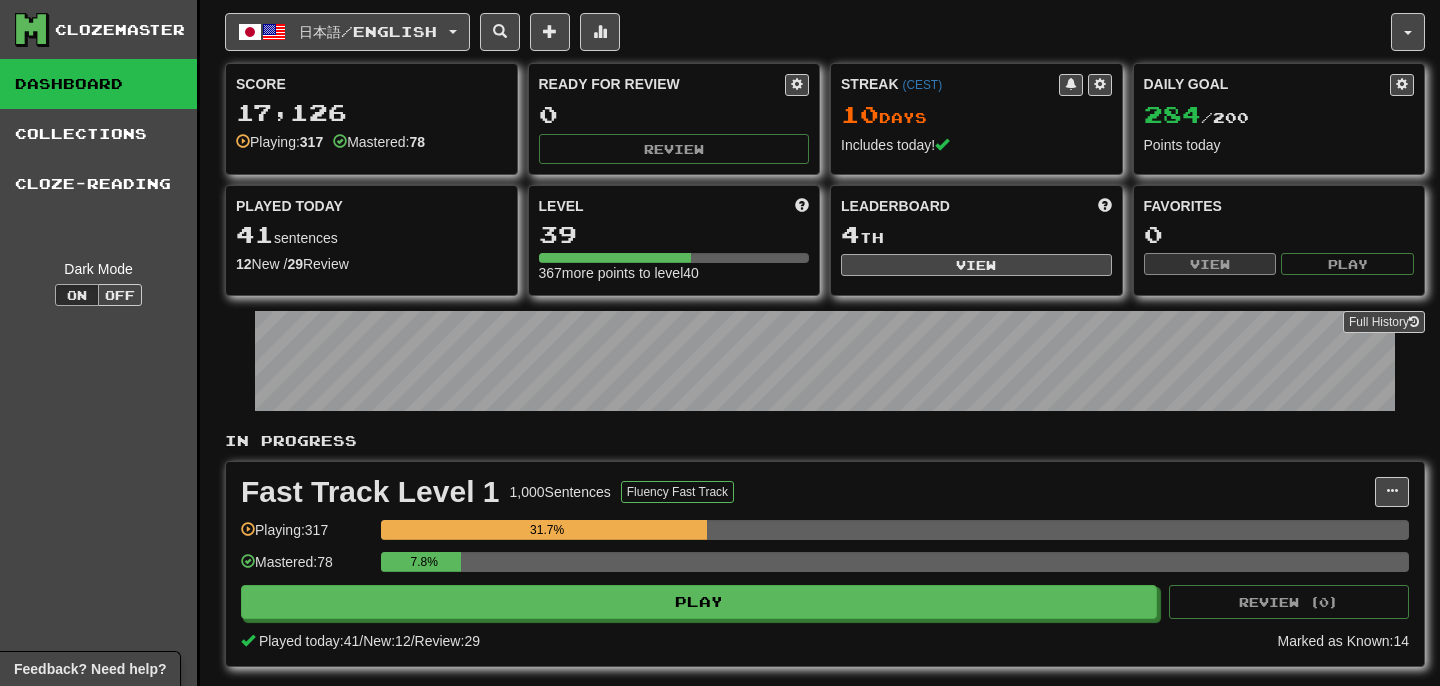 click on "View" at bounding box center [976, 265] 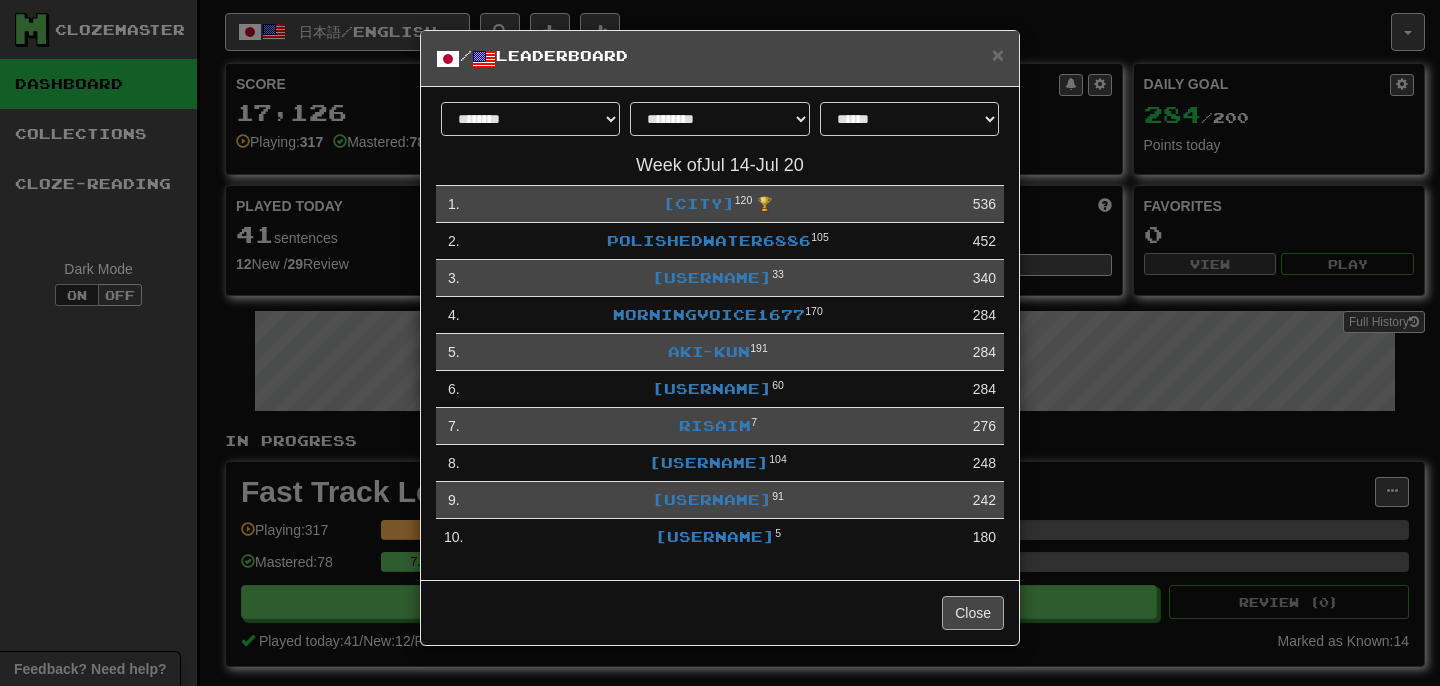 click on "Close" at bounding box center (973, 613) 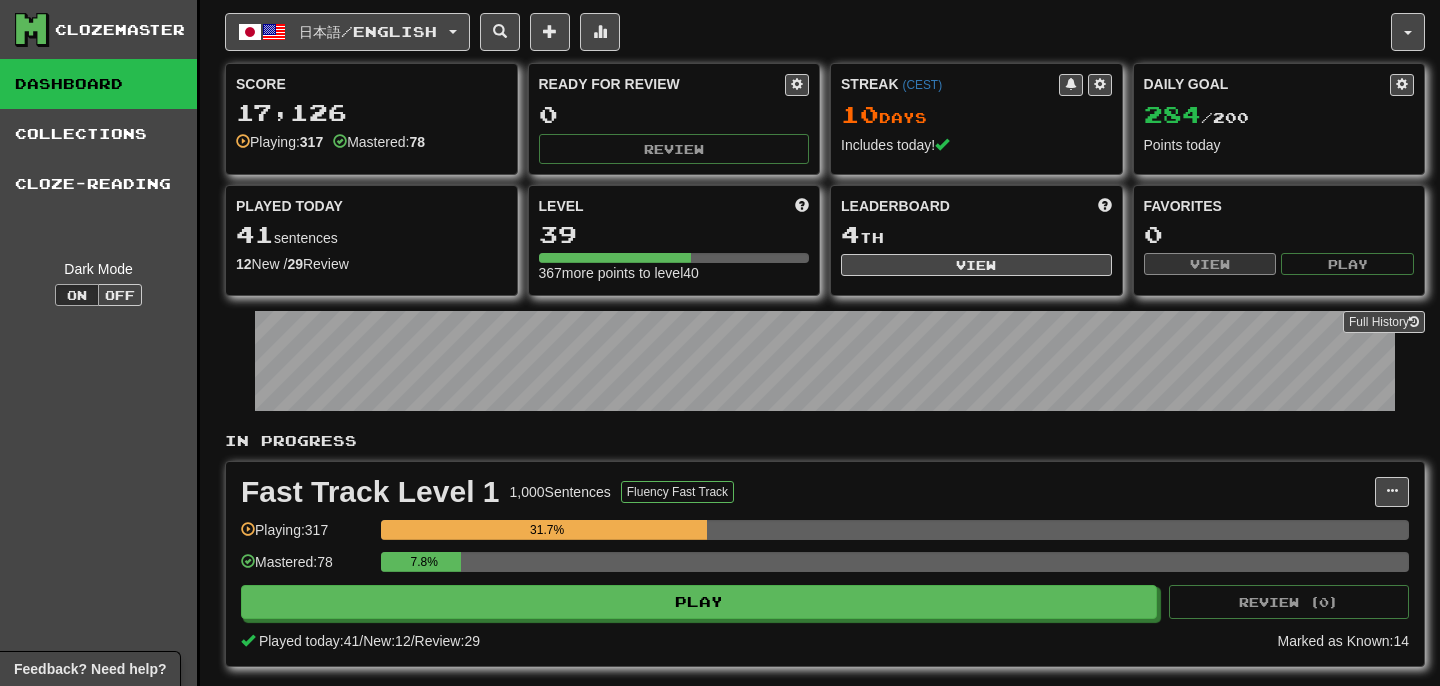 scroll, scrollTop: 0, scrollLeft: 0, axis: both 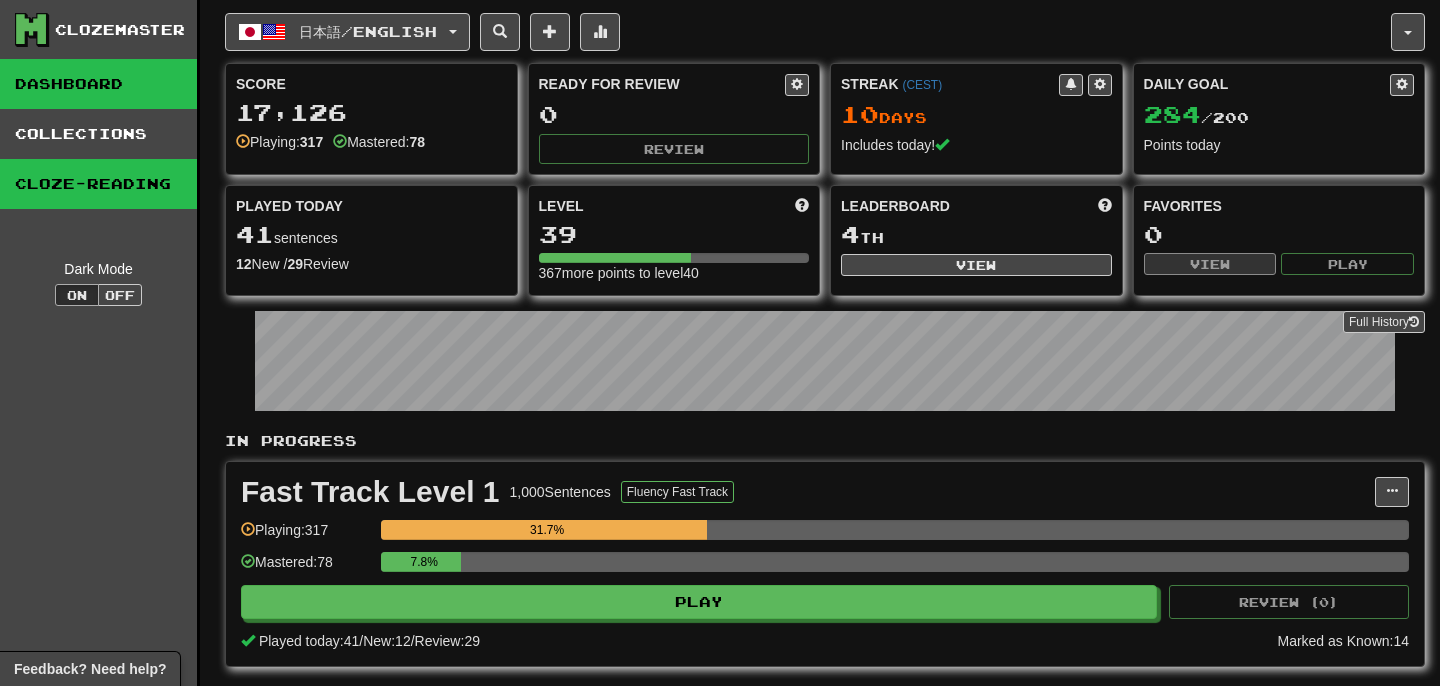 click on "Cloze-Reading" at bounding box center [98, 184] 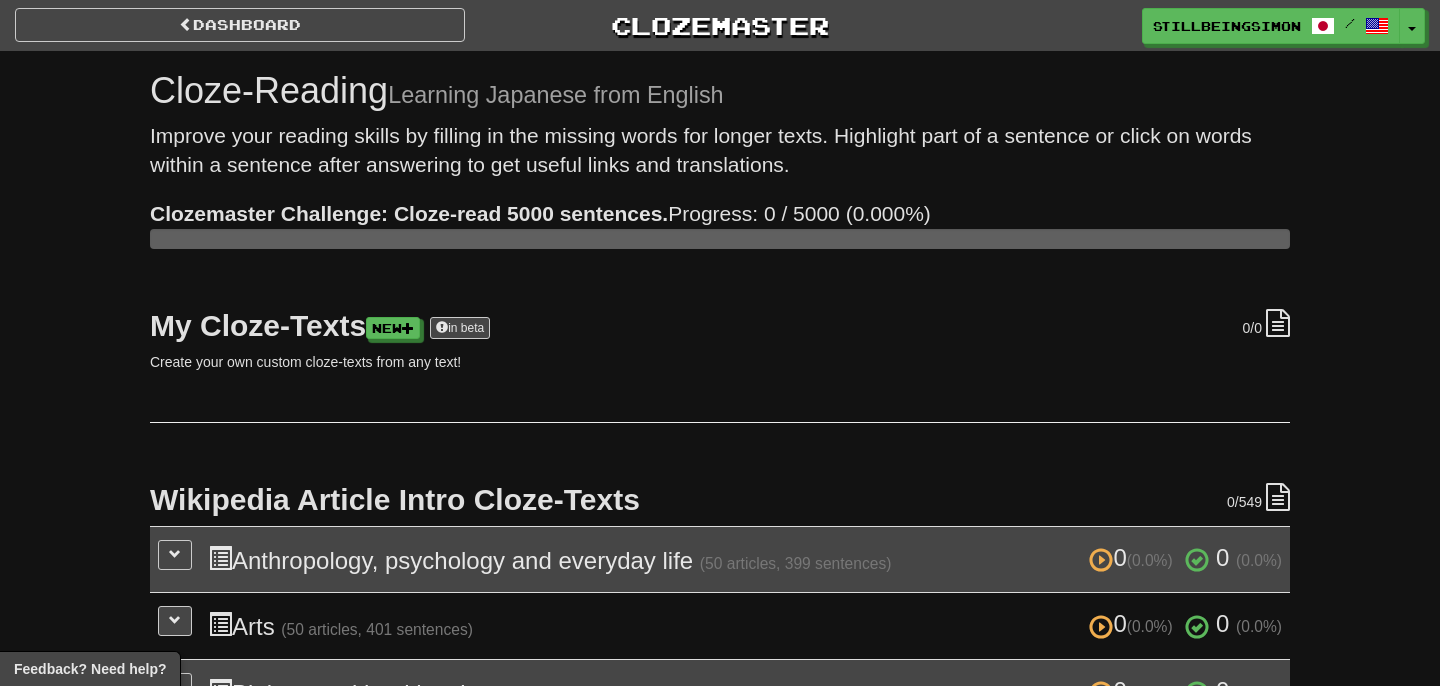 scroll, scrollTop: 107, scrollLeft: 0, axis: vertical 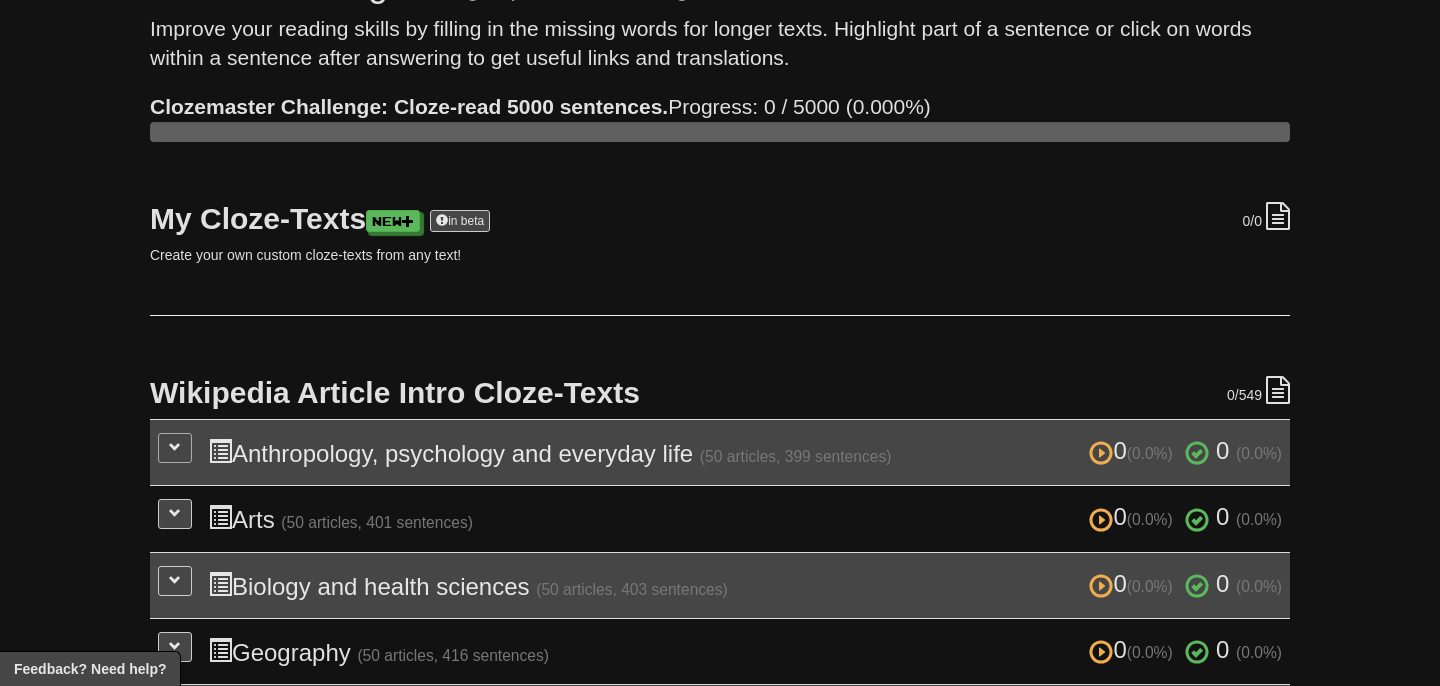 click at bounding box center (175, 447) 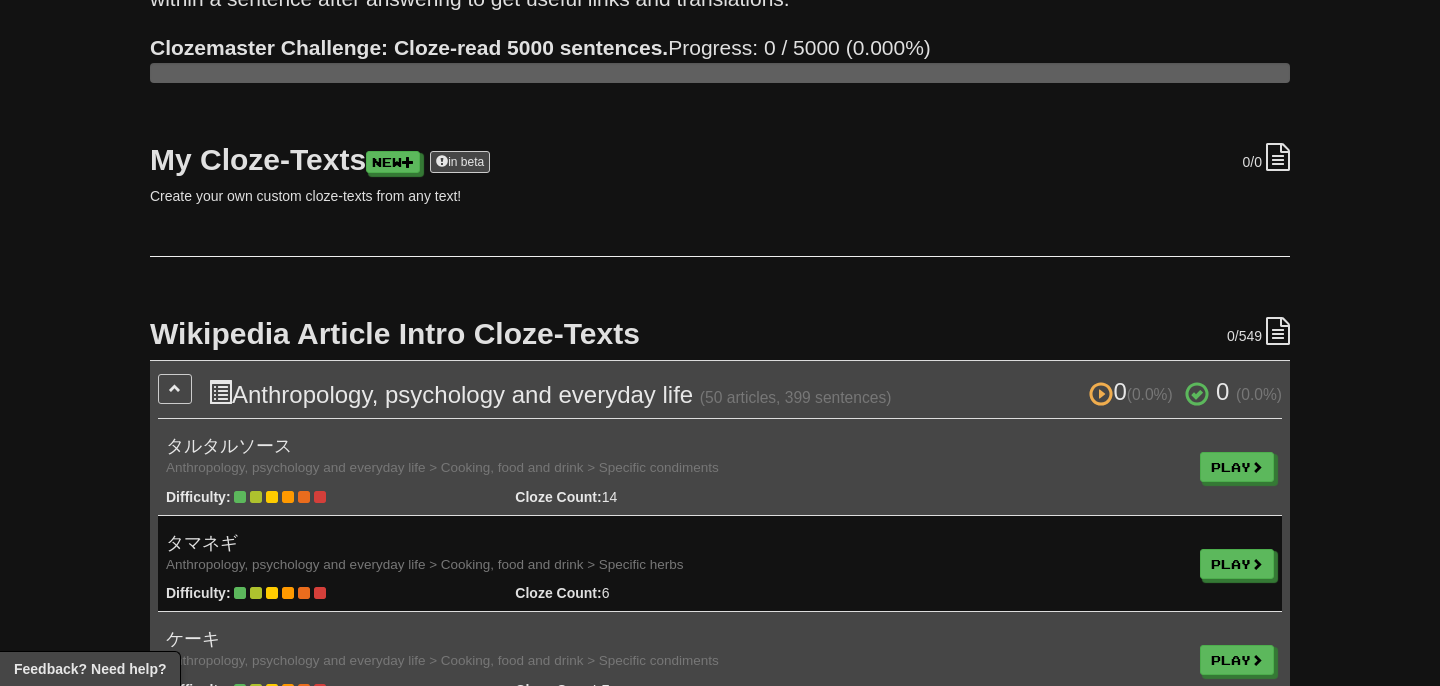 scroll, scrollTop: 173, scrollLeft: 0, axis: vertical 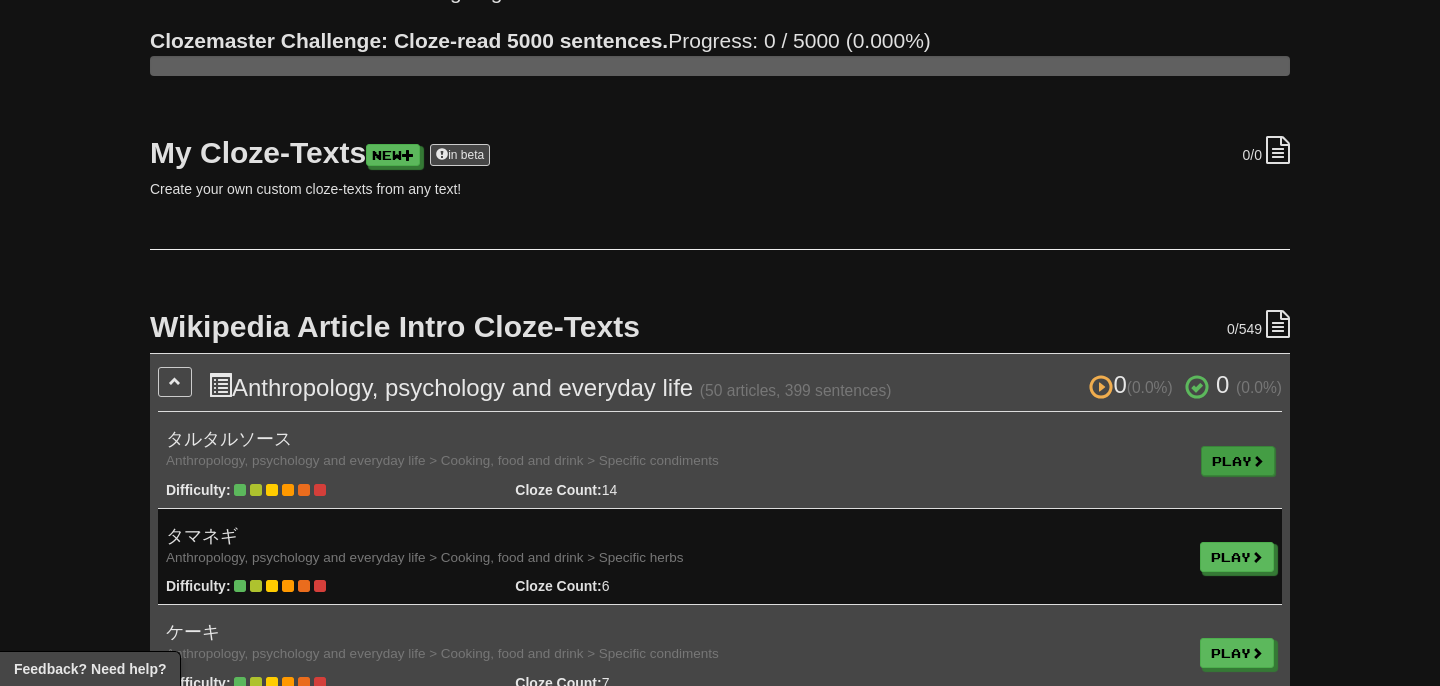 click on "Play" at bounding box center [1238, 461] 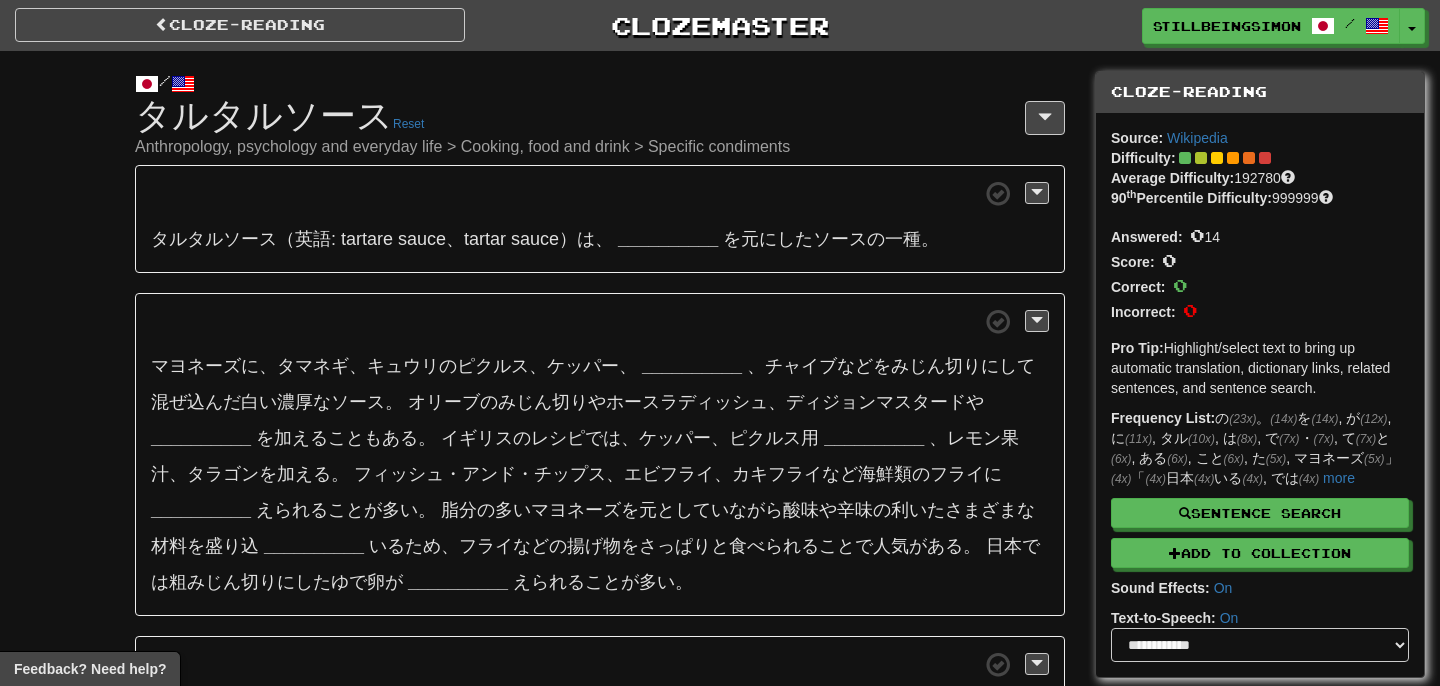 scroll, scrollTop: 0, scrollLeft: 0, axis: both 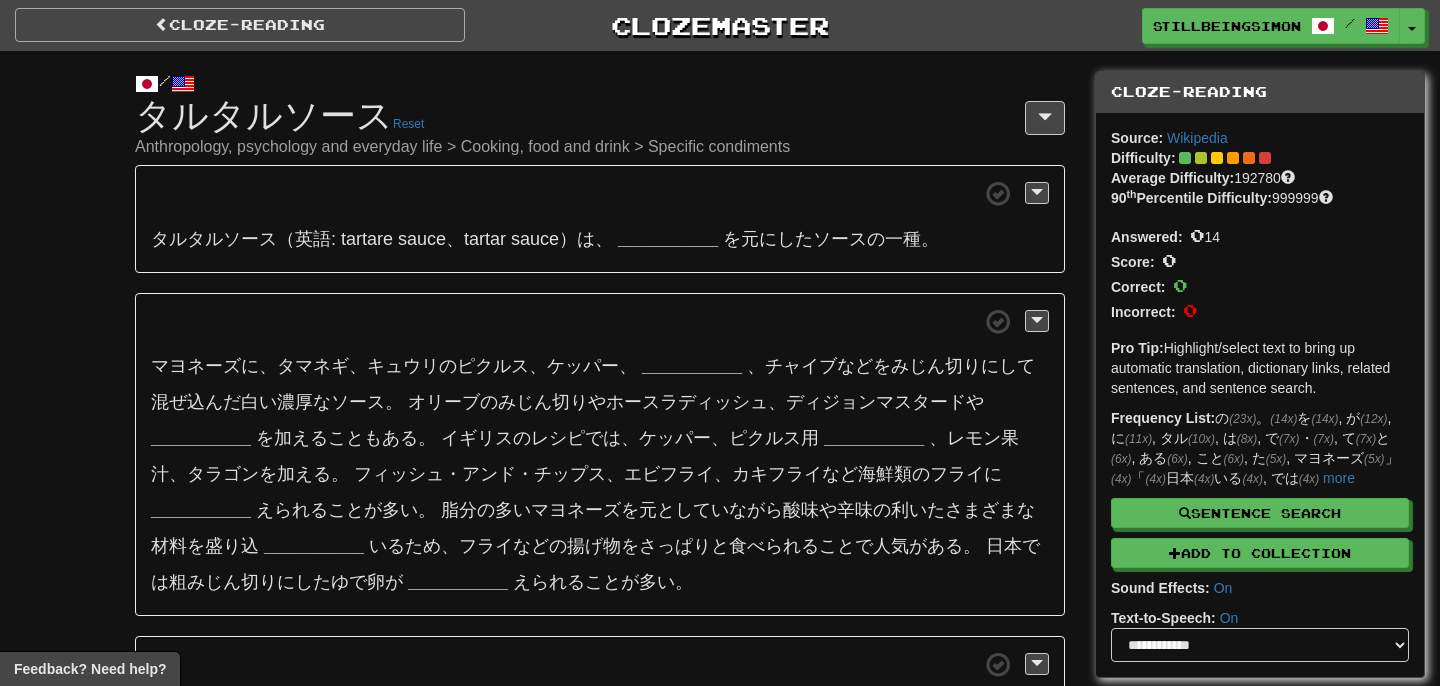 click on "Cloze-Reading" at bounding box center [240, 25] 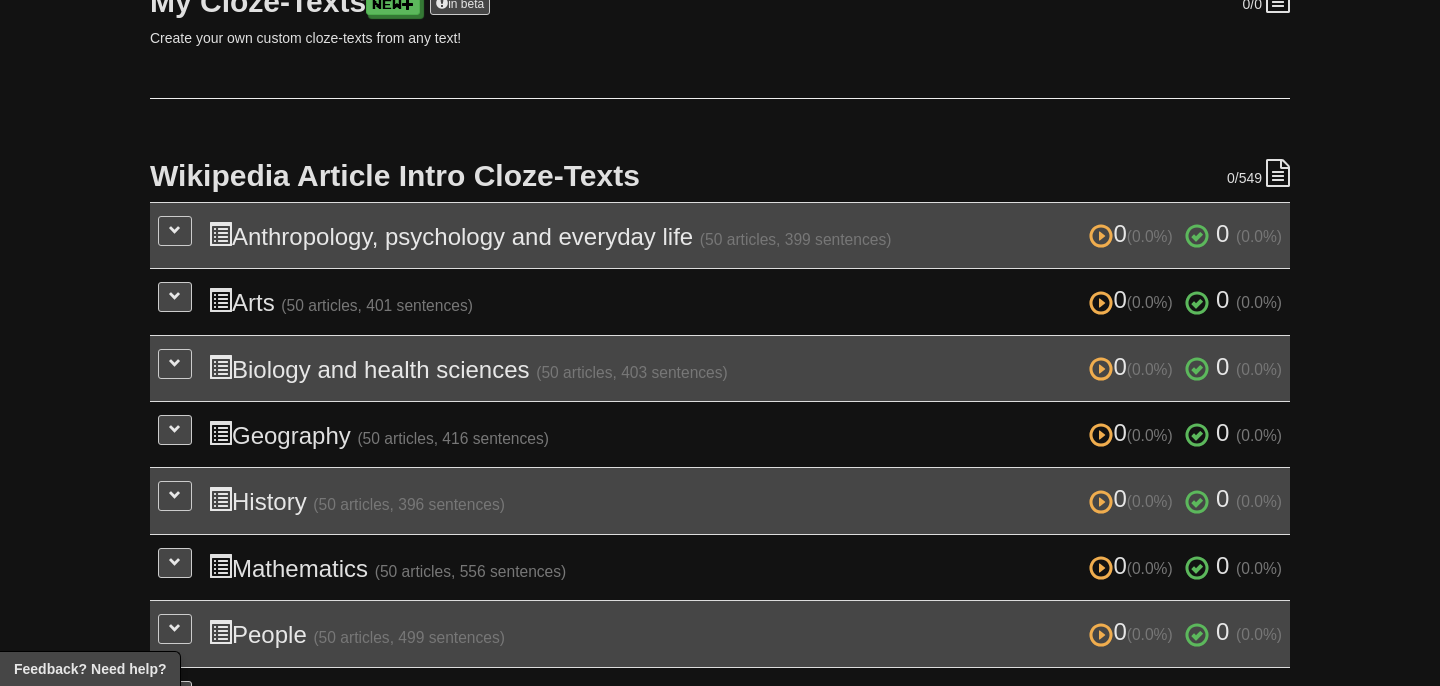 scroll, scrollTop: 373, scrollLeft: 0, axis: vertical 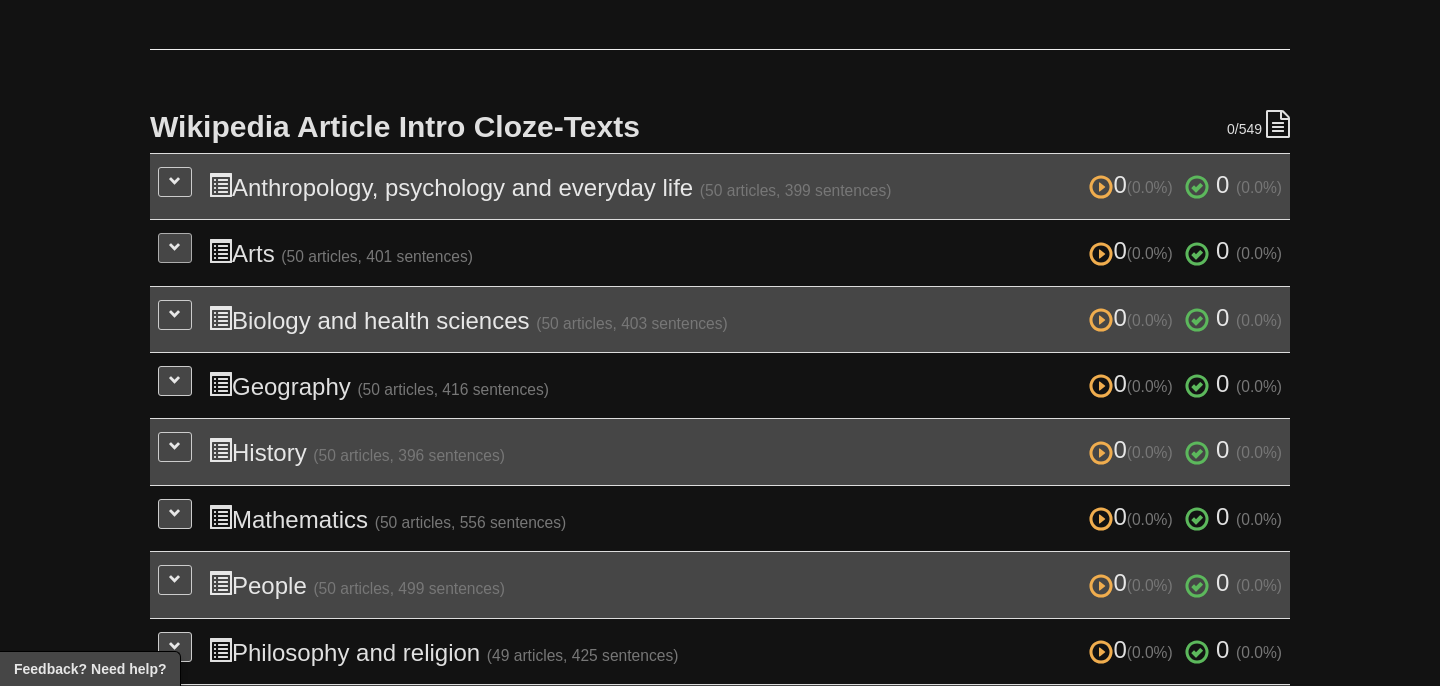 click at bounding box center [175, 247] 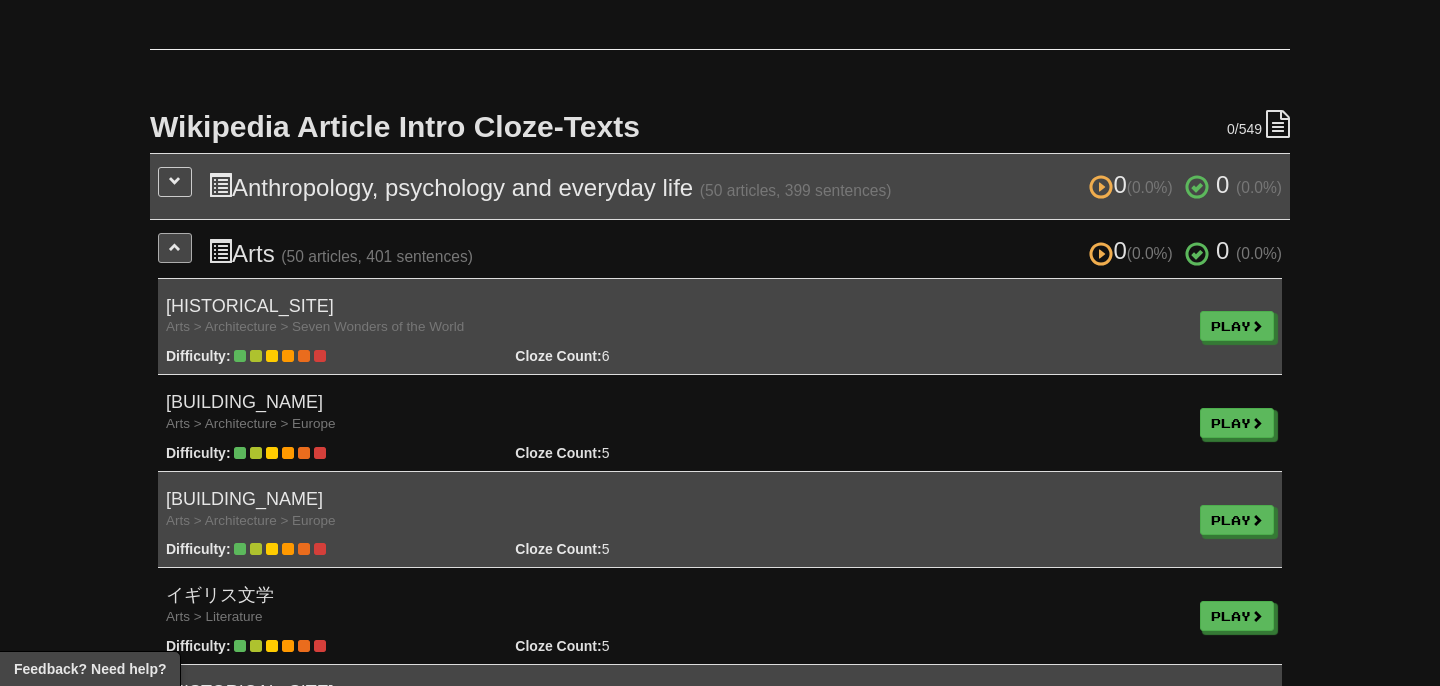 click at bounding box center (175, 247) 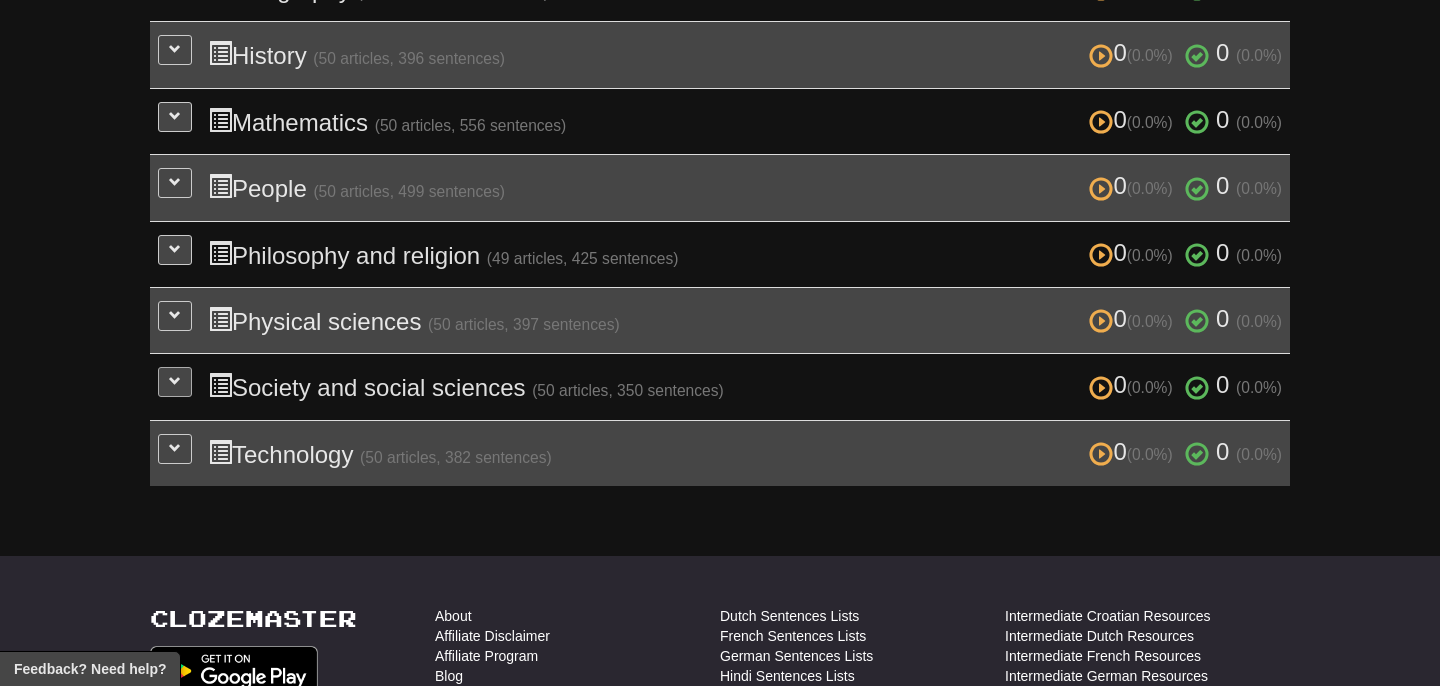 scroll, scrollTop: 656, scrollLeft: 0, axis: vertical 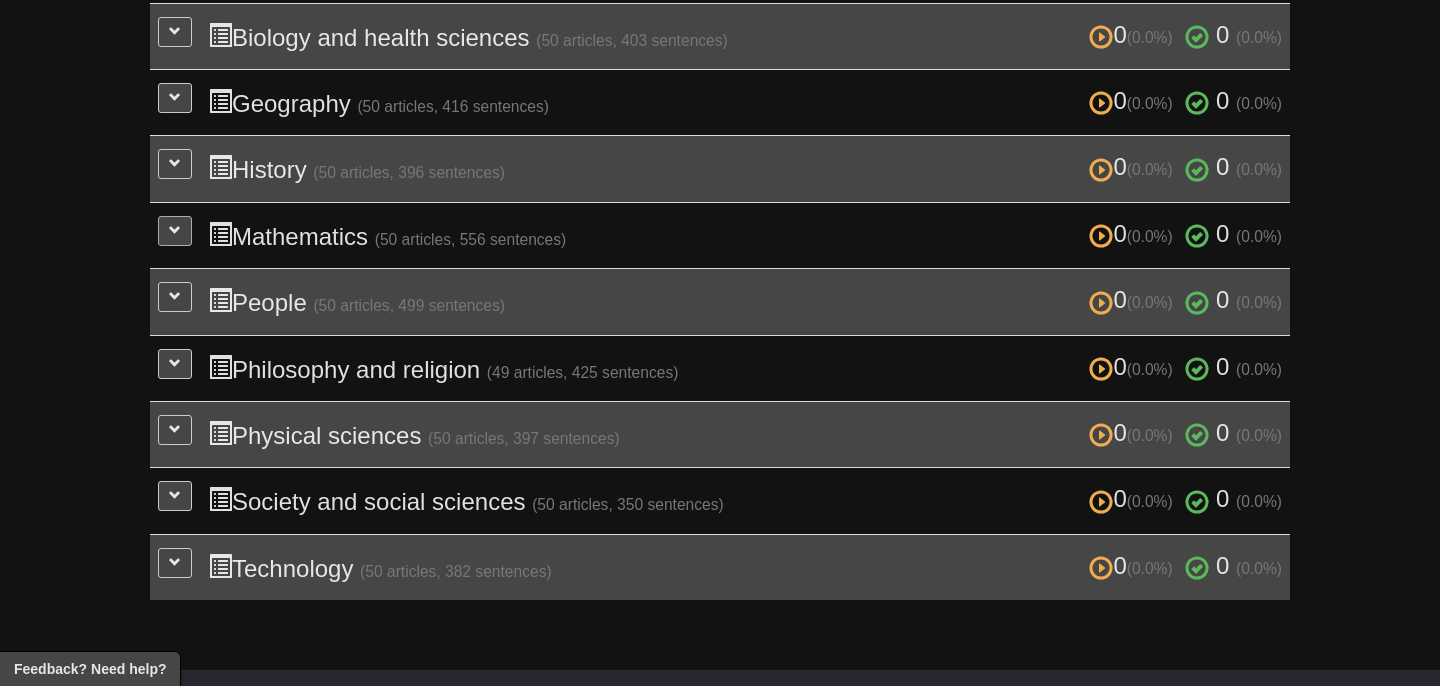 click at bounding box center (175, 231) 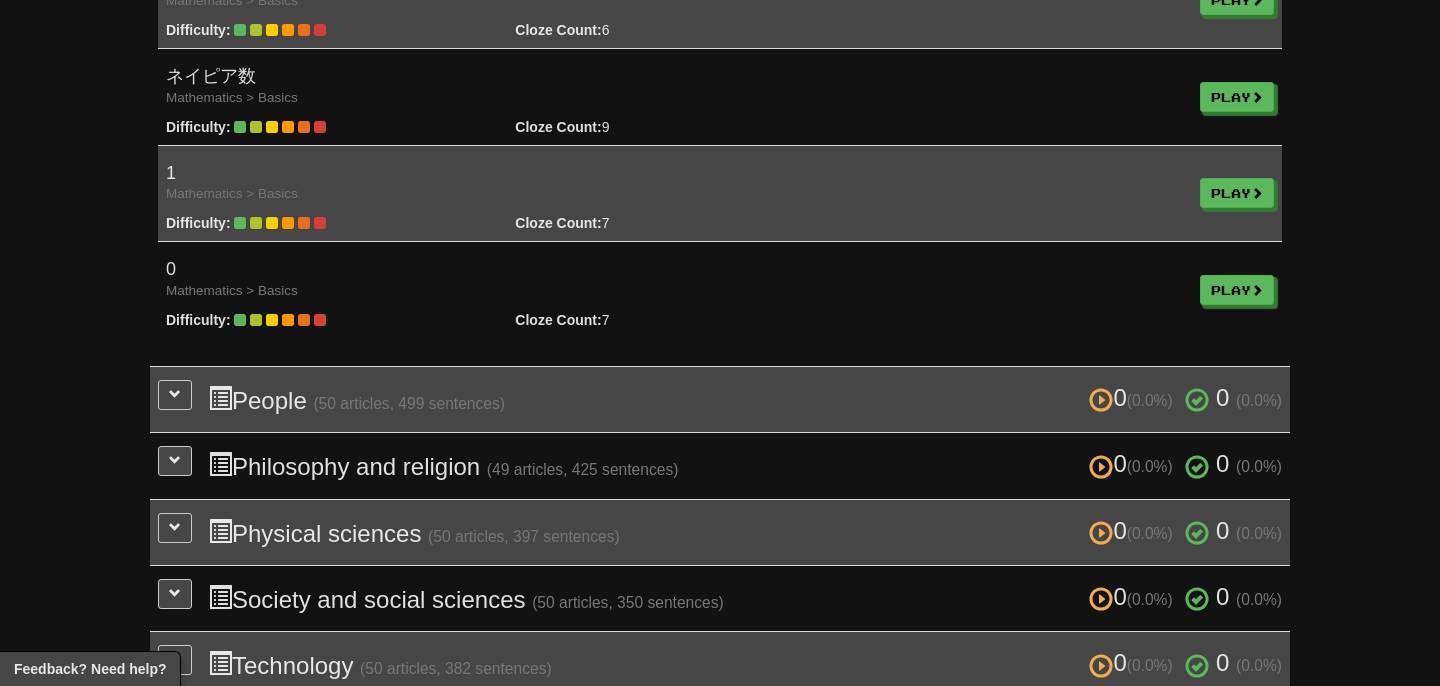 scroll, scrollTop: 5419, scrollLeft: 0, axis: vertical 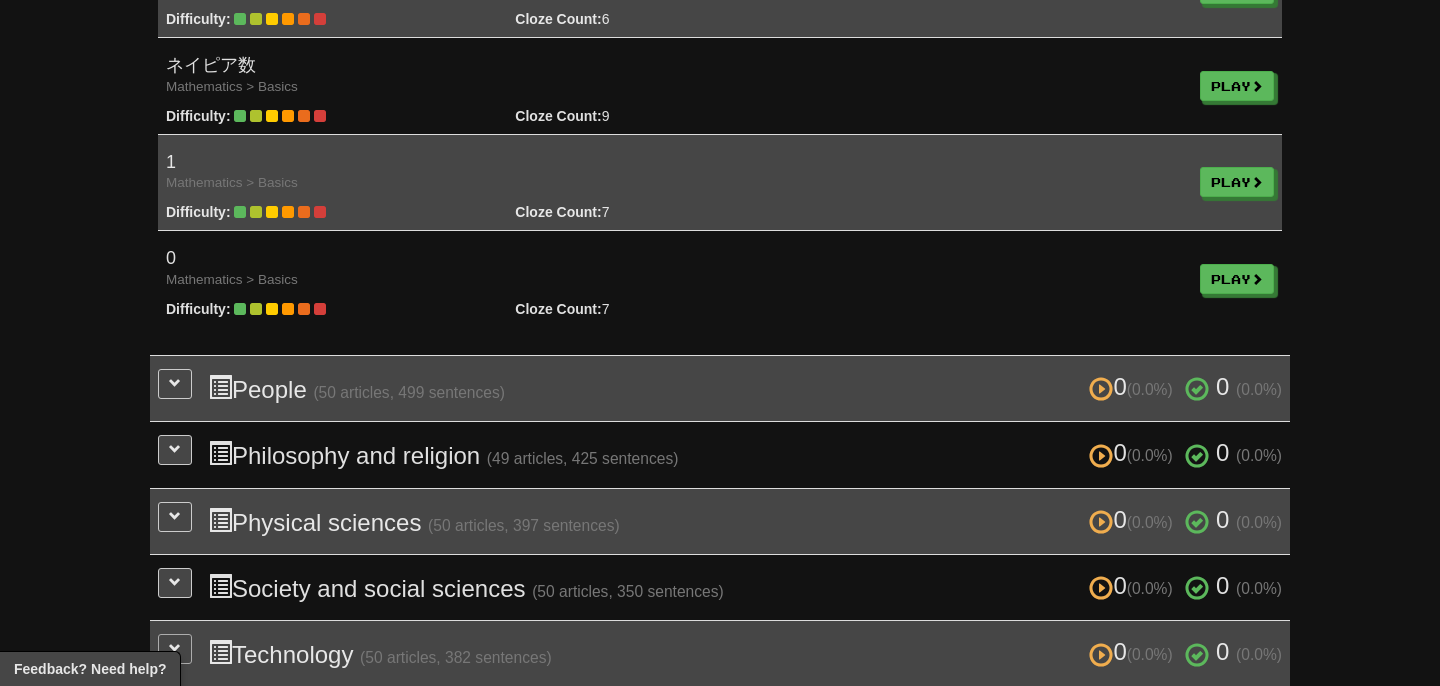 click at bounding box center [175, 649] 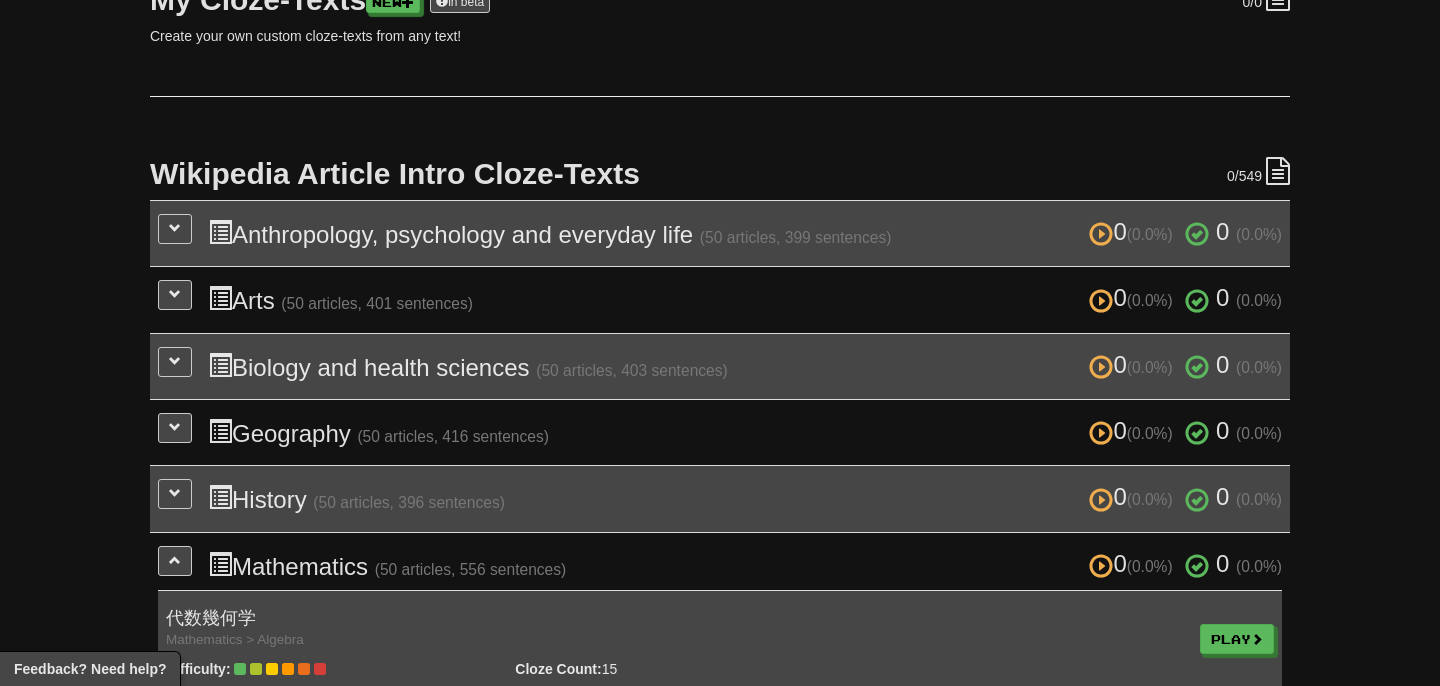 scroll, scrollTop: 338, scrollLeft: 0, axis: vertical 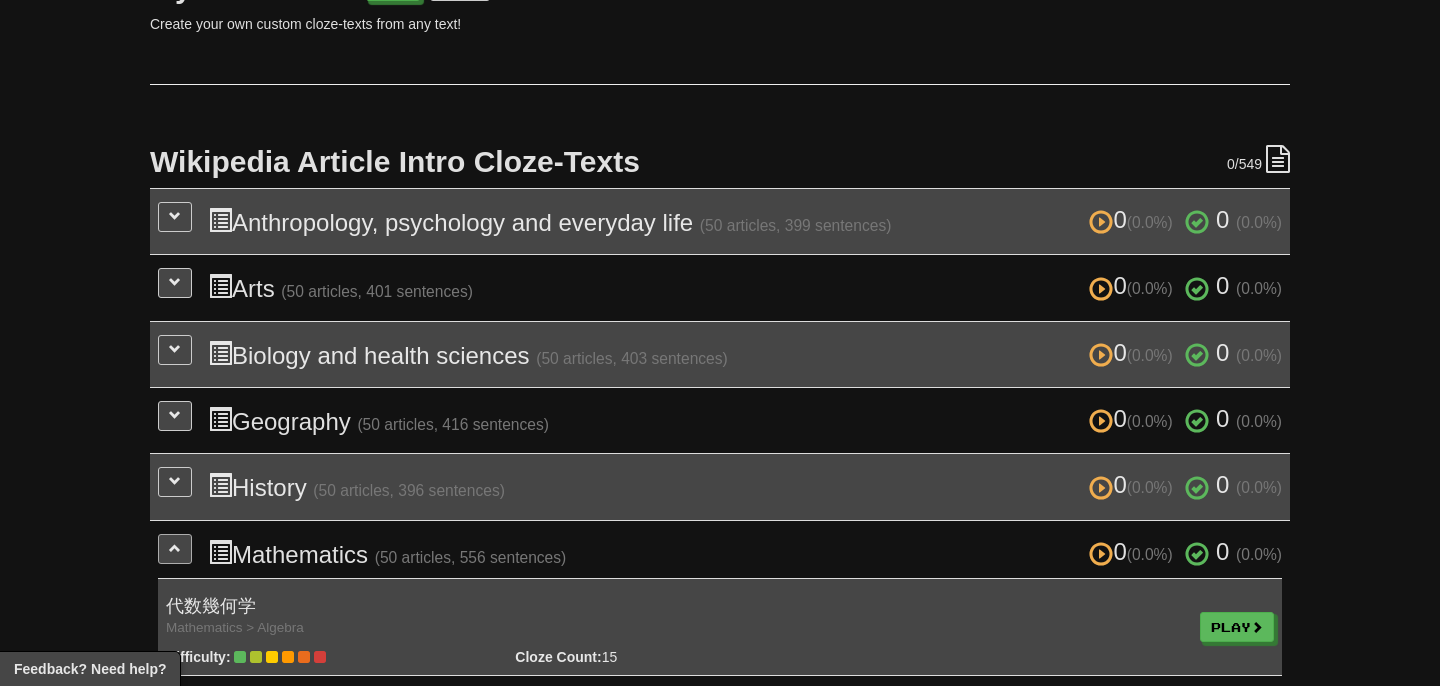 click at bounding box center (175, 548) 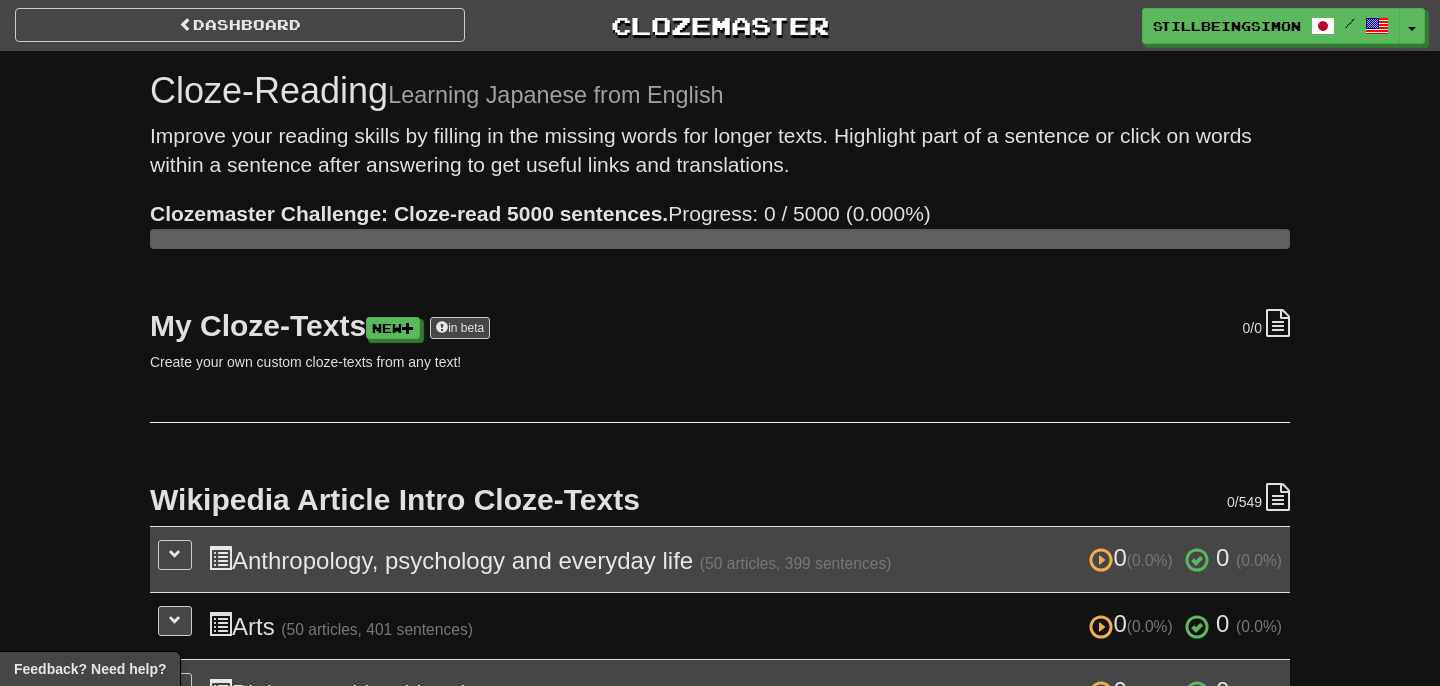 scroll, scrollTop: 0, scrollLeft: 0, axis: both 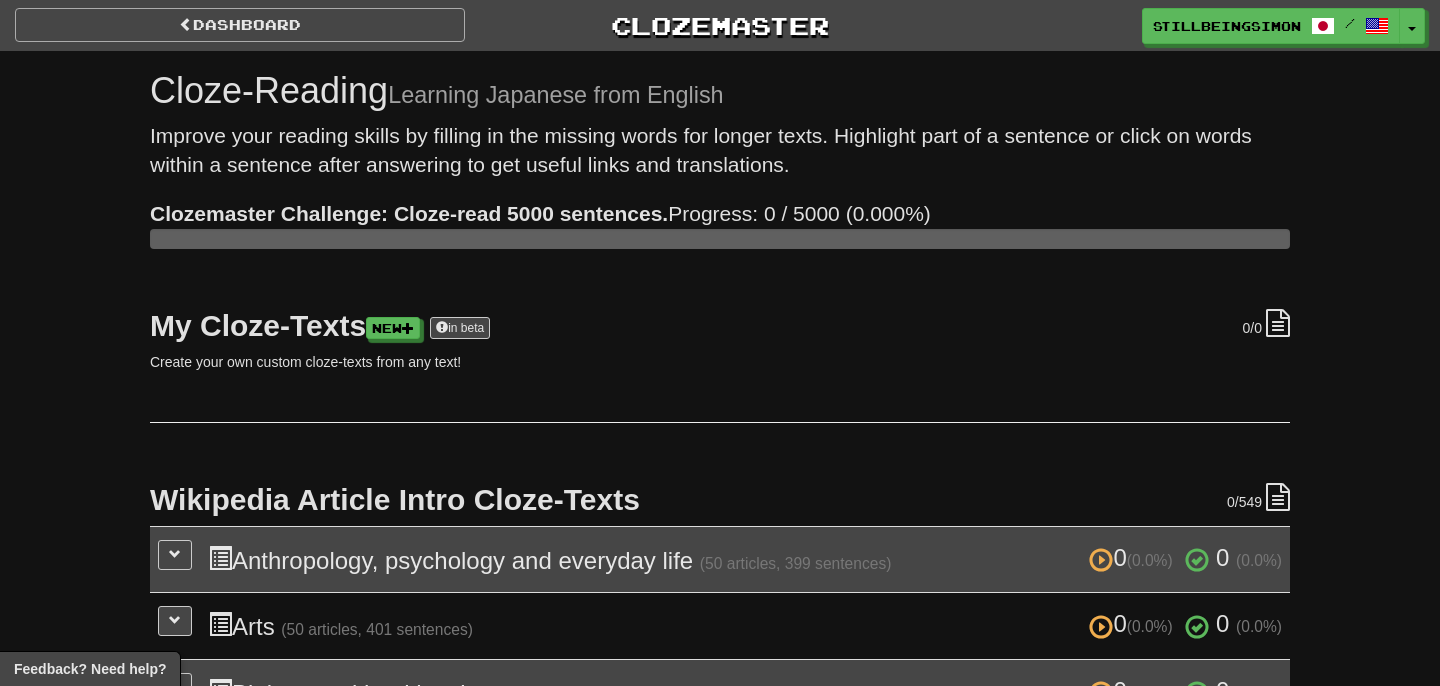 click on "Dashboard" at bounding box center (240, 25) 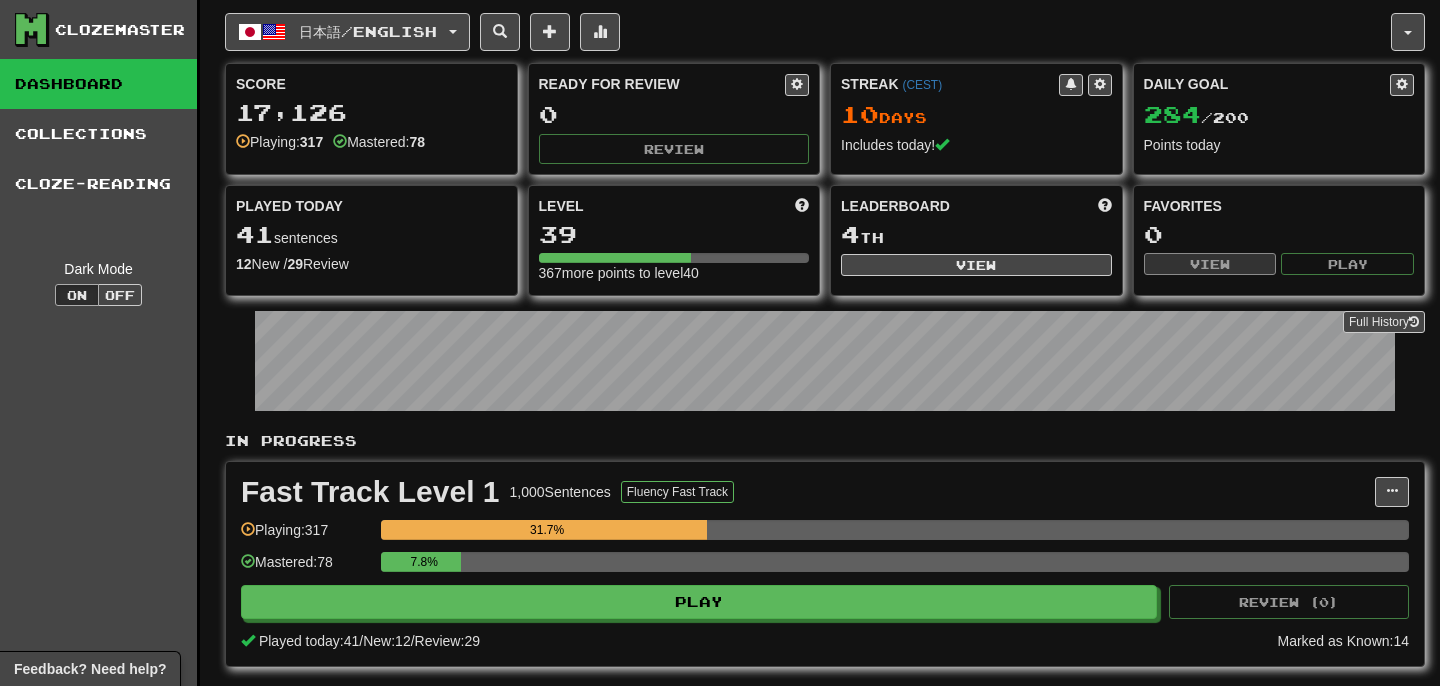 scroll, scrollTop: 0, scrollLeft: 0, axis: both 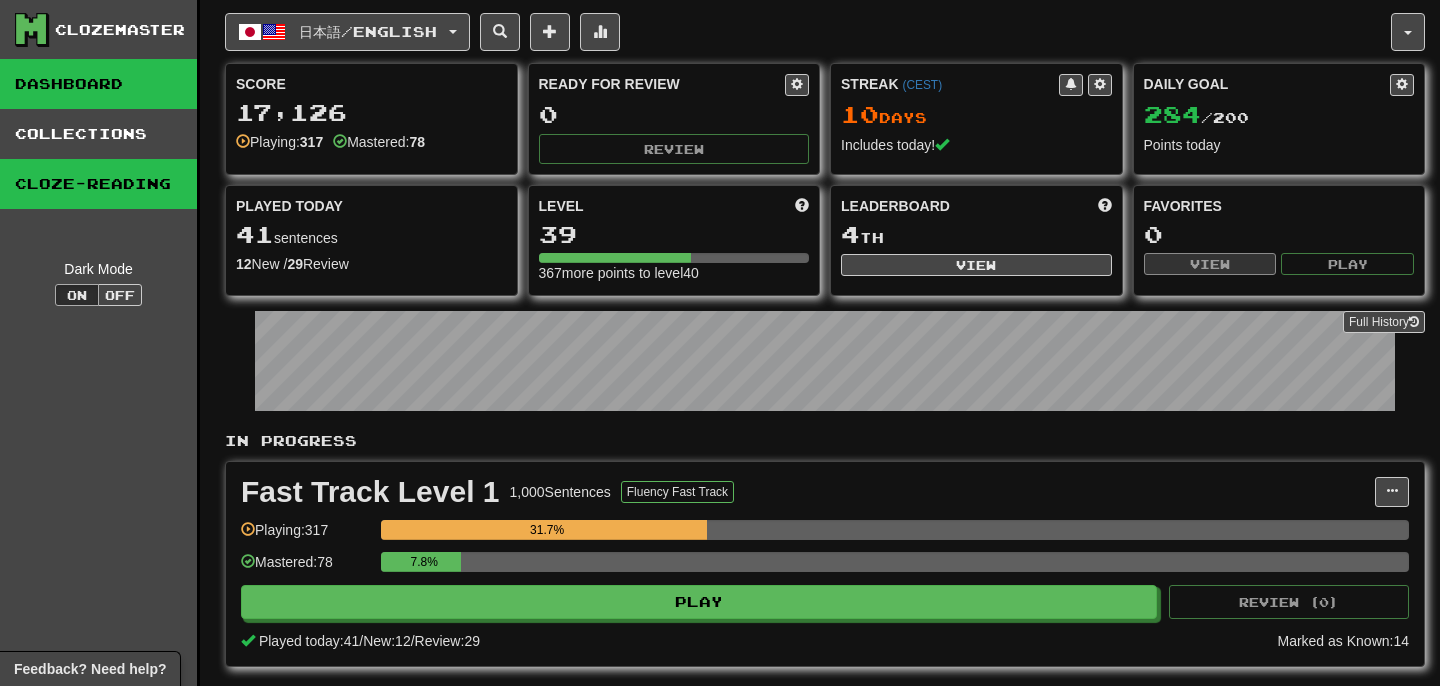 click on "Cloze-Reading" at bounding box center (98, 184) 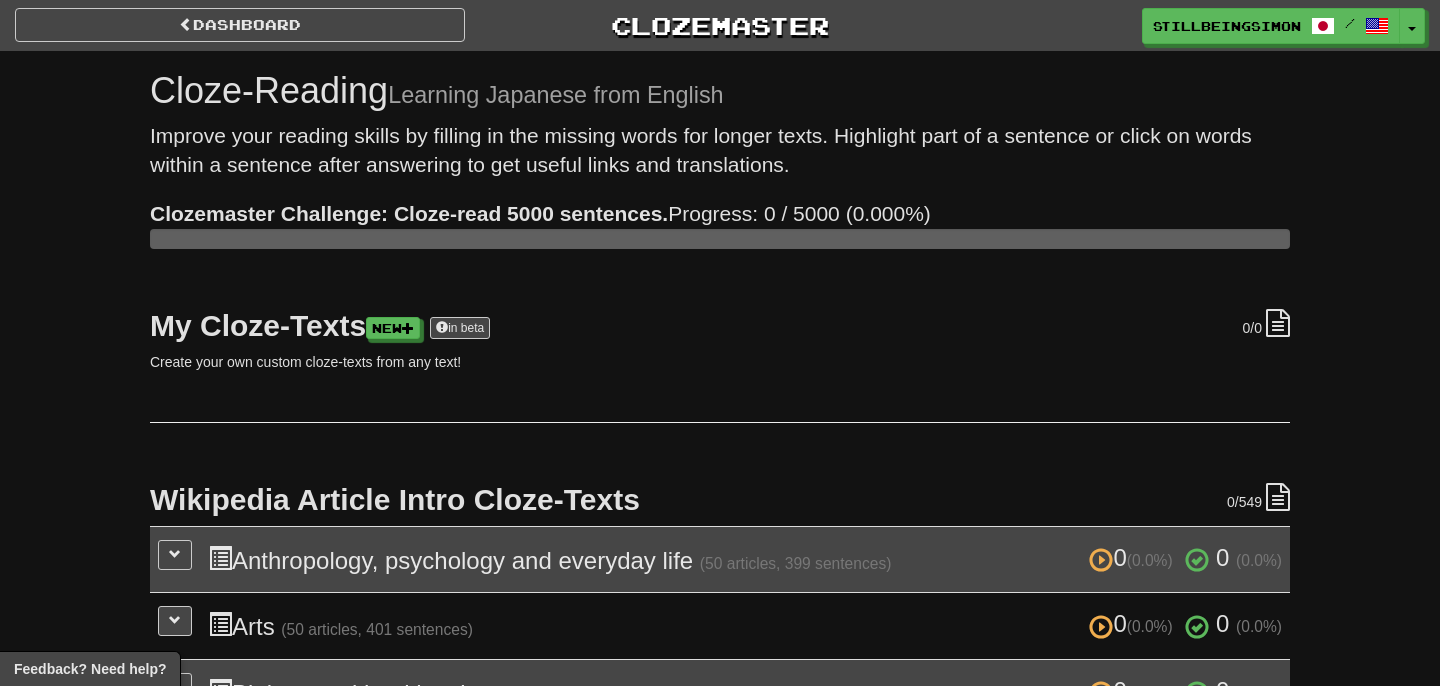 scroll, scrollTop: 0, scrollLeft: 0, axis: both 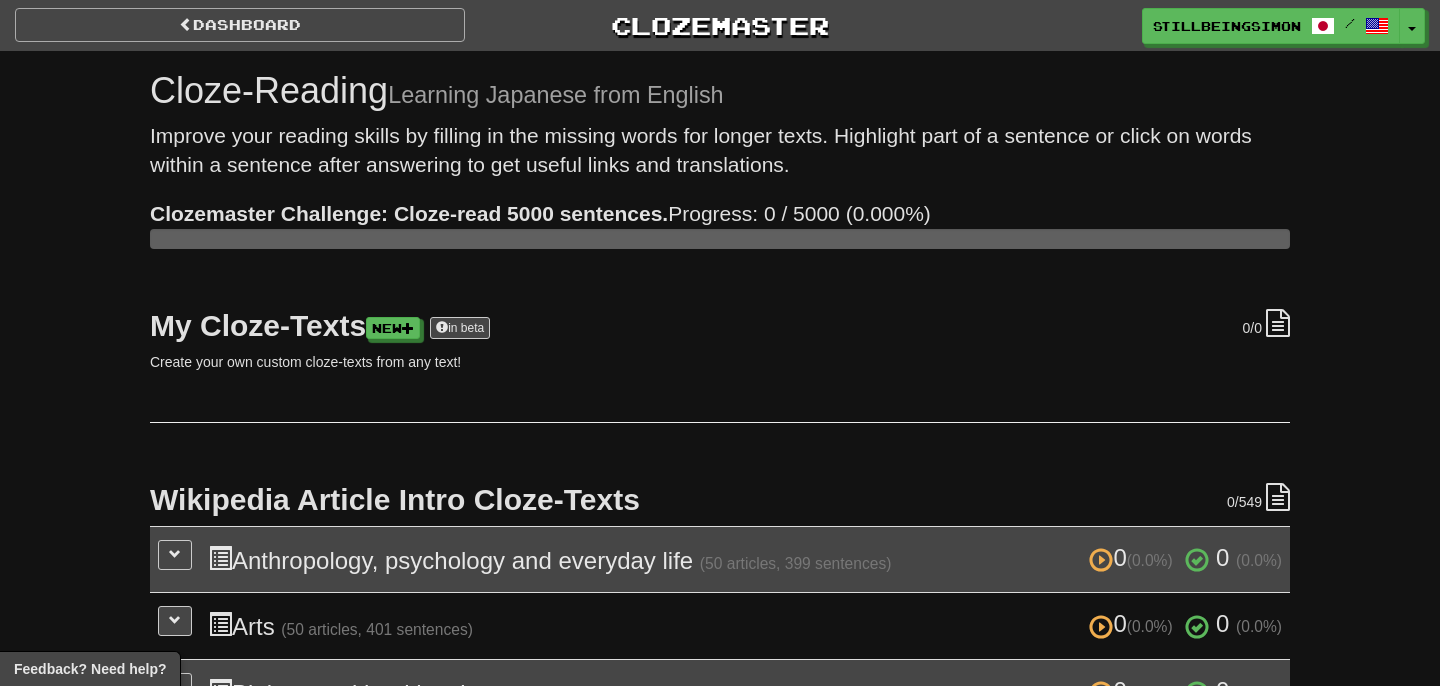click on "Dashboard" at bounding box center (240, 25) 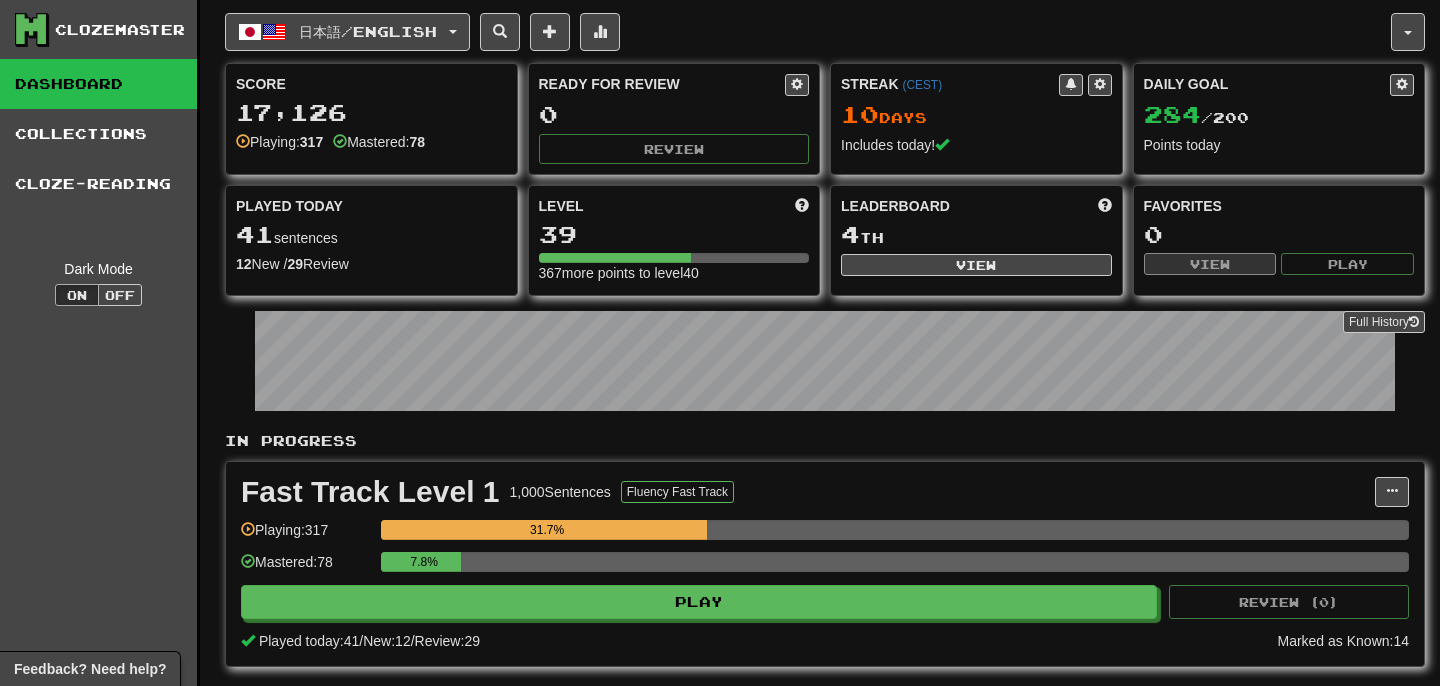 scroll, scrollTop: 0, scrollLeft: 0, axis: both 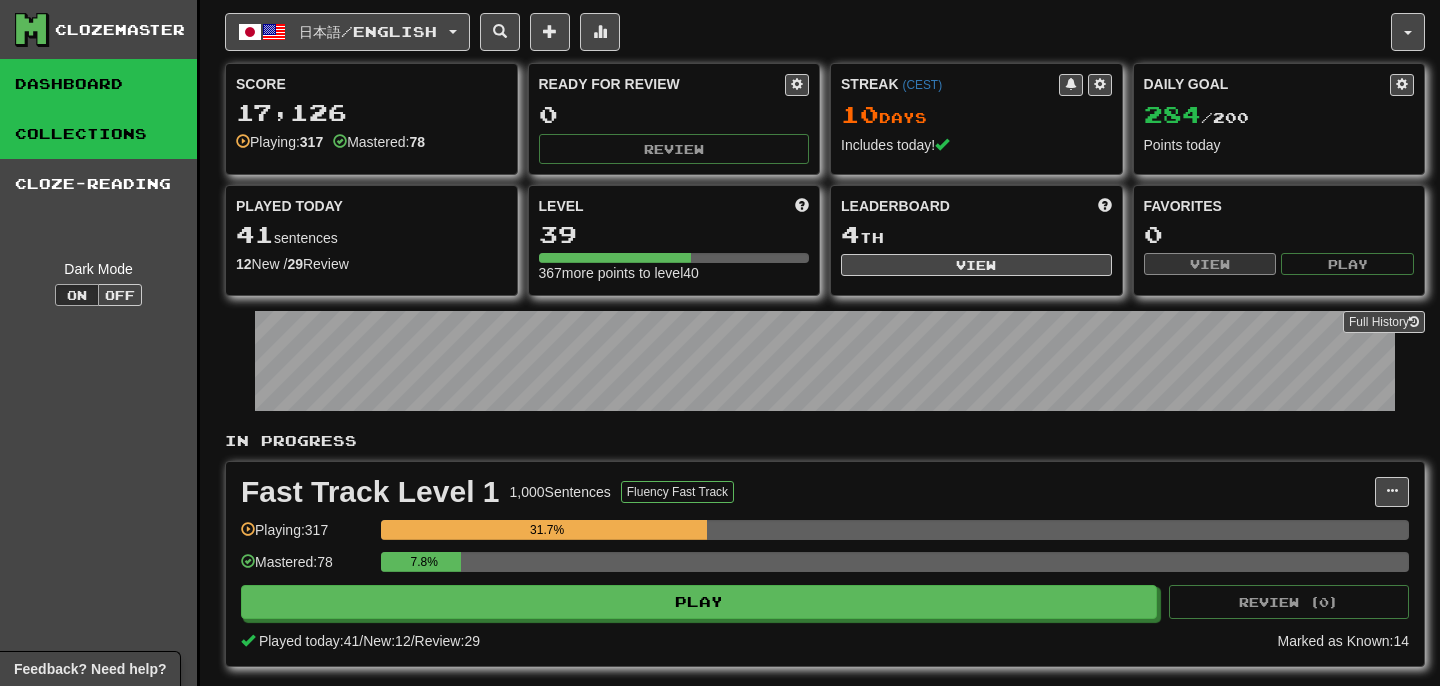 click on "Collections" at bounding box center [98, 134] 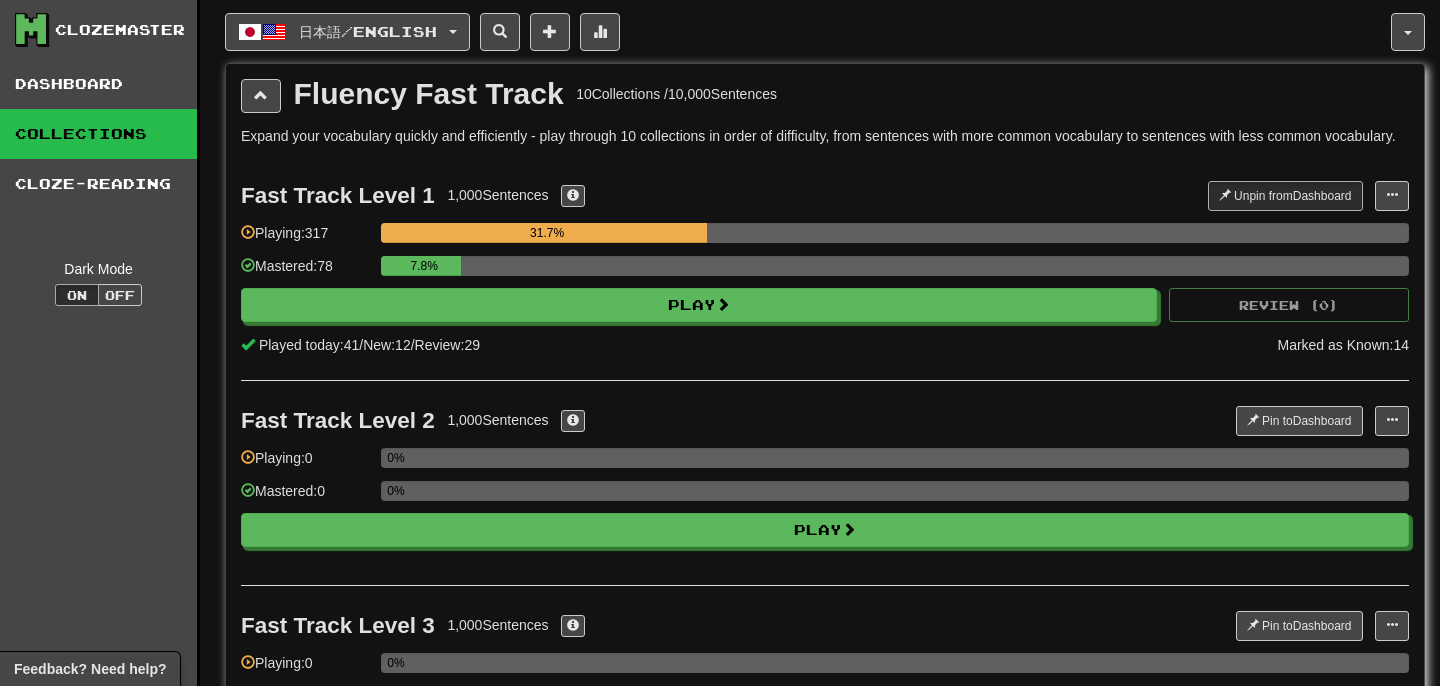 scroll, scrollTop: 0, scrollLeft: 0, axis: both 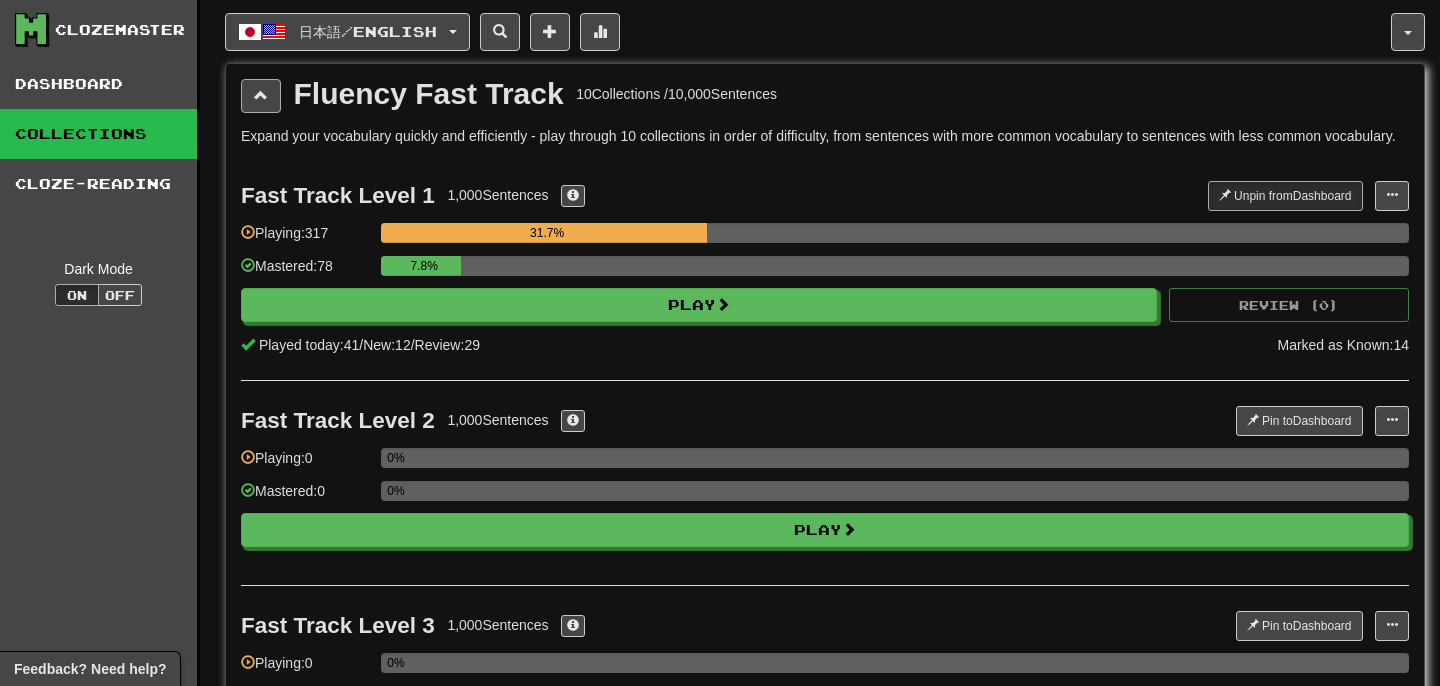 click at bounding box center [261, 96] 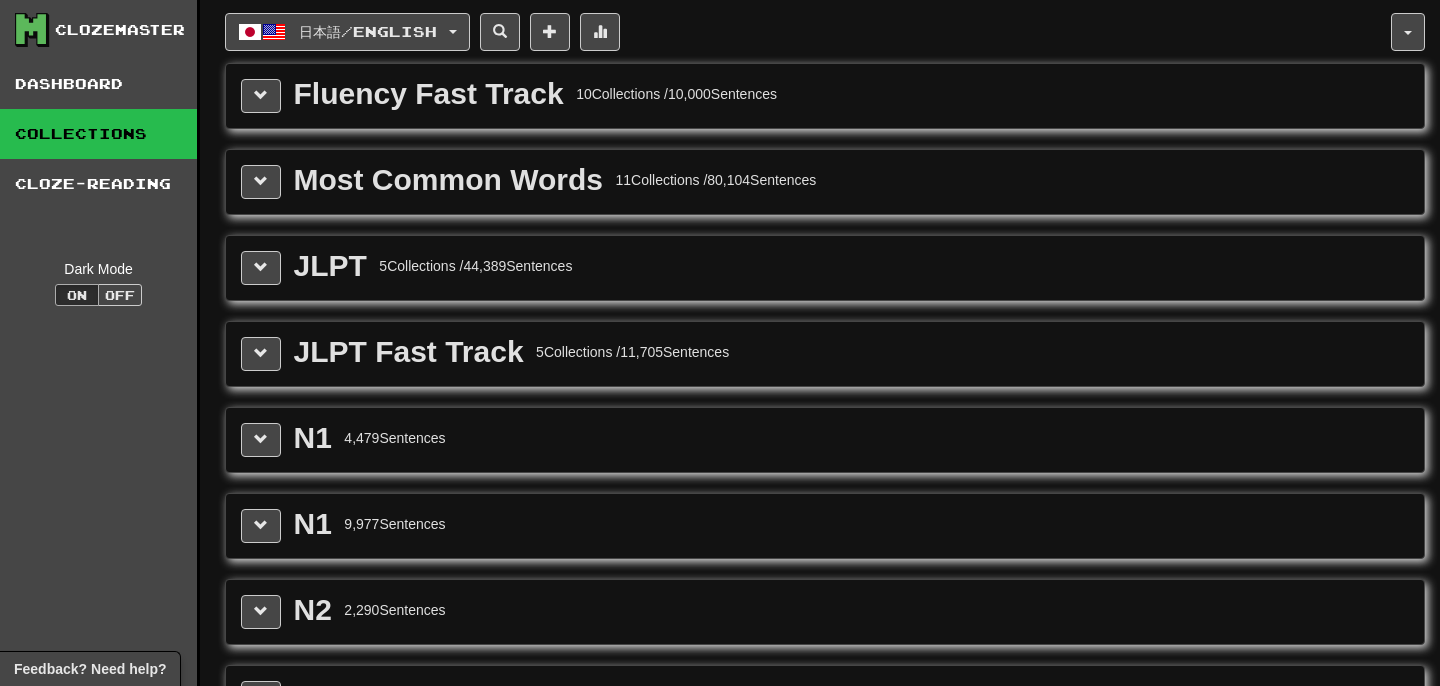 scroll, scrollTop: 0, scrollLeft: 0, axis: both 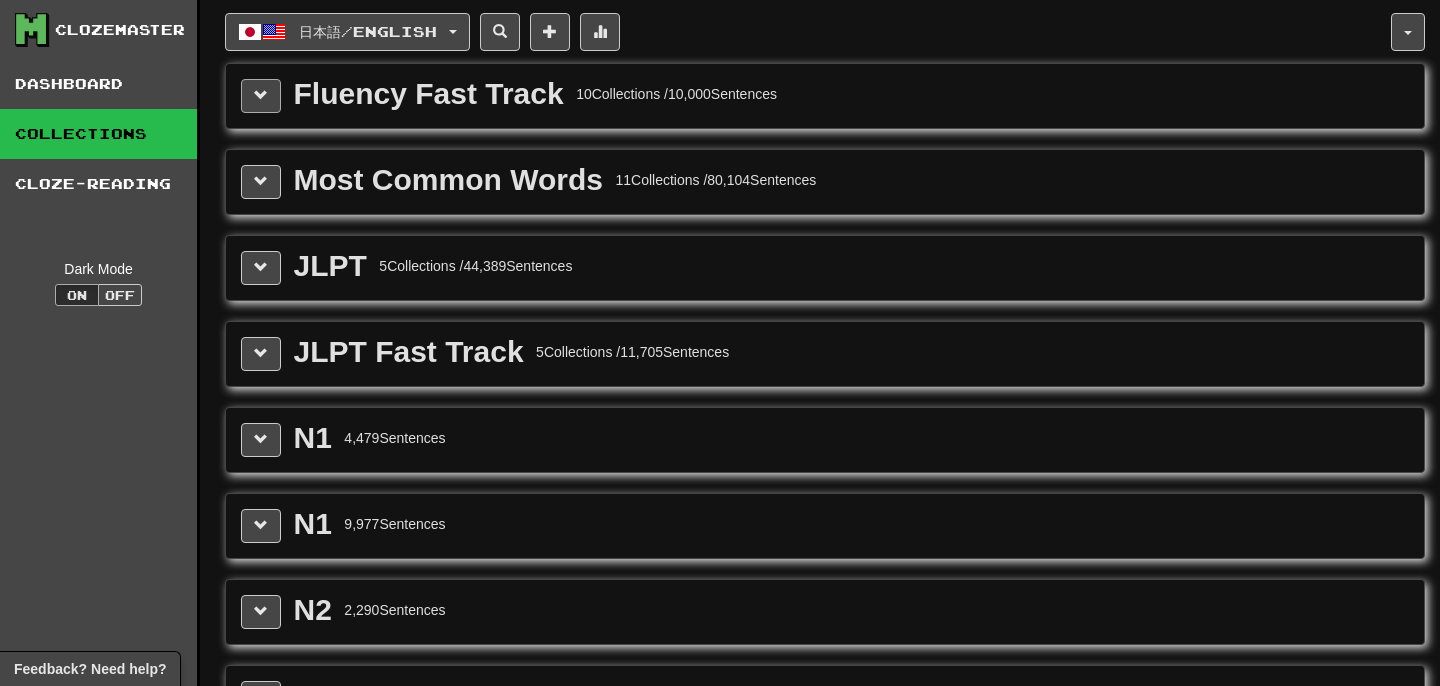 click at bounding box center [261, 95] 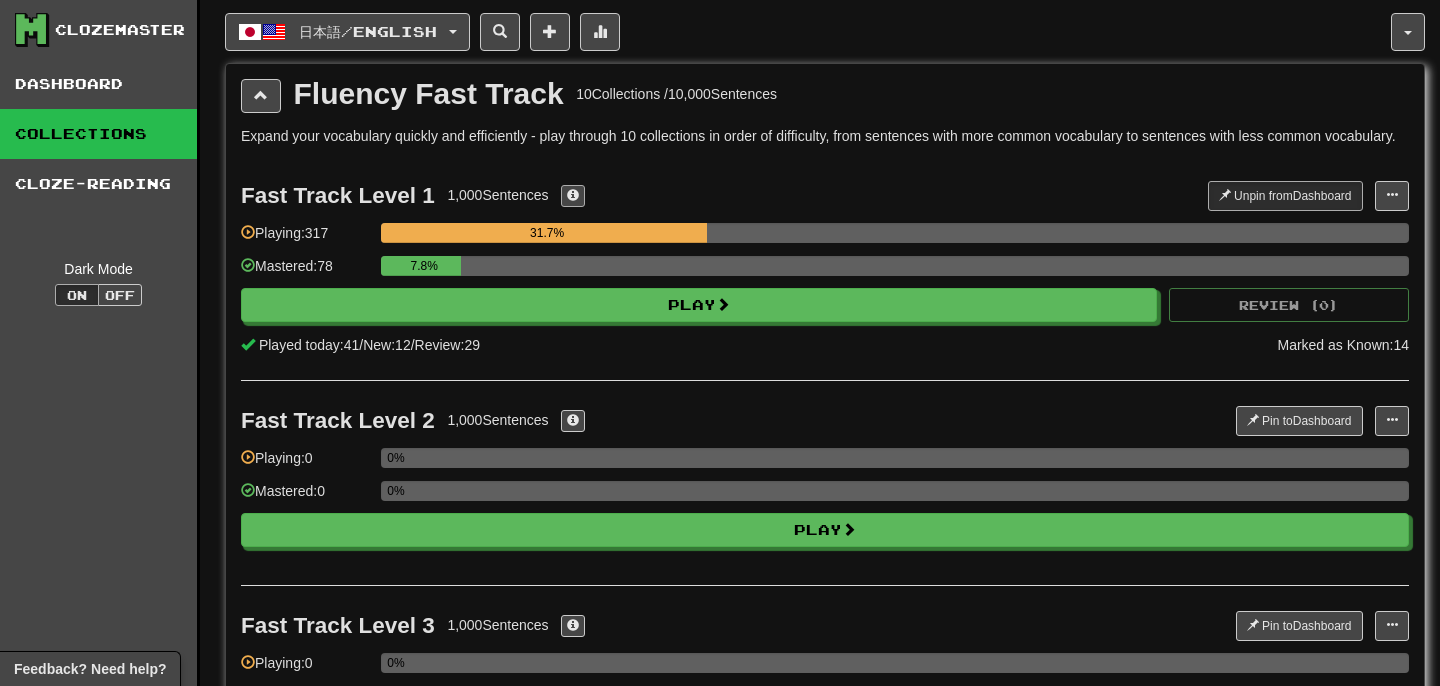 click at bounding box center [573, 196] 